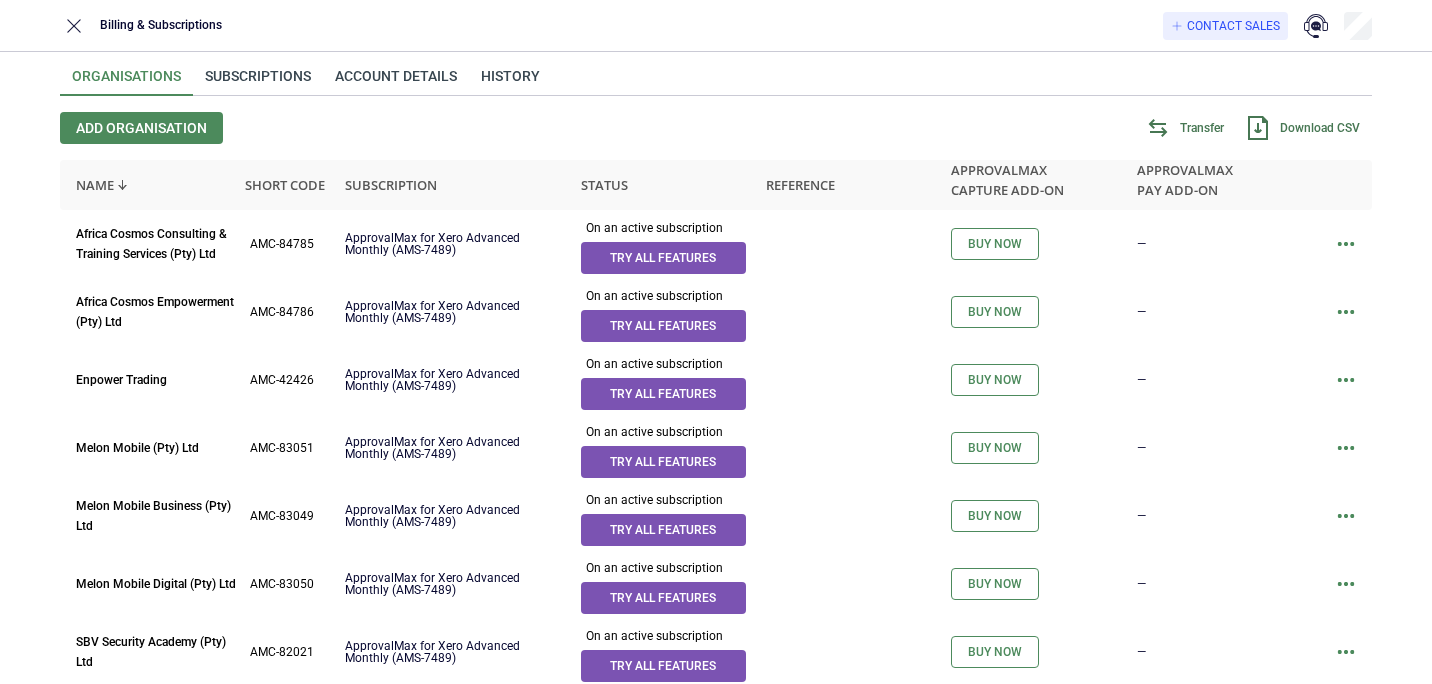 scroll, scrollTop: 0, scrollLeft: 0, axis: both 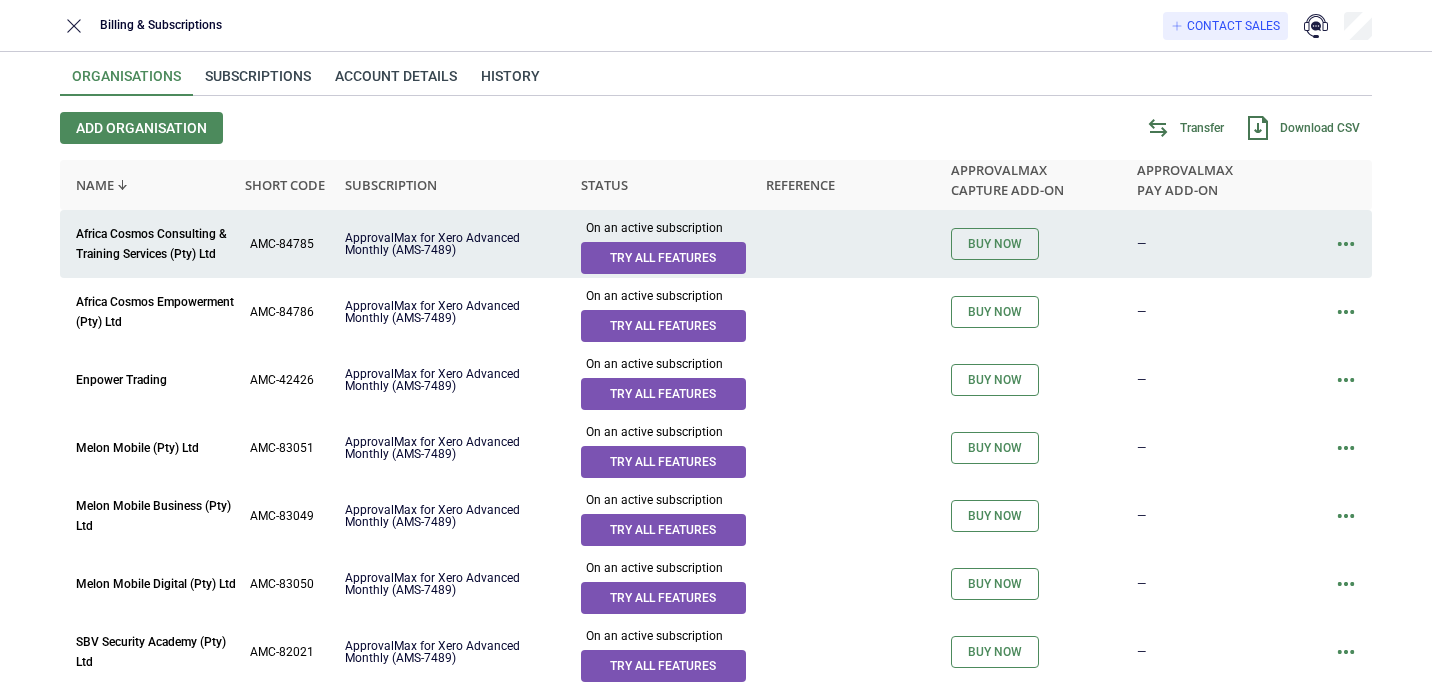 click at bounding box center (1346, 244) 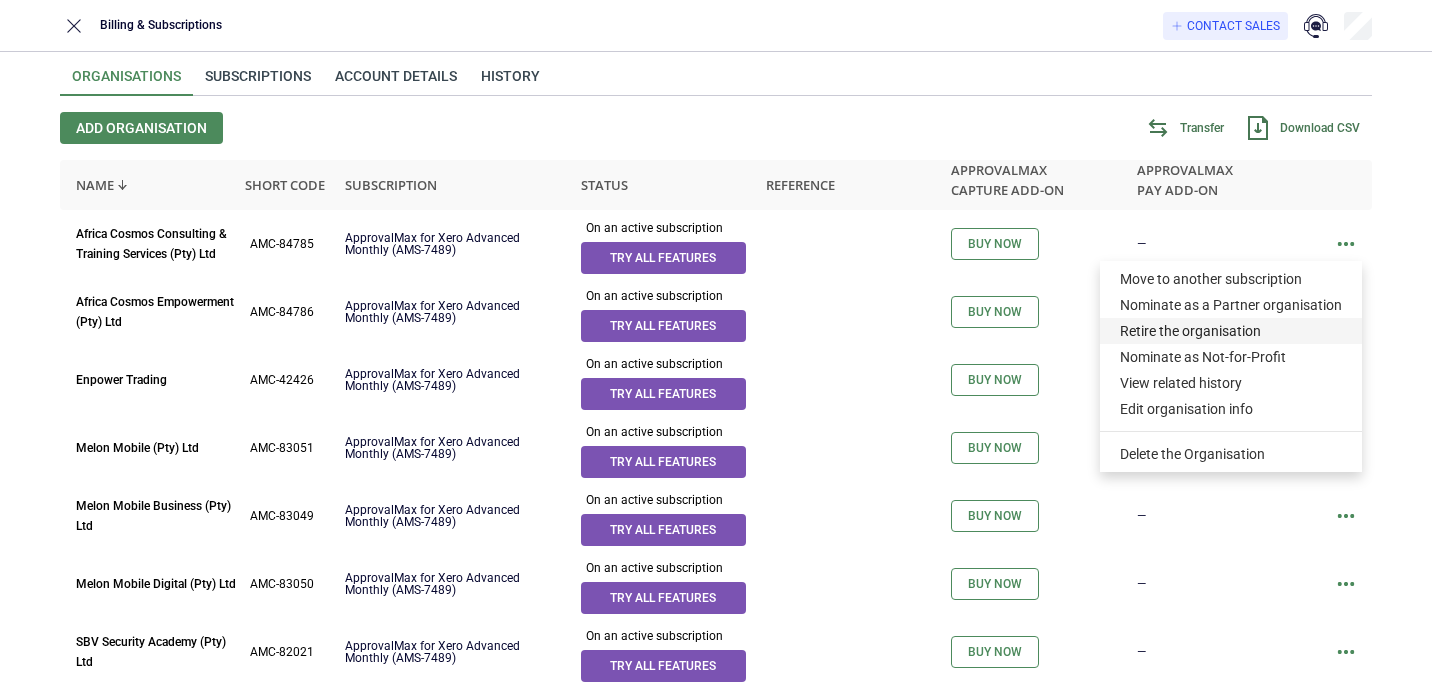 click on "Retire the organisation" at bounding box center [1231, 331] 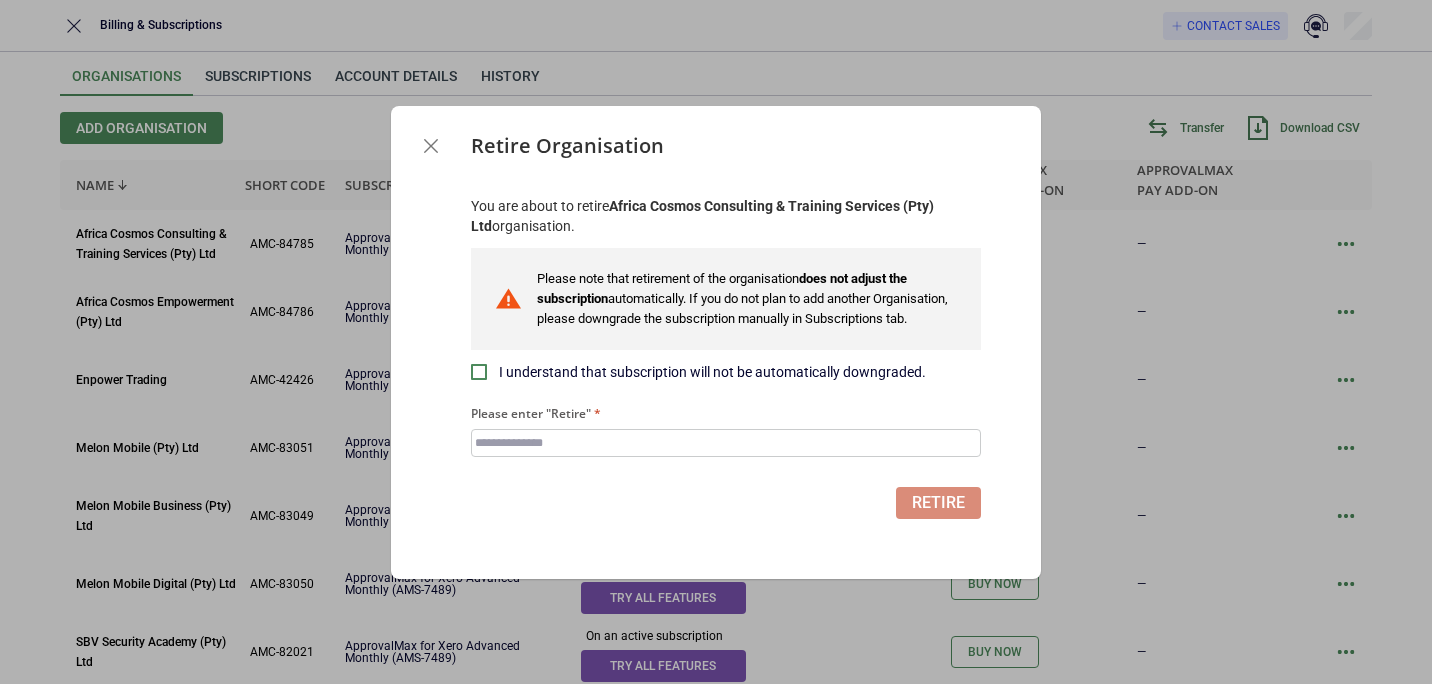 click on "I understand that subscription will not be automatically downgraded." at bounding box center [726, 372] 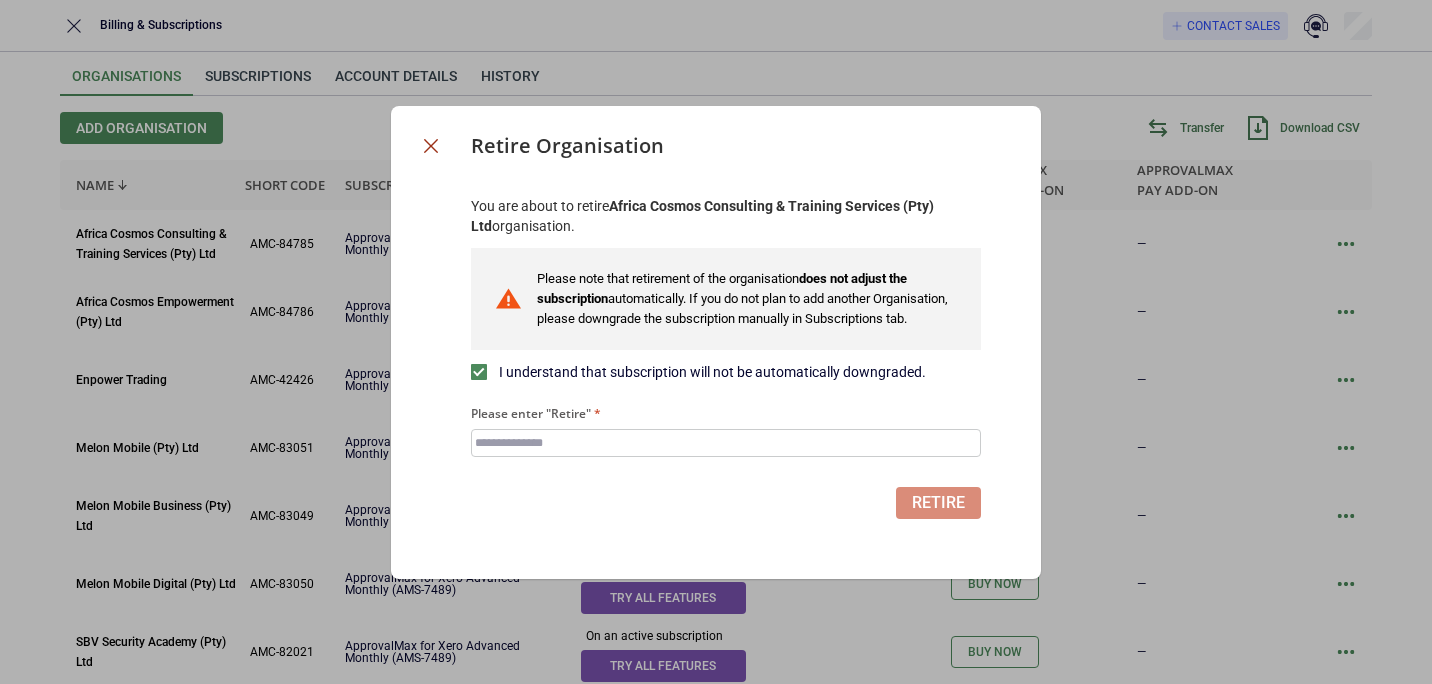 click 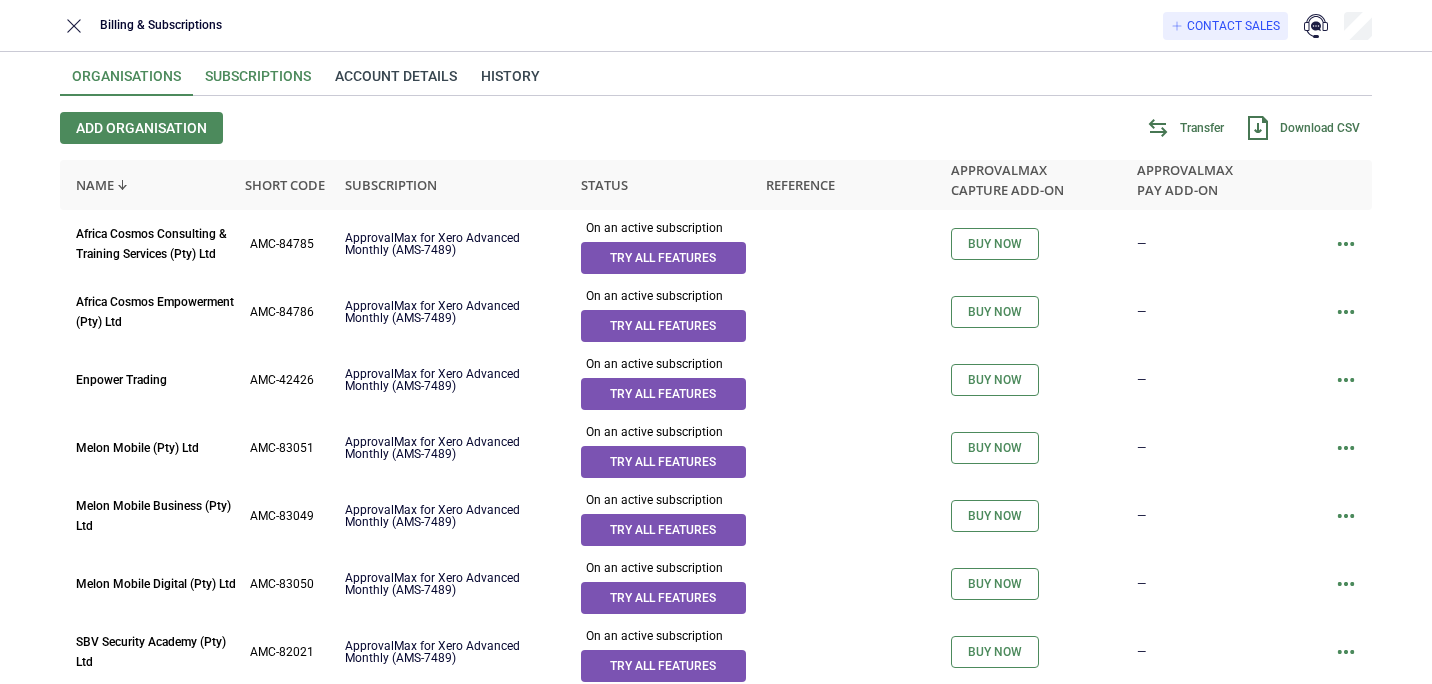 click on "Subscriptions" at bounding box center (258, 82) 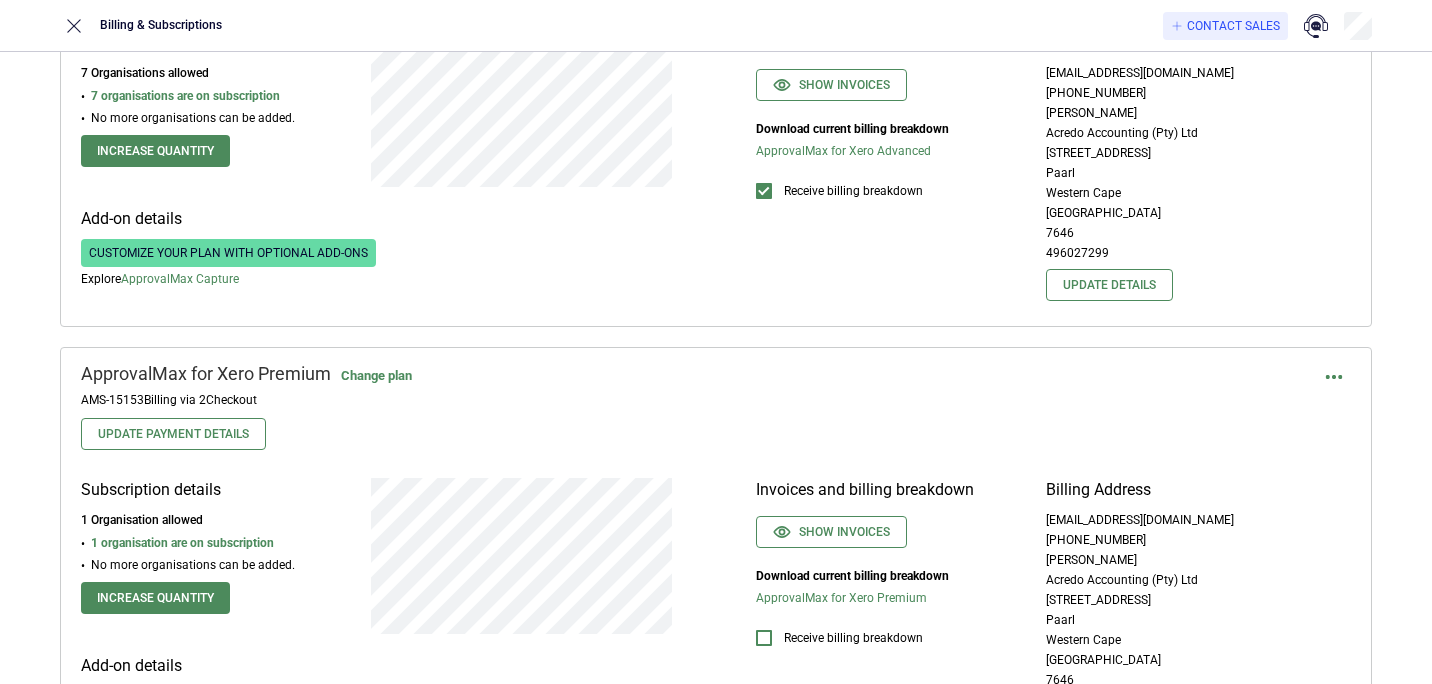 scroll, scrollTop: 0, scrollLeft: 0, axis: both 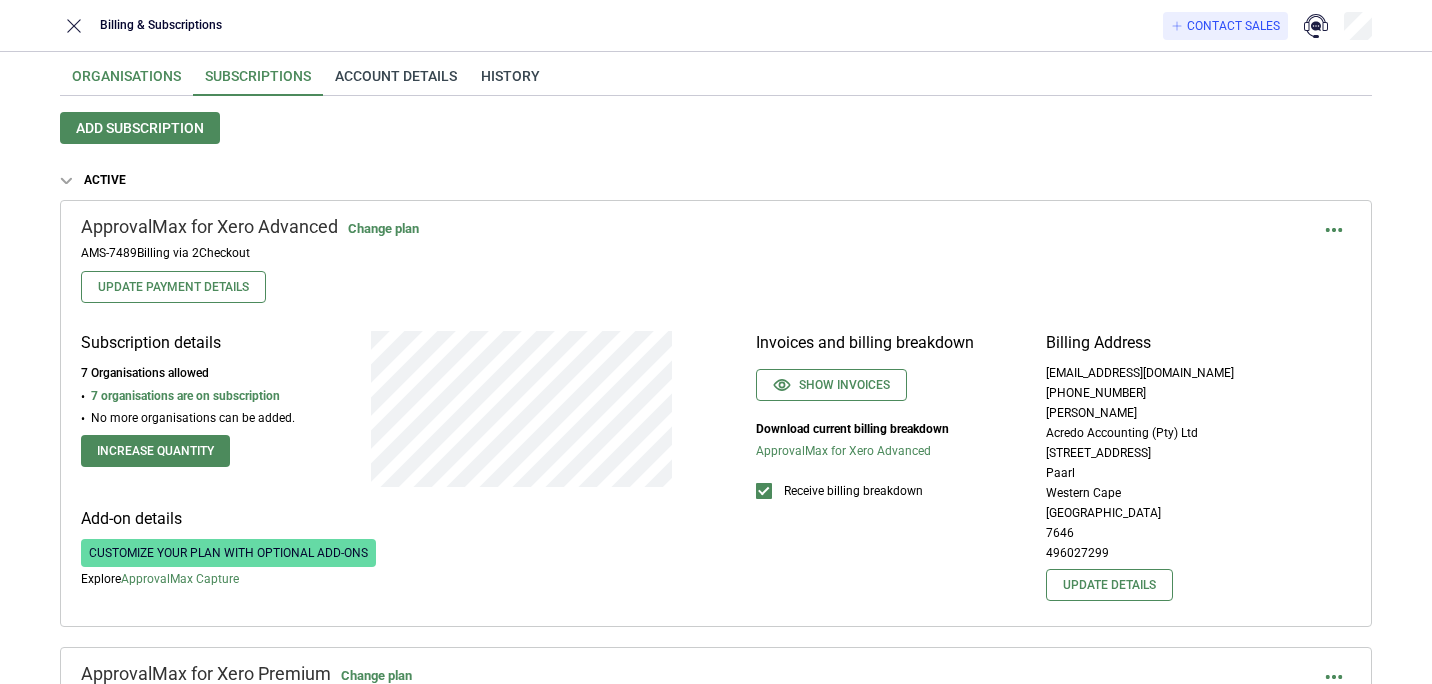click on "Organisations" at bounding box center [126, 82] 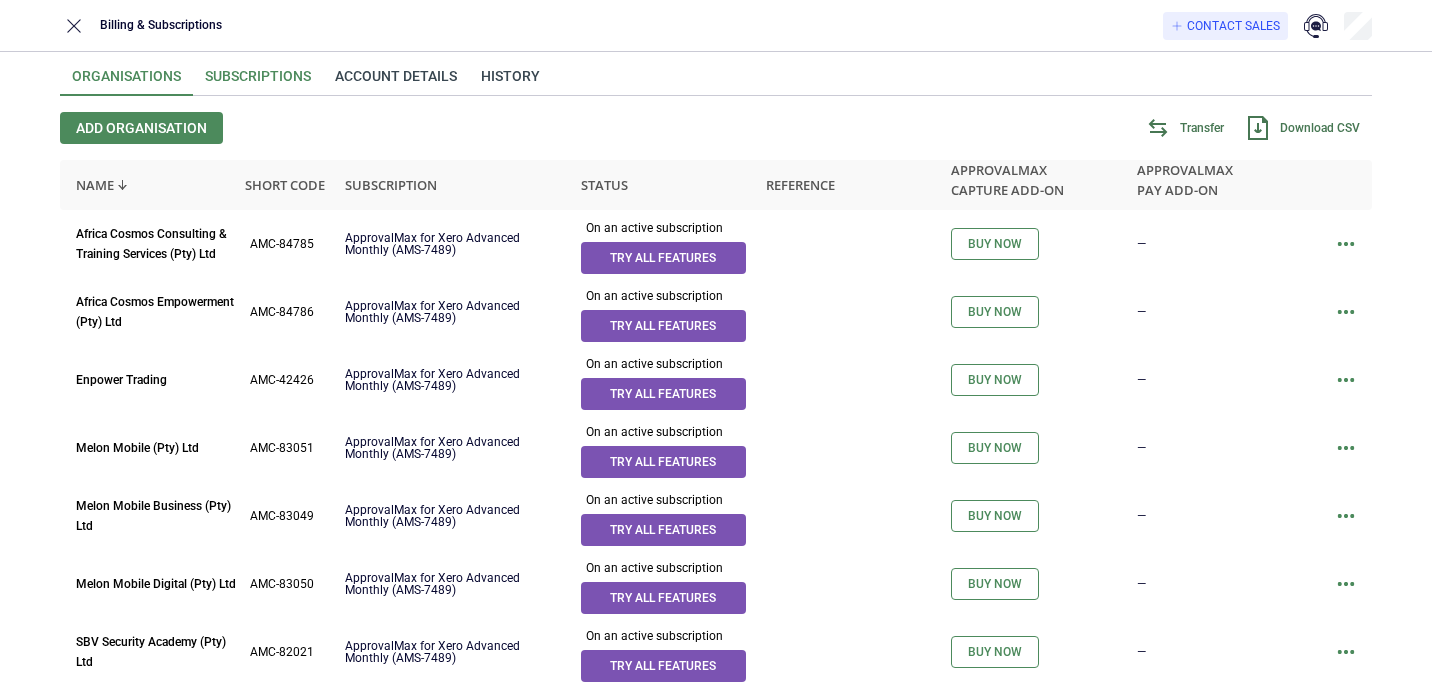 click on "Subscriptions" at bounding box center (258, 82) 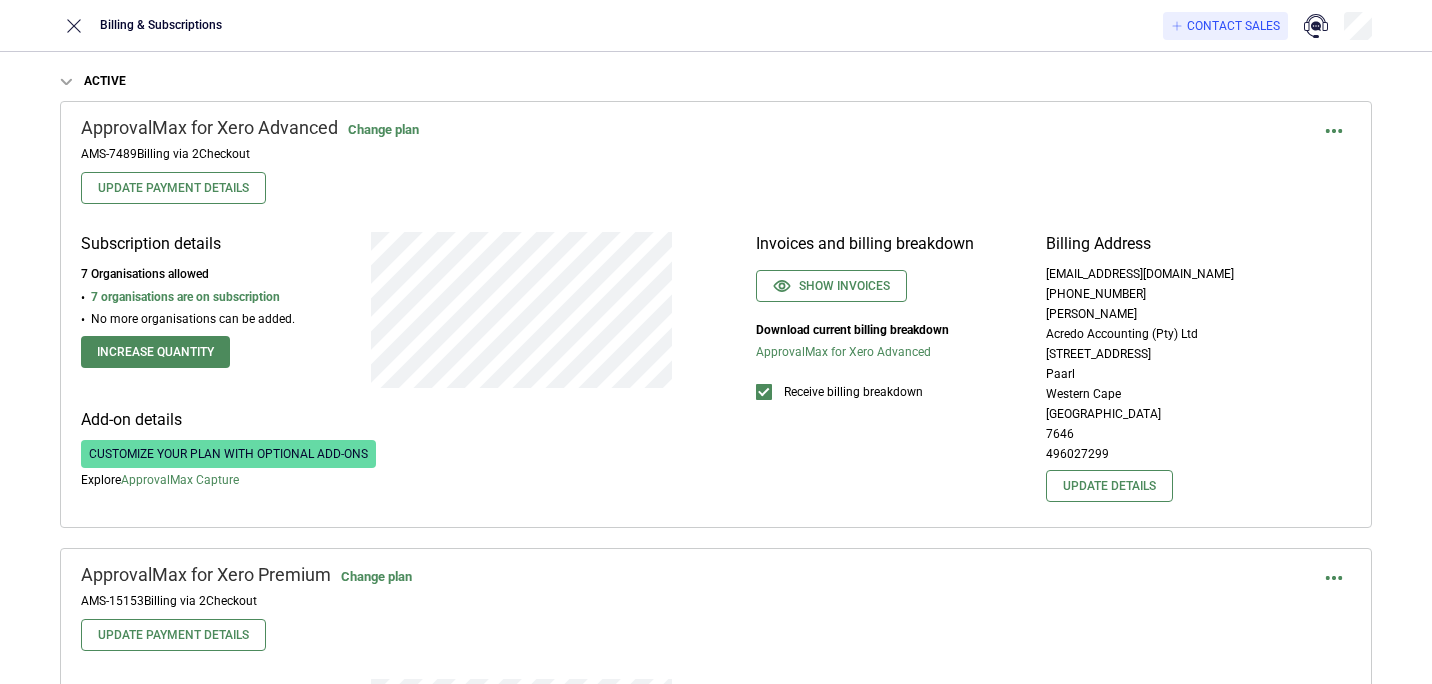 scroll, scrollTop: 100, scrollLeft: 0, axis: vertical 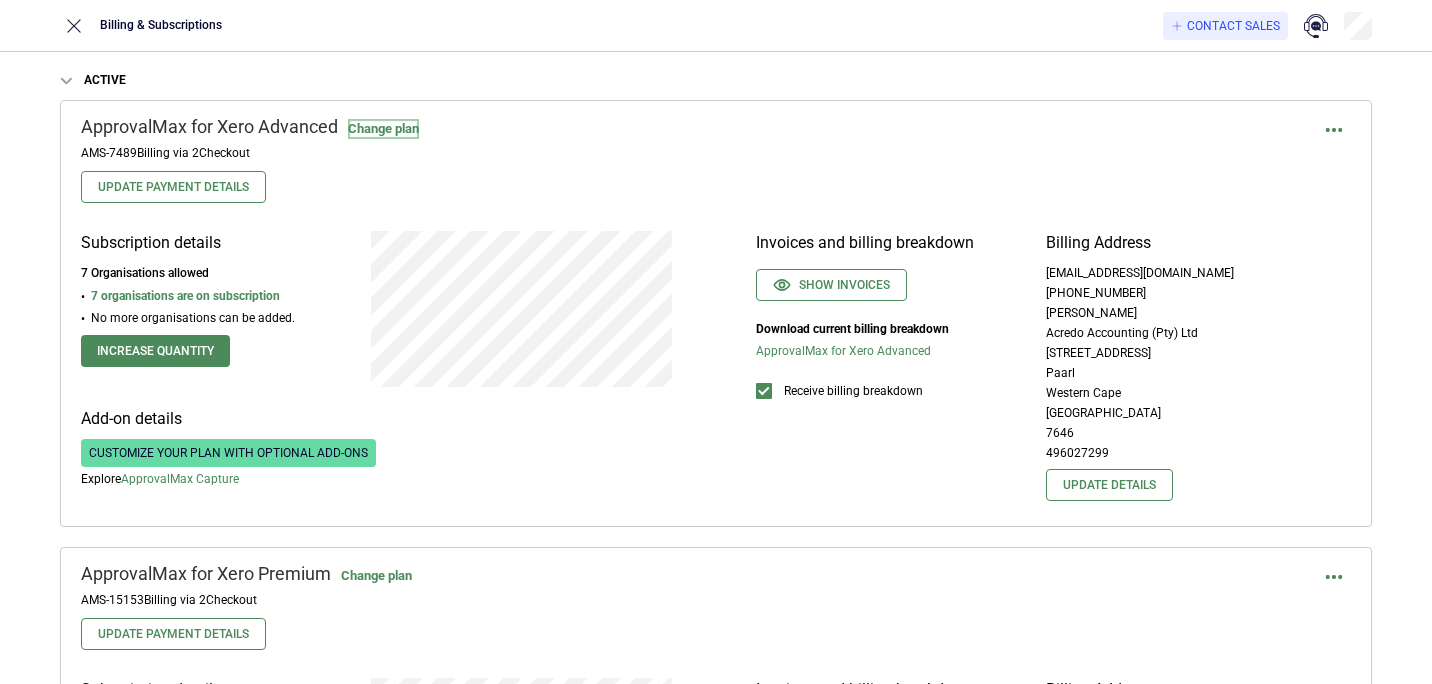 click on "Change plan" at bounding box center [383, 129] 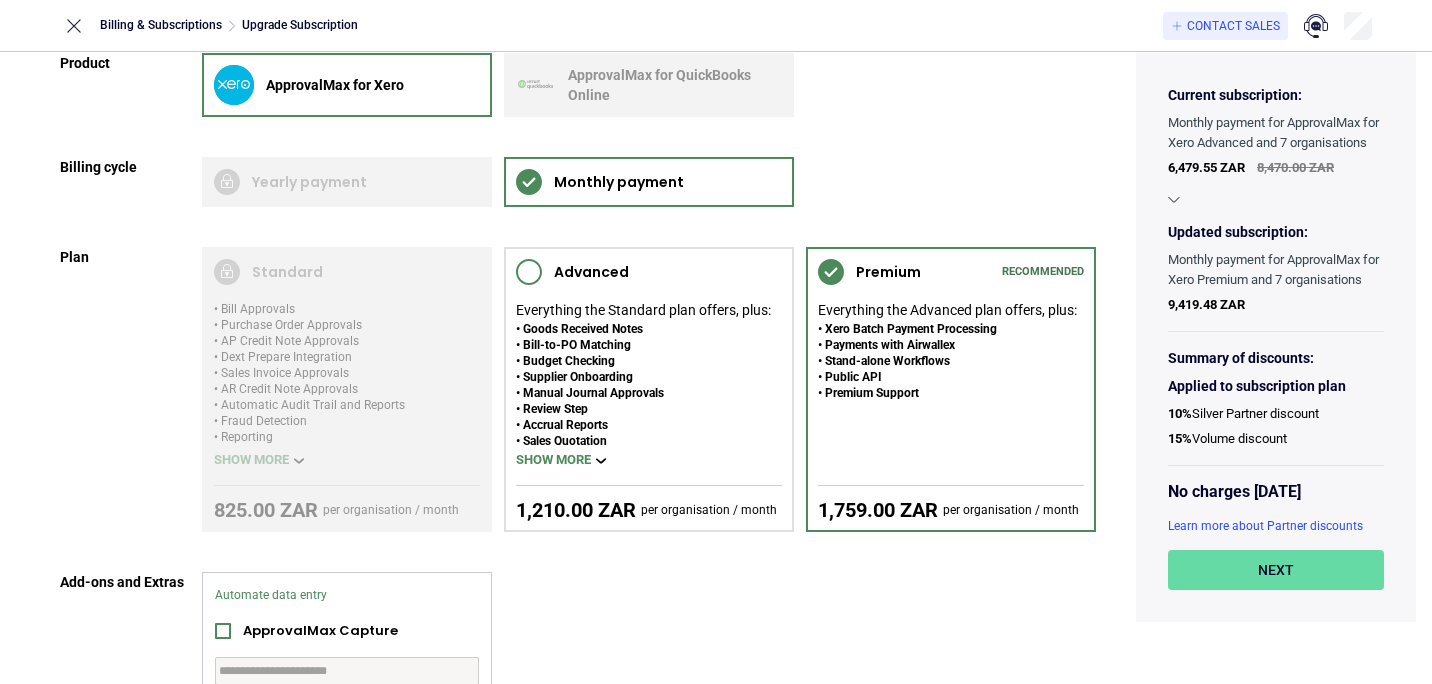 scroll, scrollTop: 0, scrollLeft: 0, axis: both 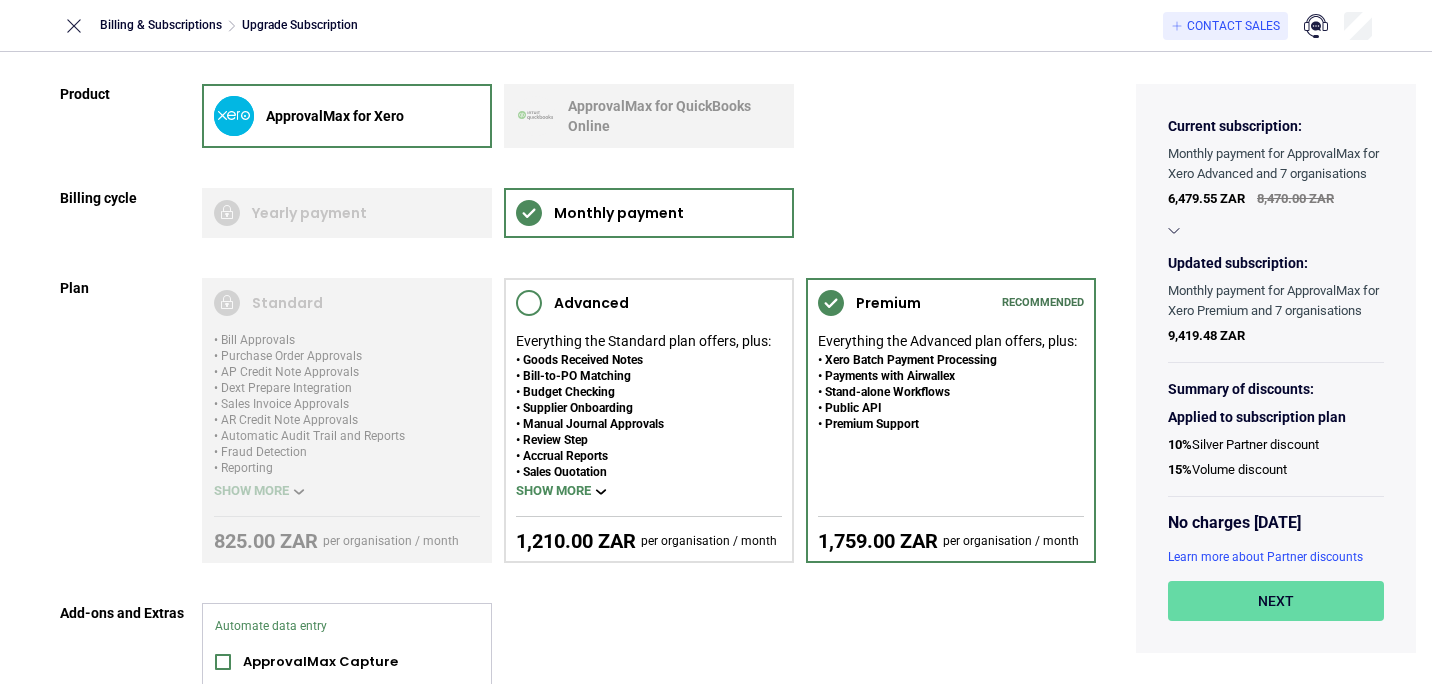 click 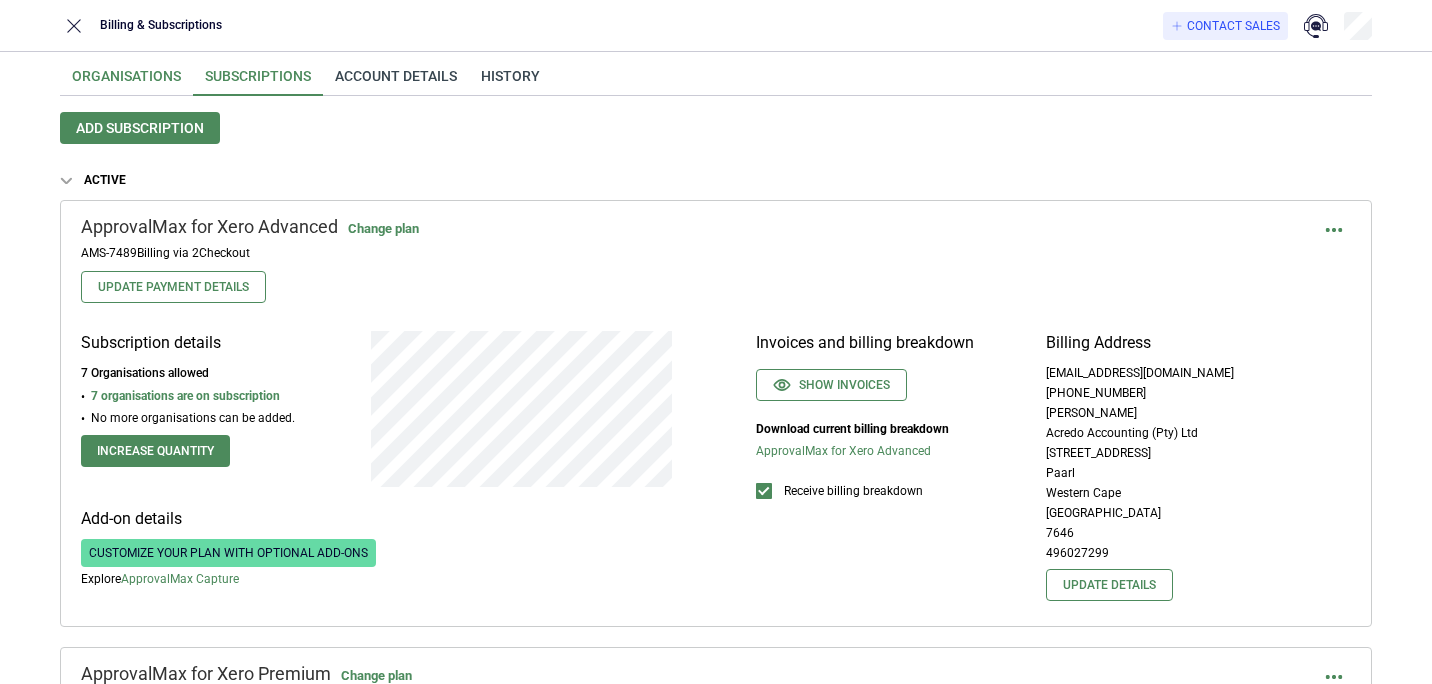 click on "Organisations" at bounding box center [126, 82] 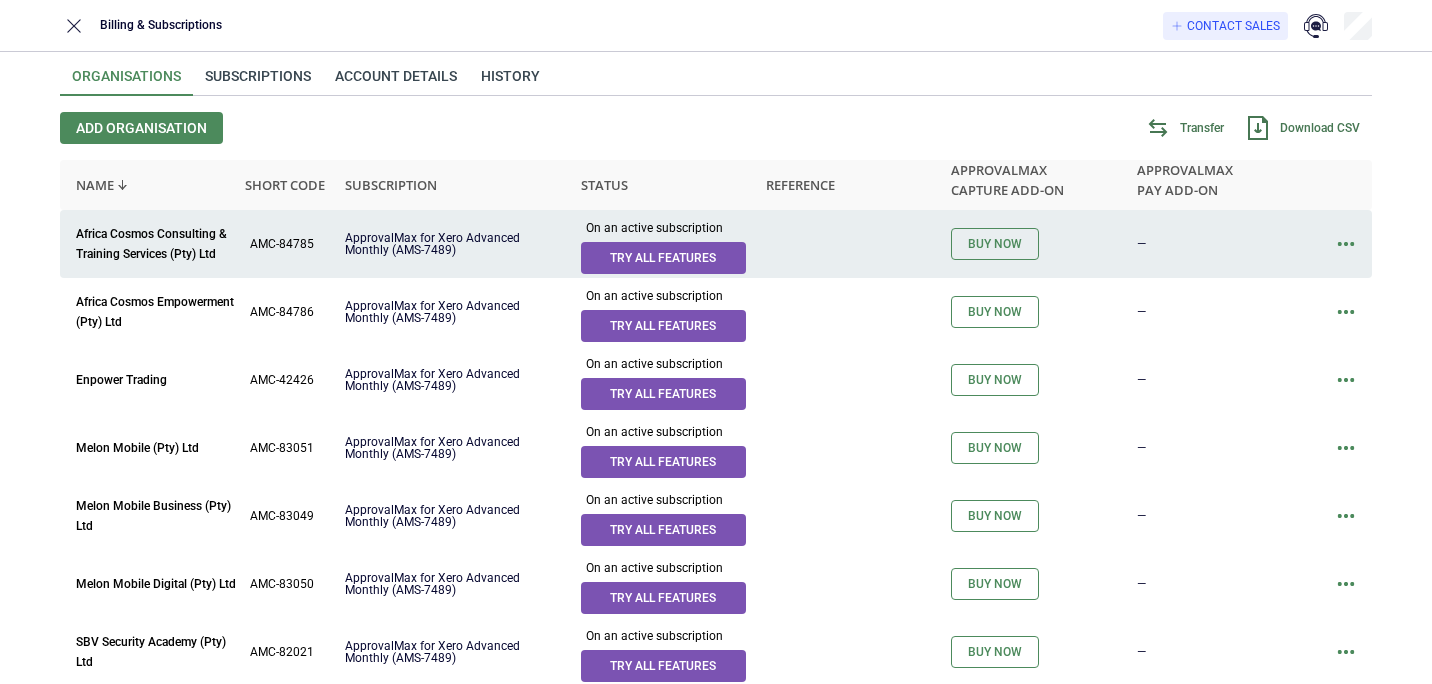 click at bounding box center (1346, 244) 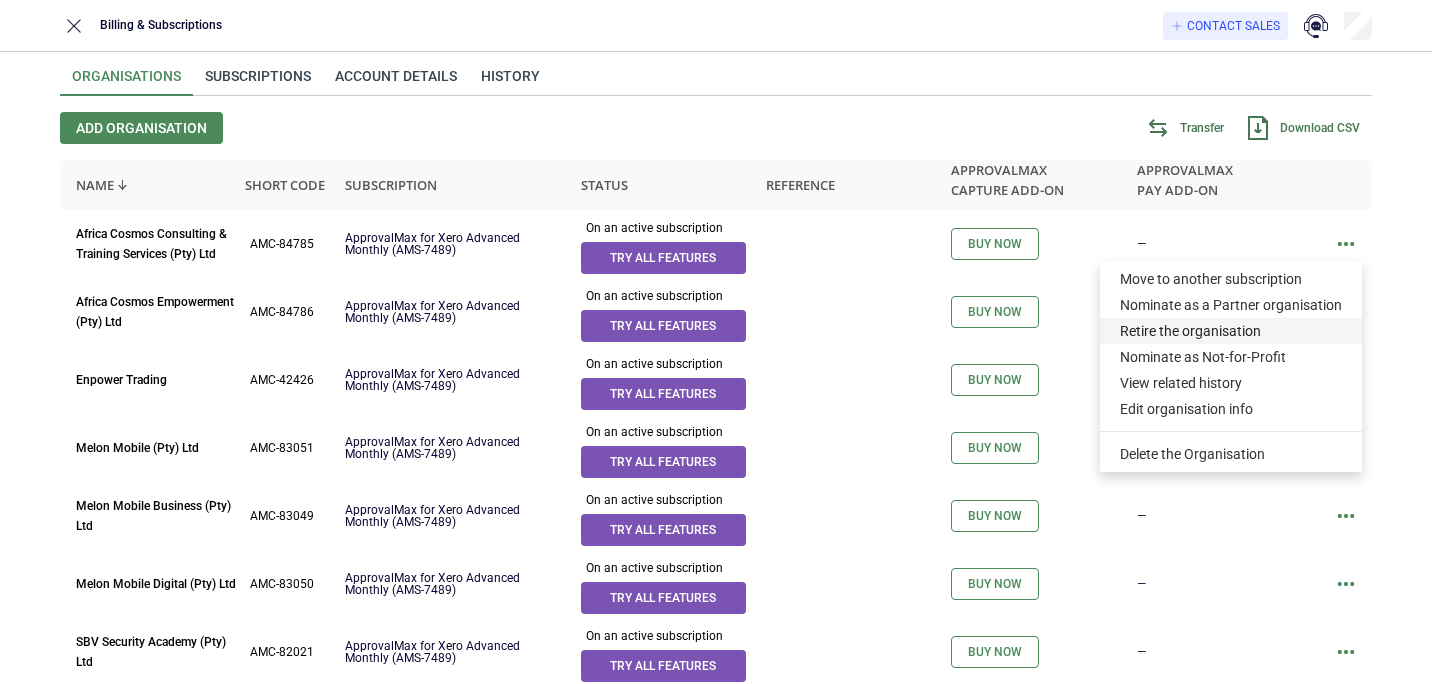 click on "Retire the organisation" at bounding box center (1231, 331) 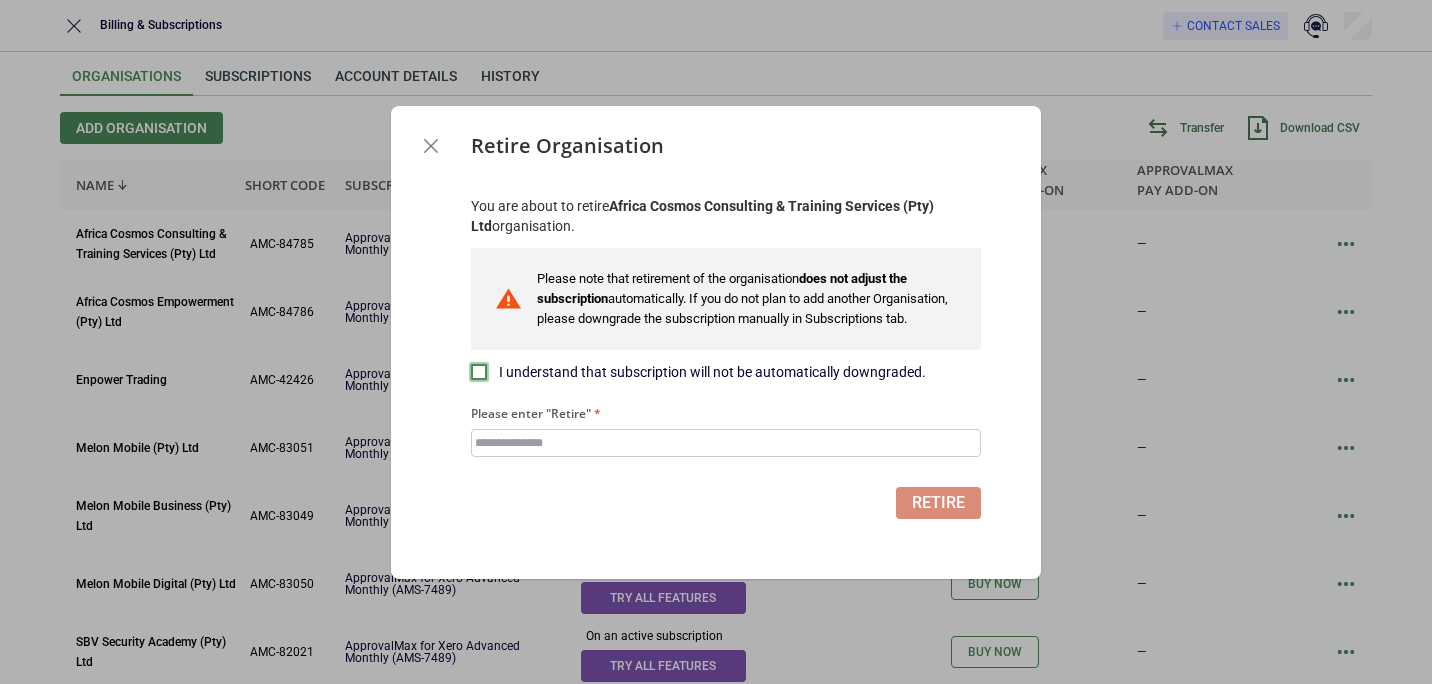 click at bounding box center (479, 372) 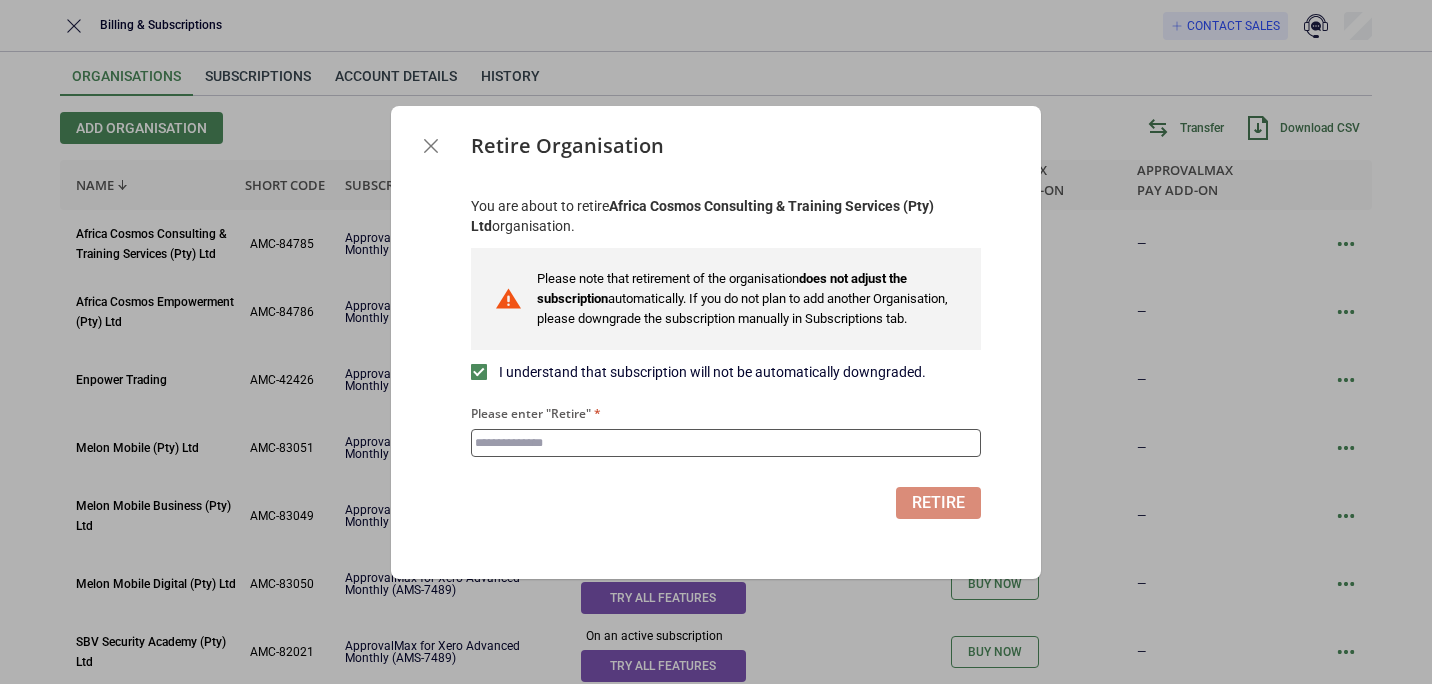 click on "Please enter "Retire"" at bounding box center (726, 443) 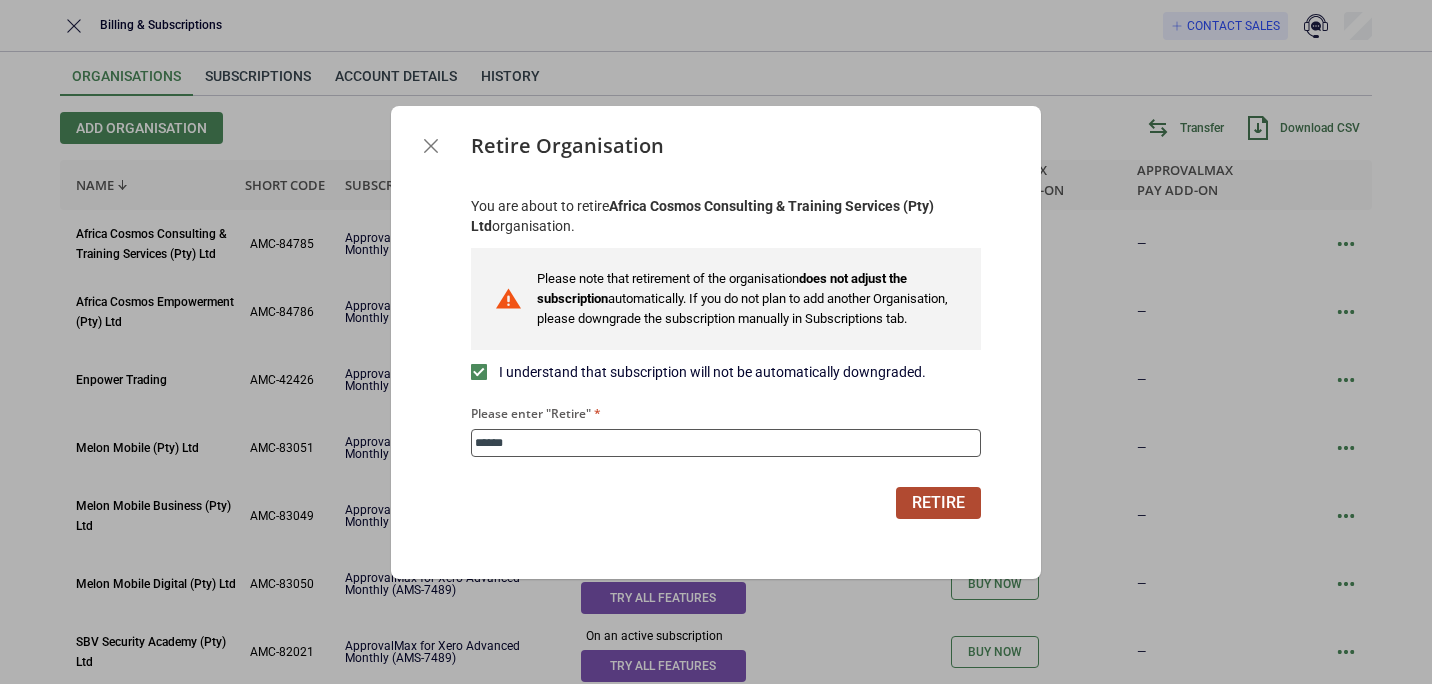 type on "******" 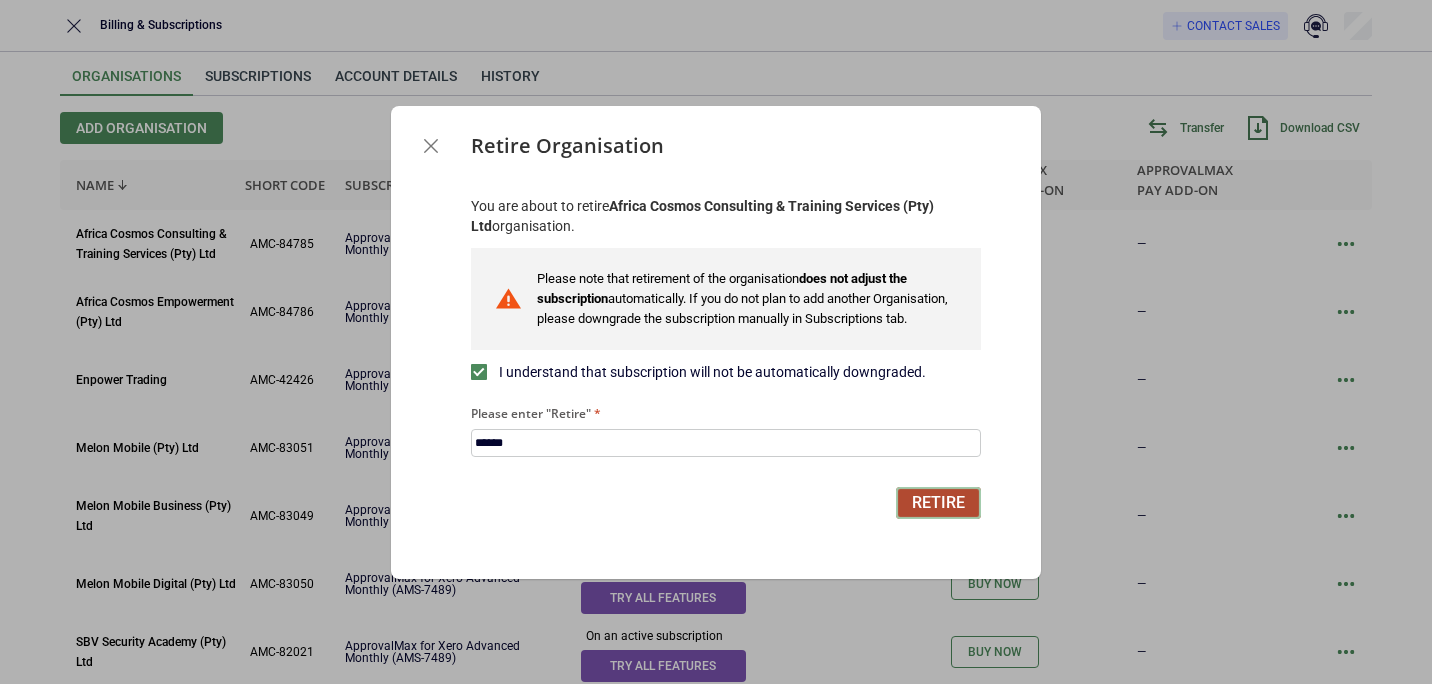 click on "Retire" at bounding box center [938, 503] 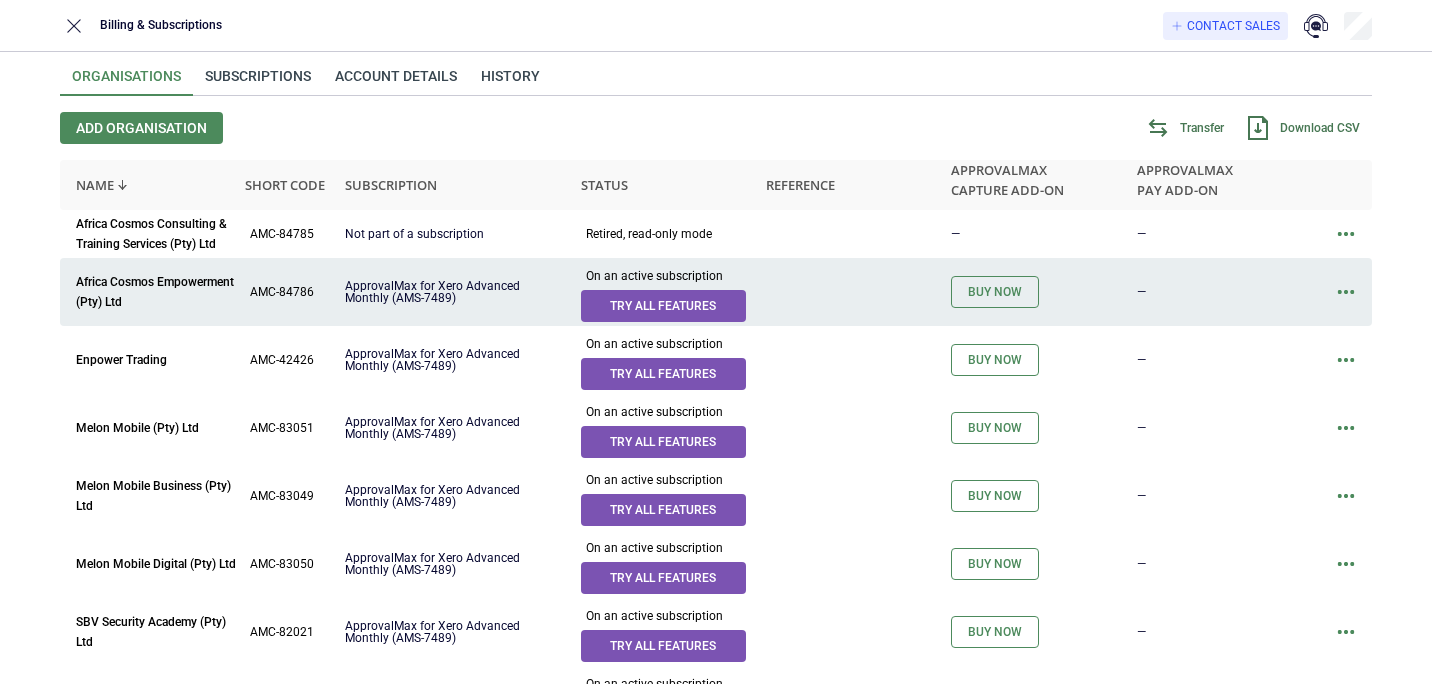 click 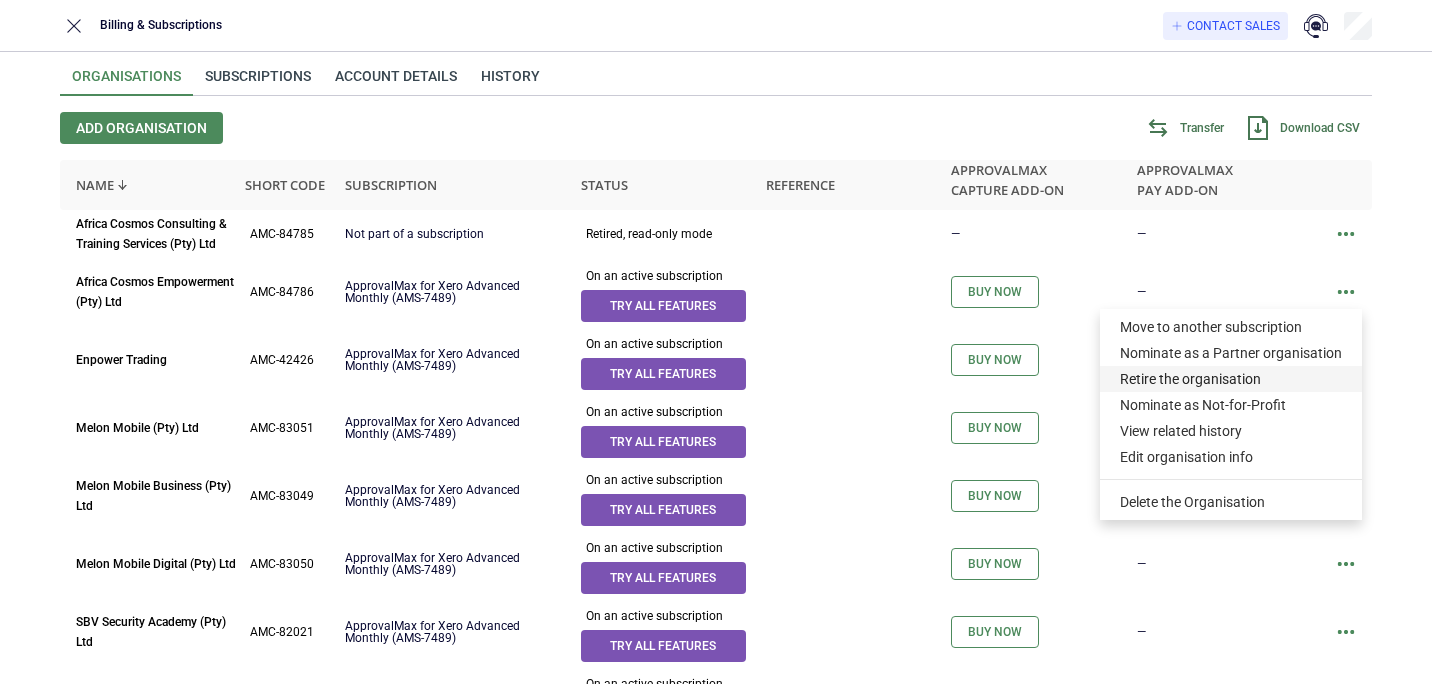 click on "Retire the organisation" at bounding box center [1231, 379] 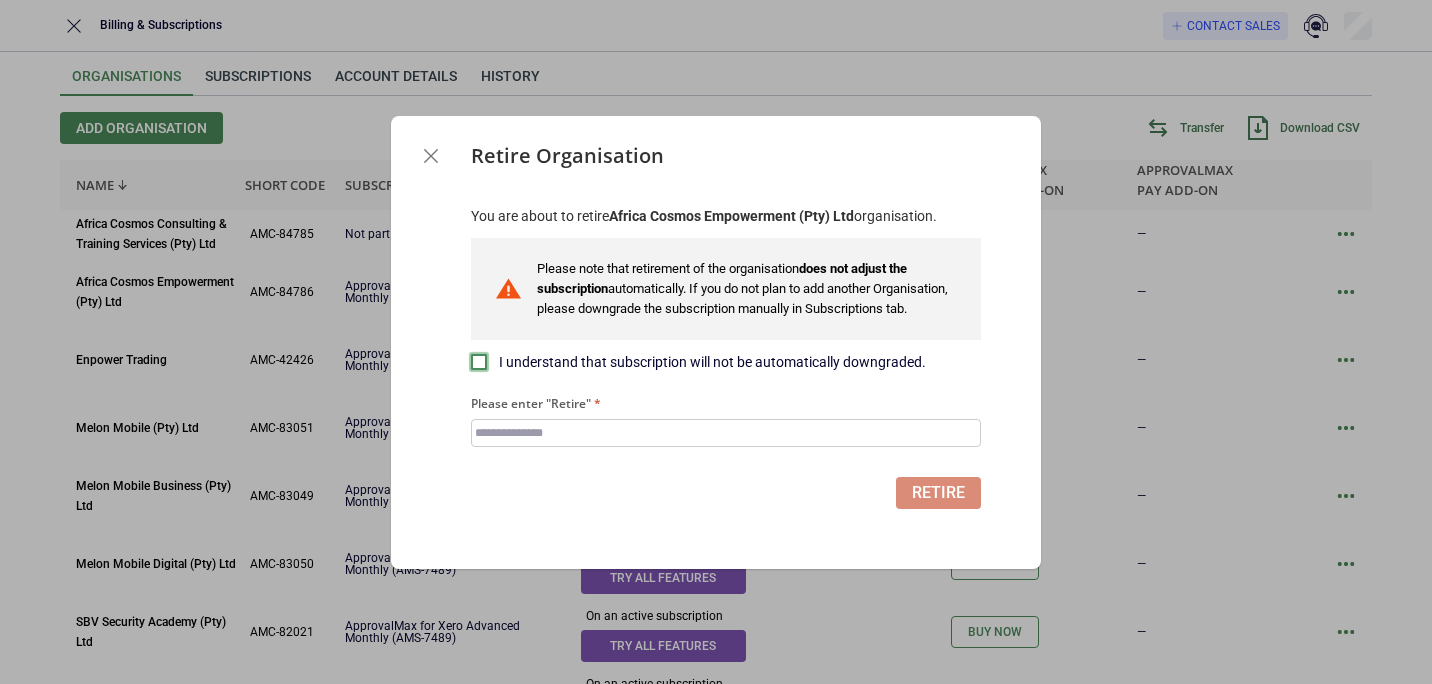 click at bounding box center (479, 362) 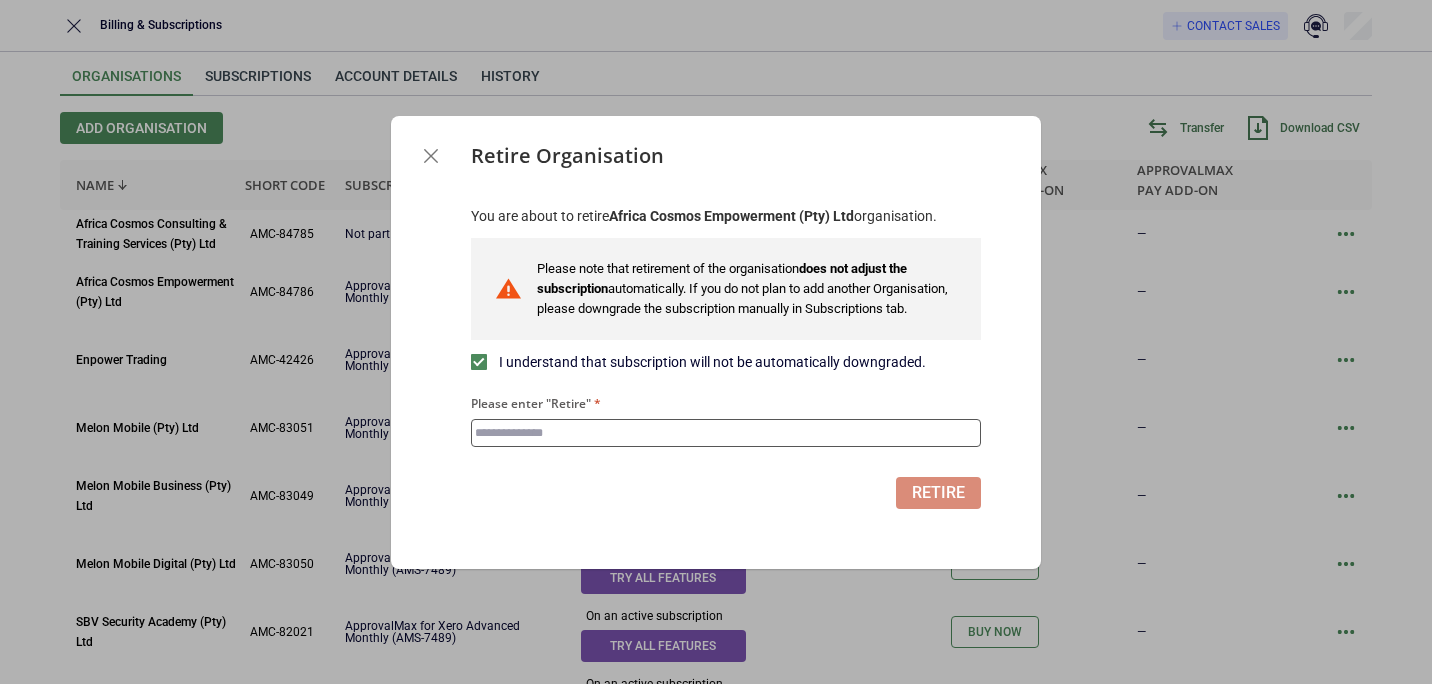 click on "Please enter "Retire"" at bounding box center [726, 433] 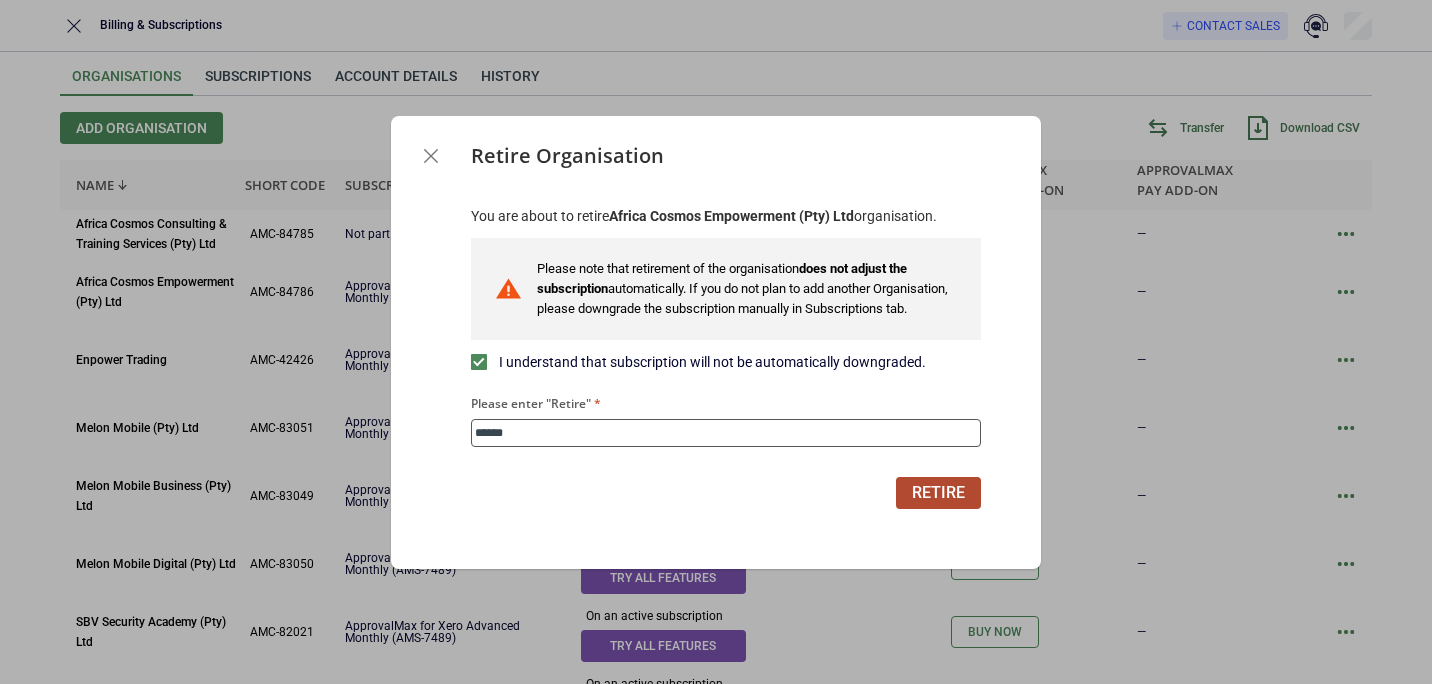 type on "******" 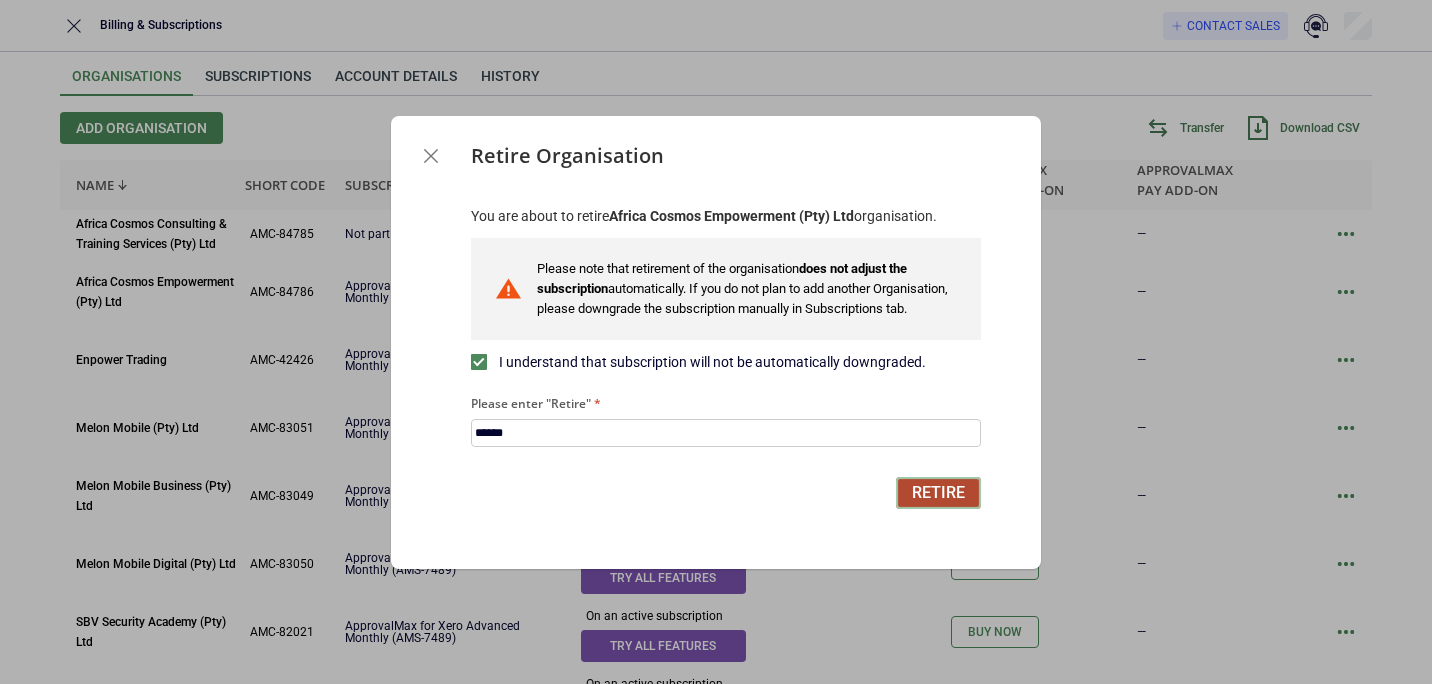 click on "Retire" at bounding box center (938, 493) 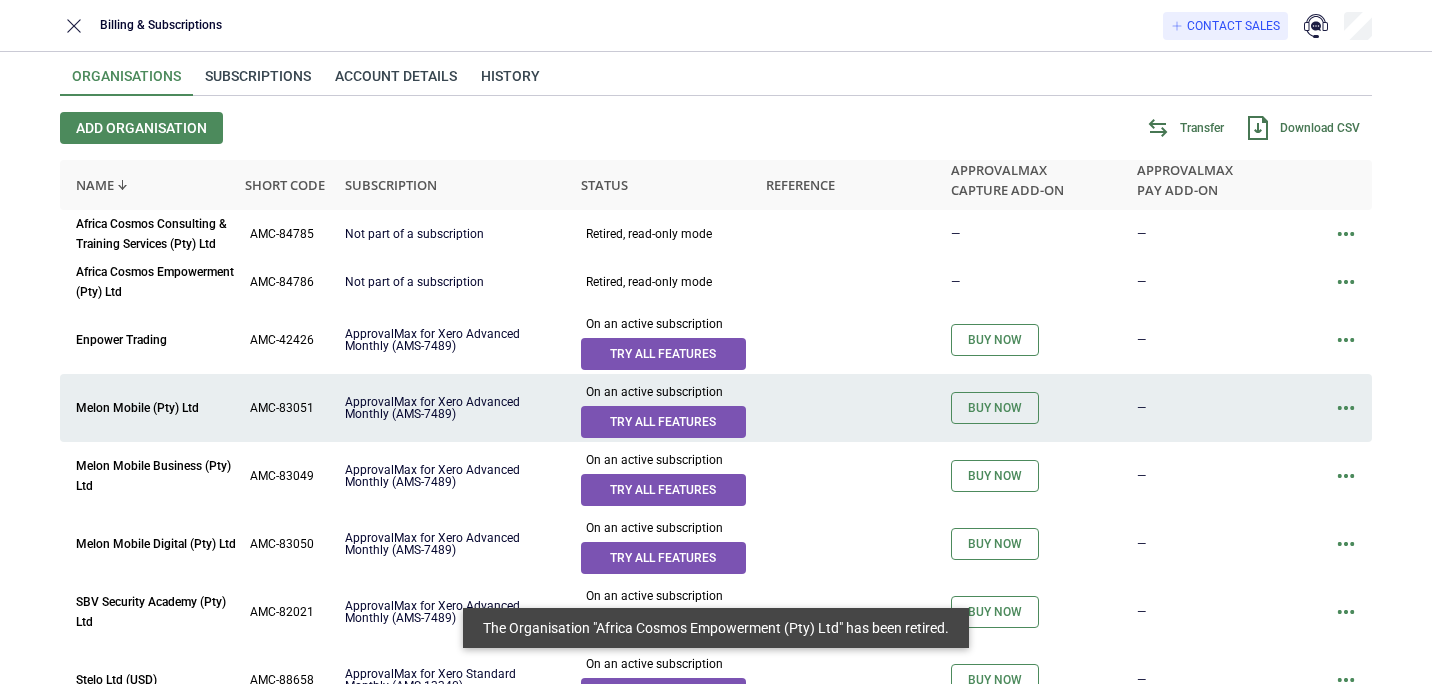 scroll, scrollTop: 100, scrollLeft: 0, axis: vertical 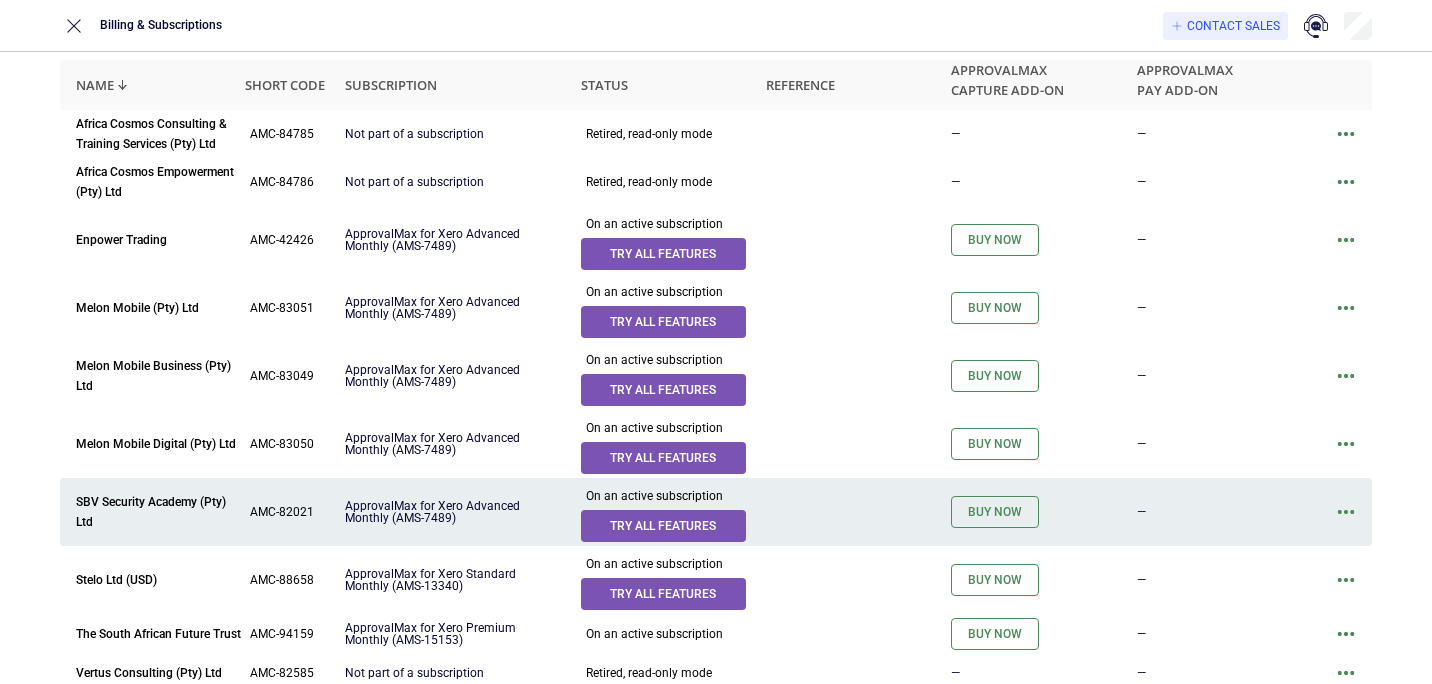click 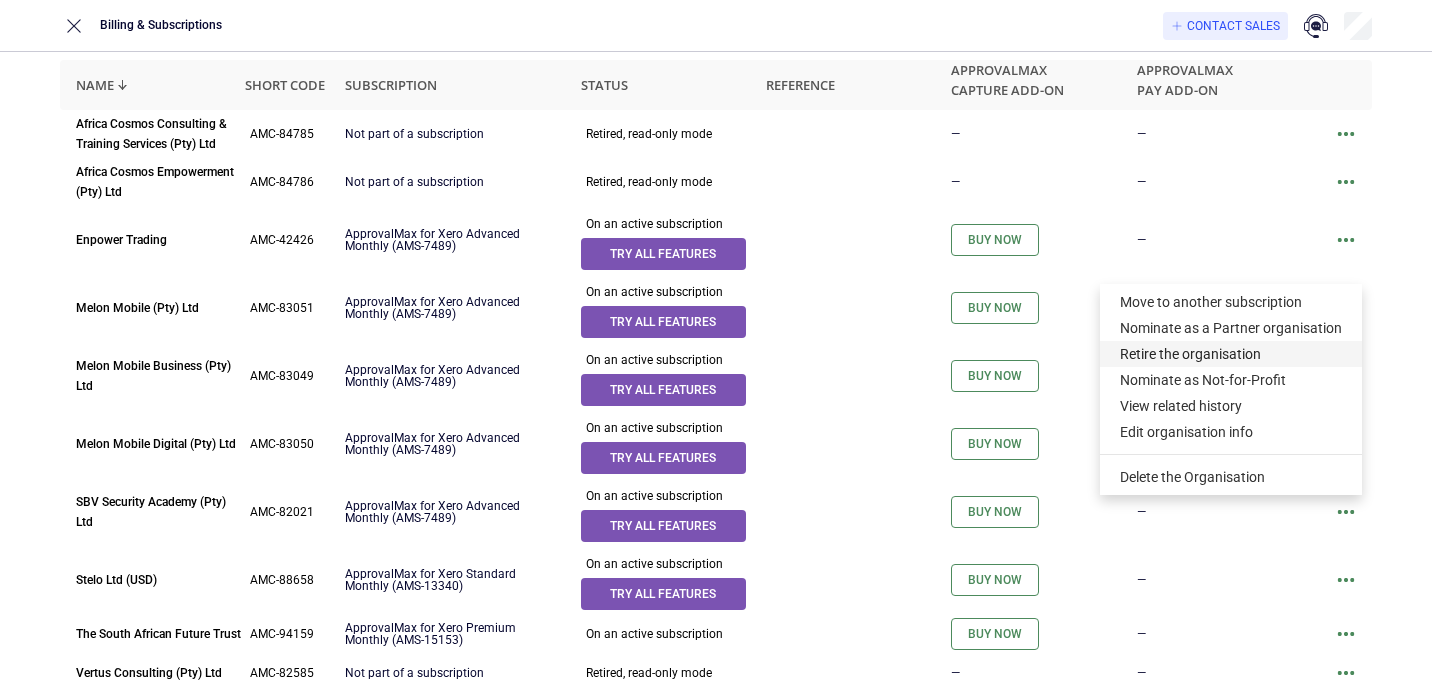 click on "Retire the organisation" at bounding box center (1231, 354) 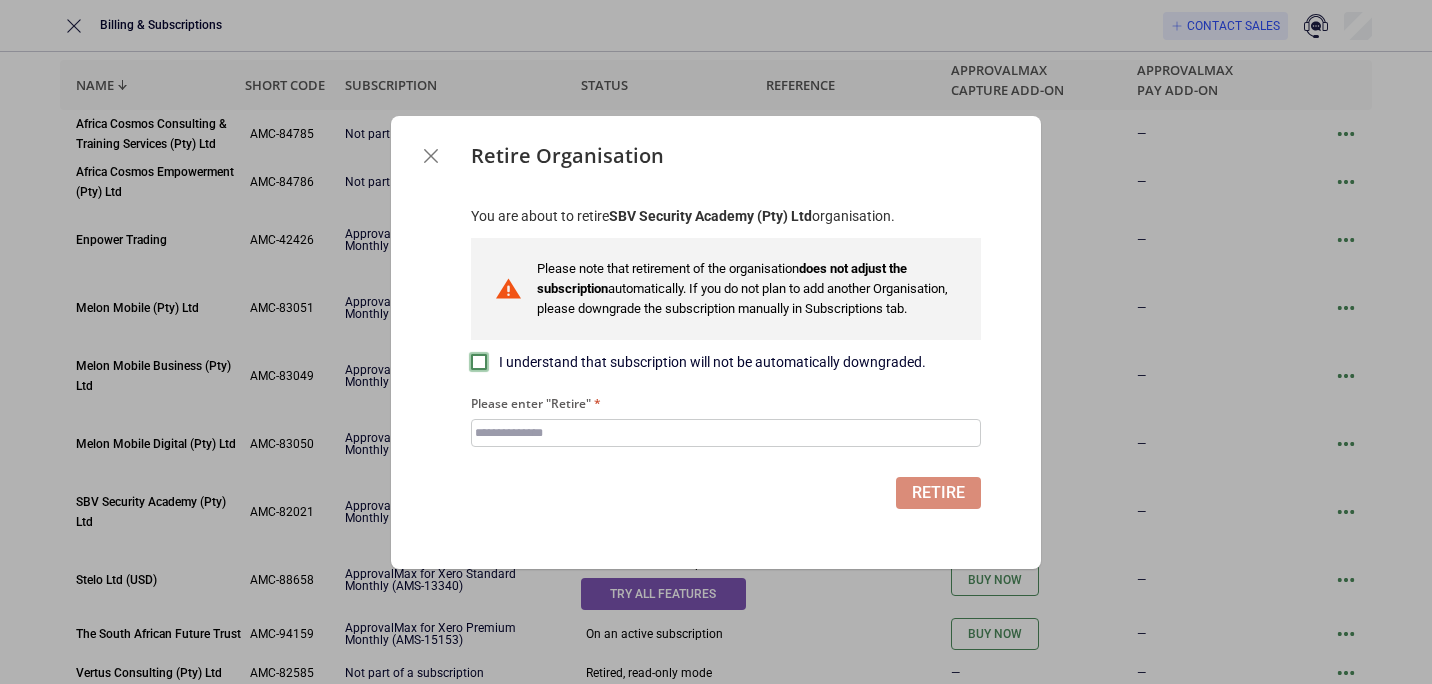 click at bounding box center (479, 362) 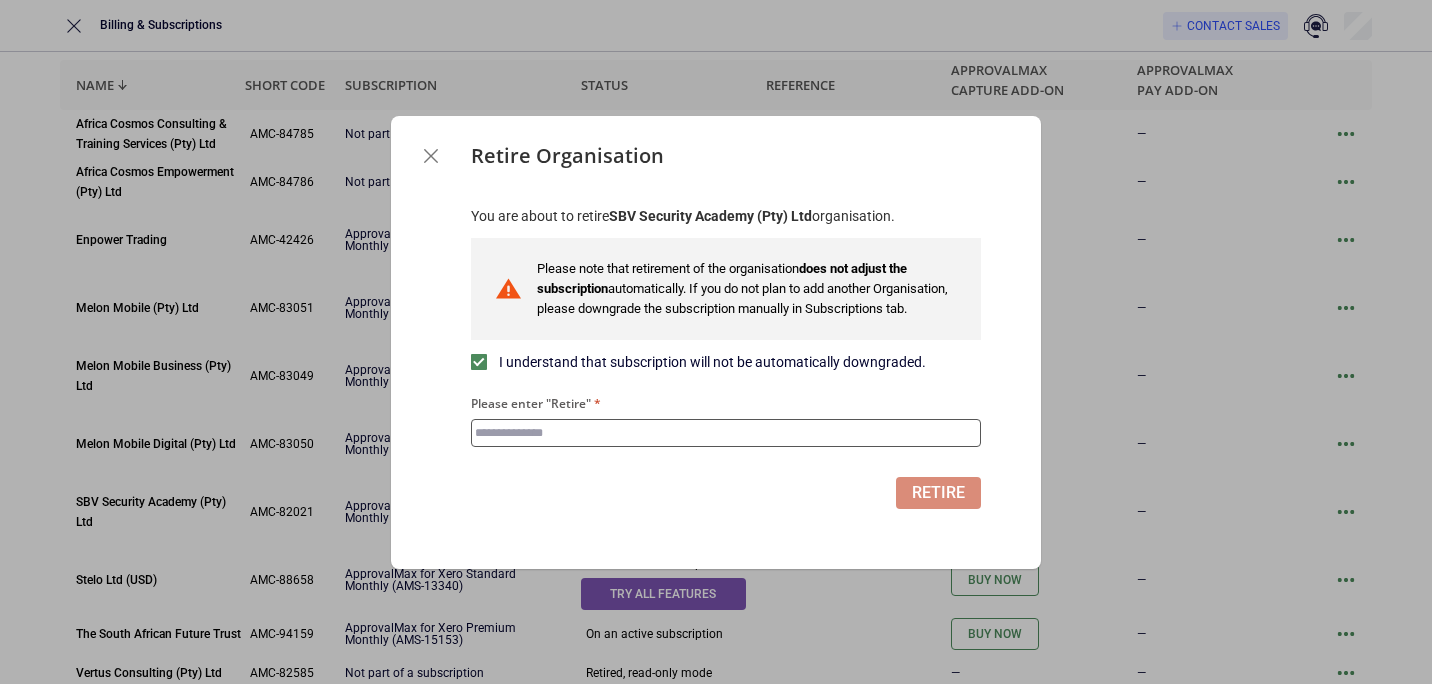 click on "Please enter "Retire"" at bounding box center [726, 433] 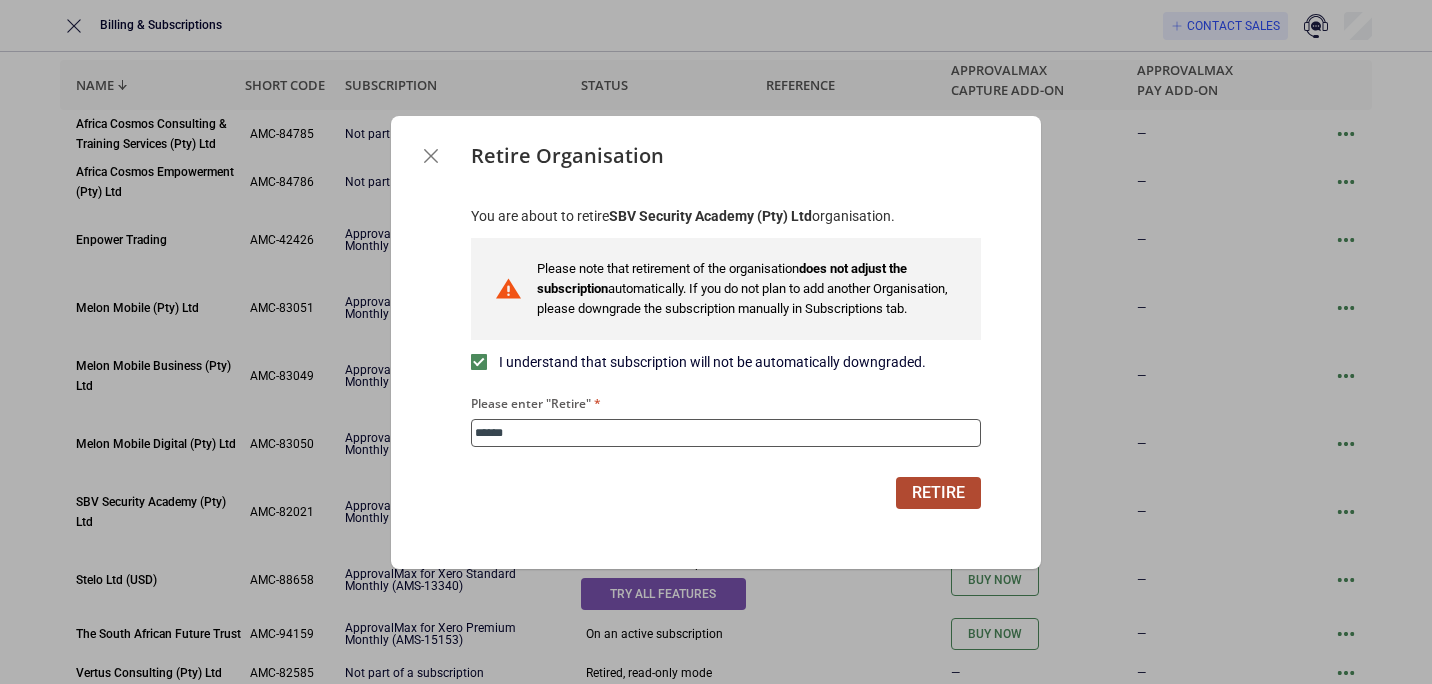 type on "******" 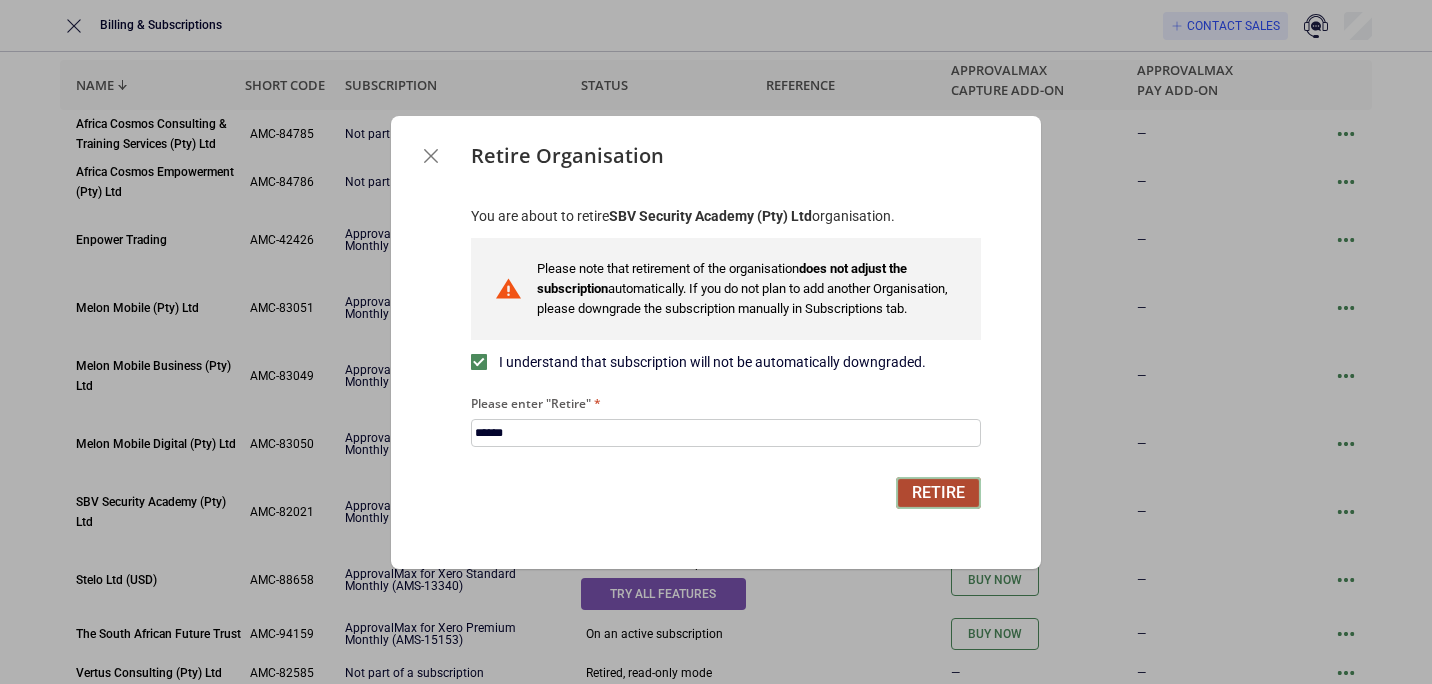 click on "Retire" at bounding box center [938, 493] 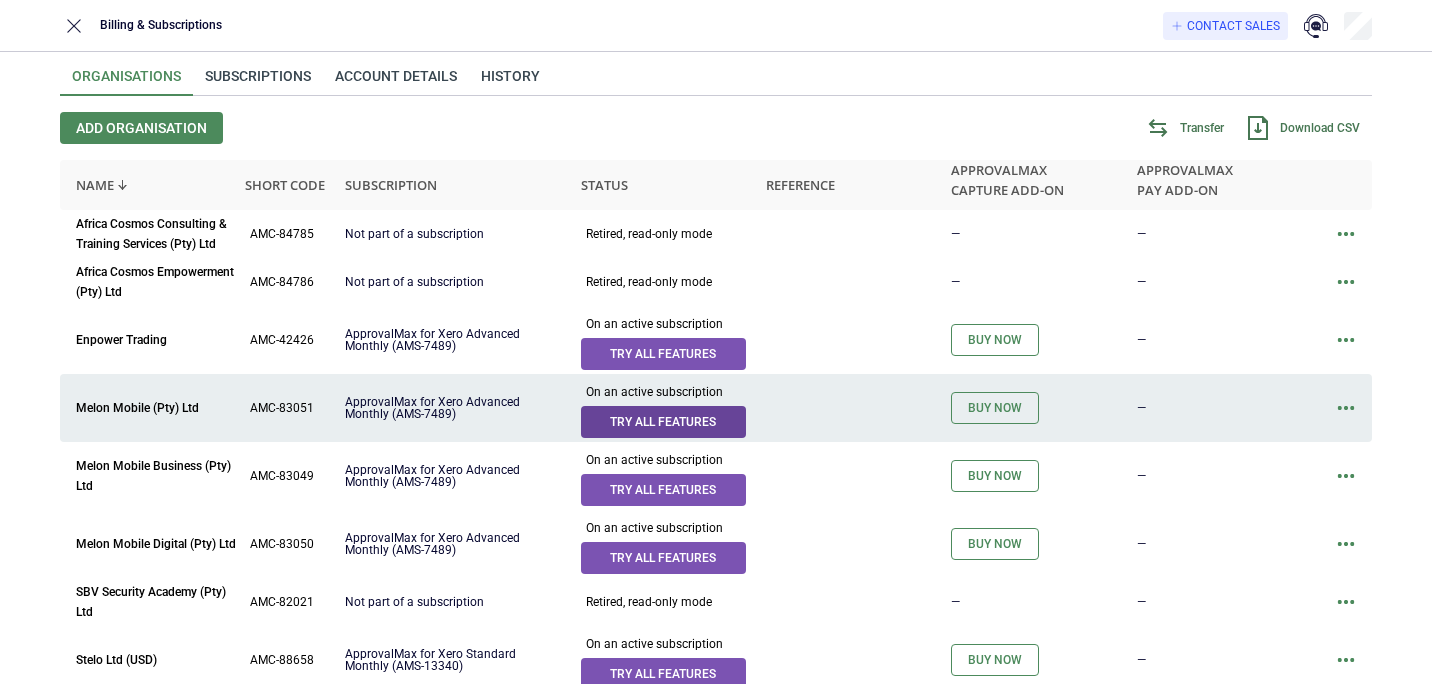 scroll, scrollTop: 0, scrollLeft: 0, axis: both 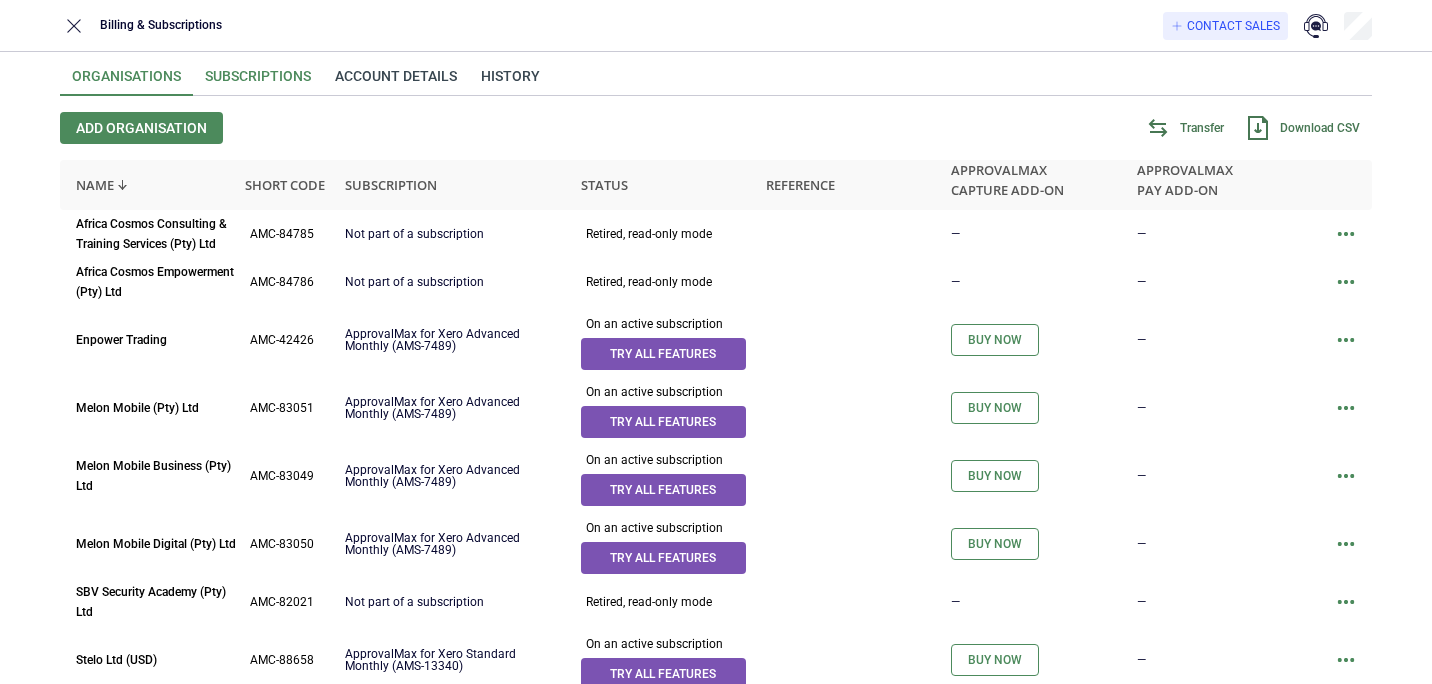 click on "Subscriptions" at bounding box center [258, 82] 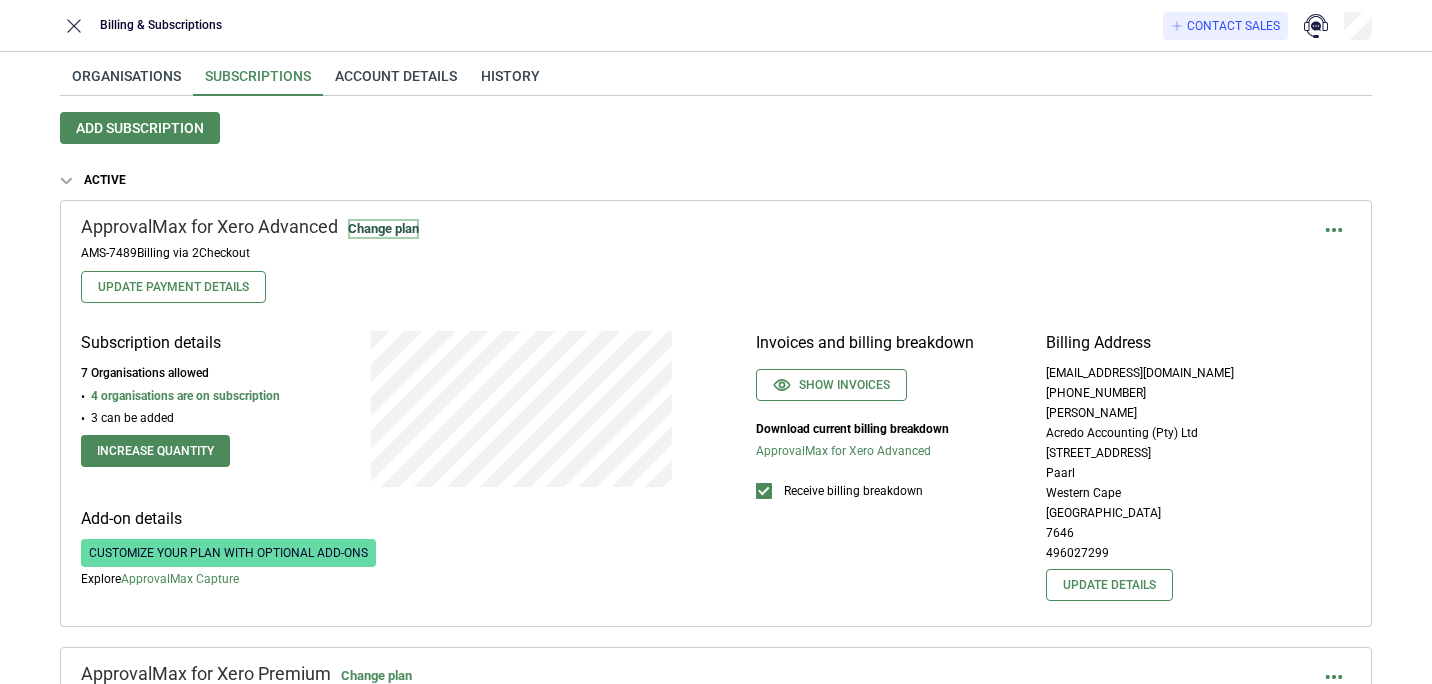 click on "Change plan" at bounding box center (383, 229) 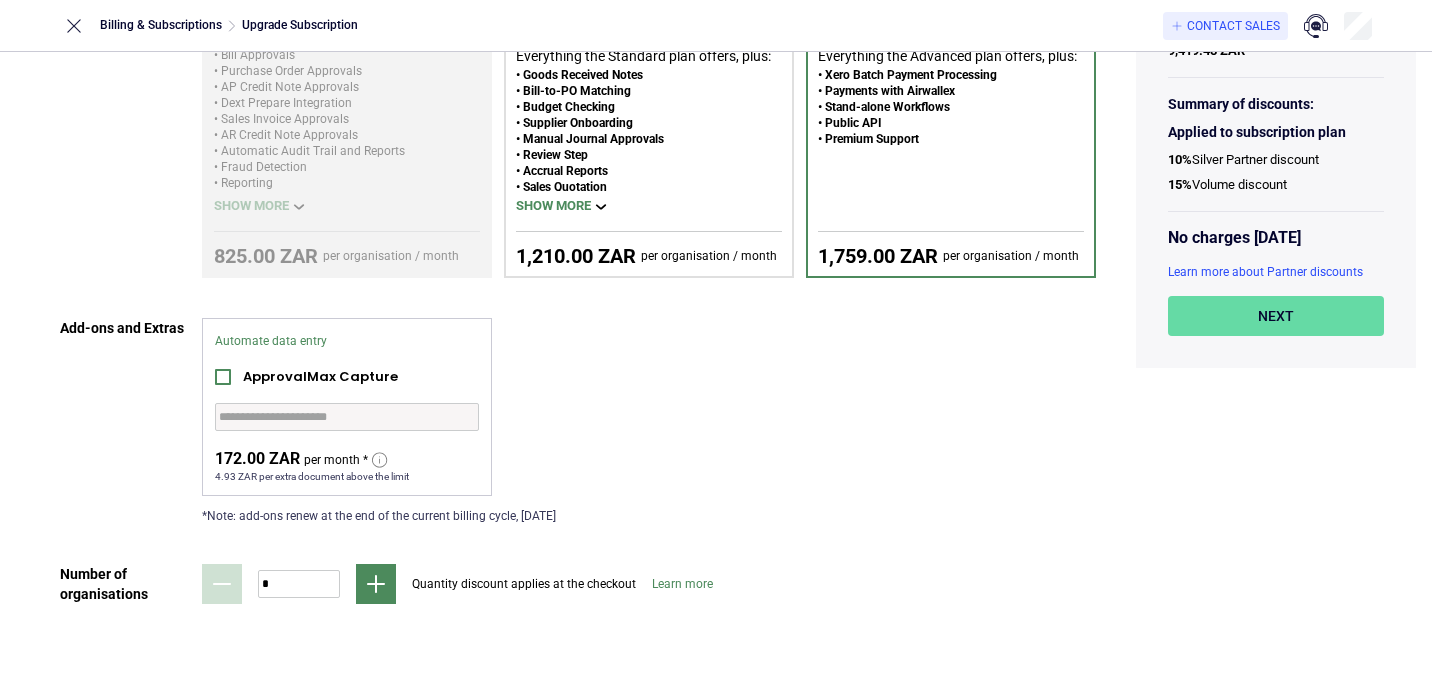 scroll, scrollTop: 293, scrollLeft: 0, axis: vertical 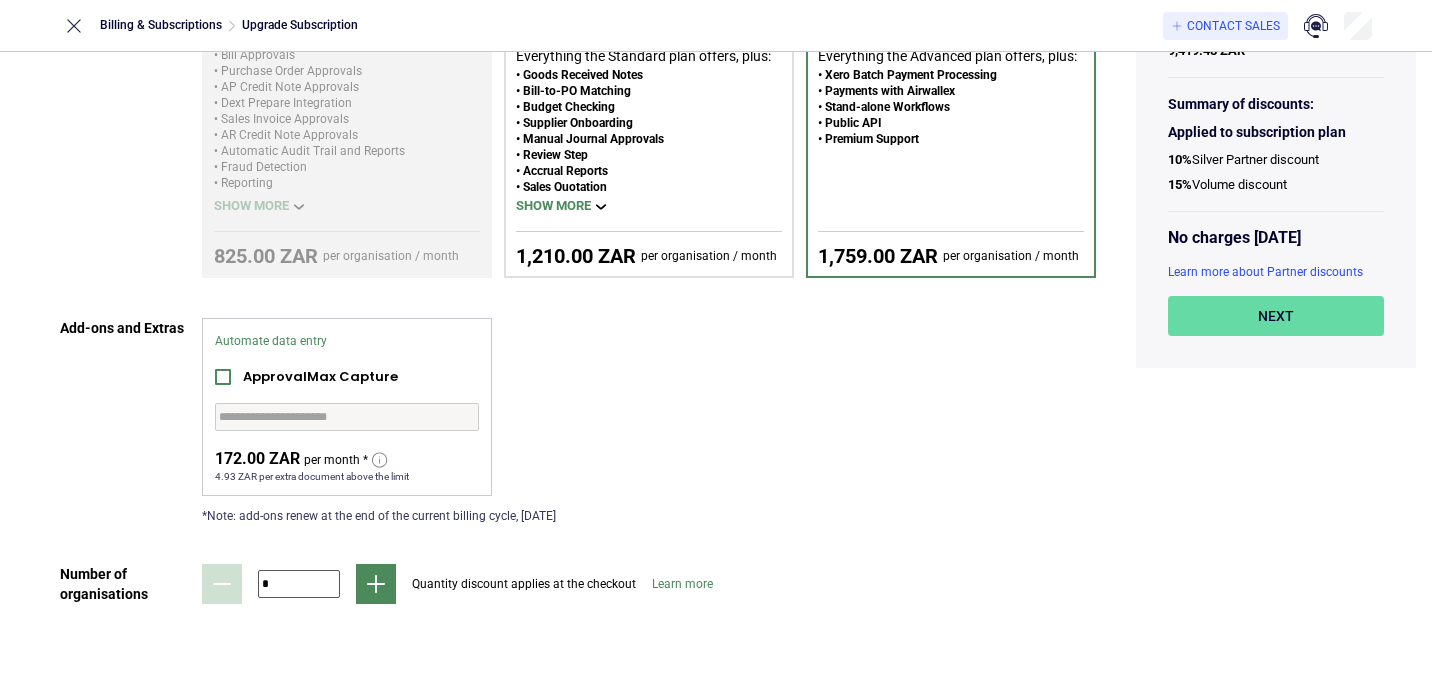 click on "*" at bounding box center (299, 584) 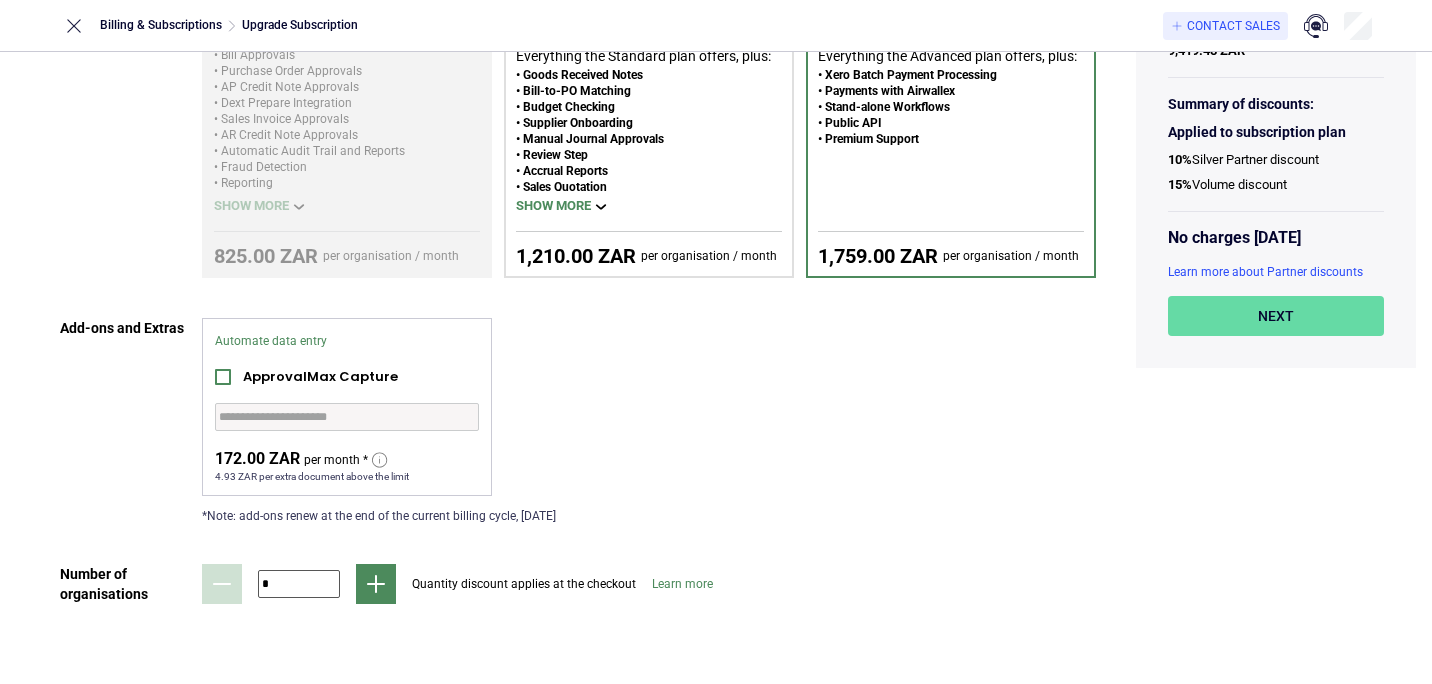 type on "*" 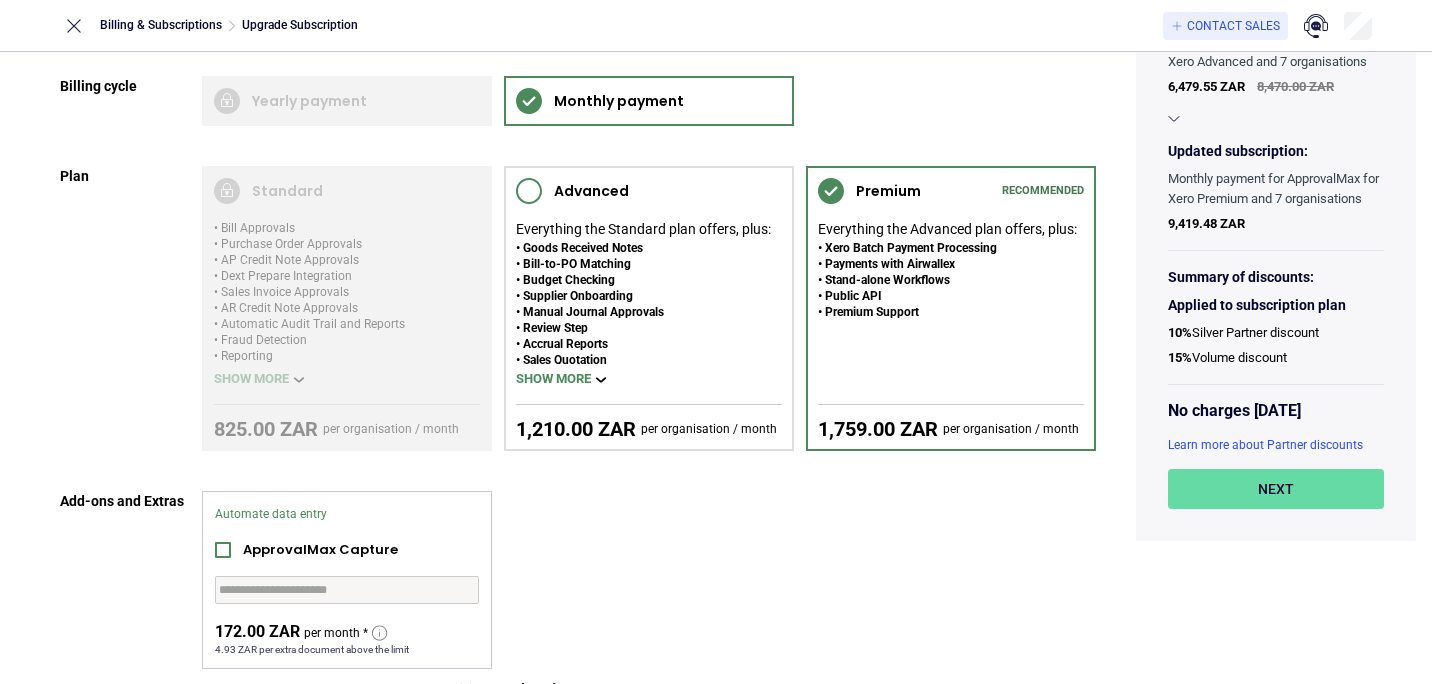 scroll, scrollTop: 93, scrollLeft: 0, axis: vertical 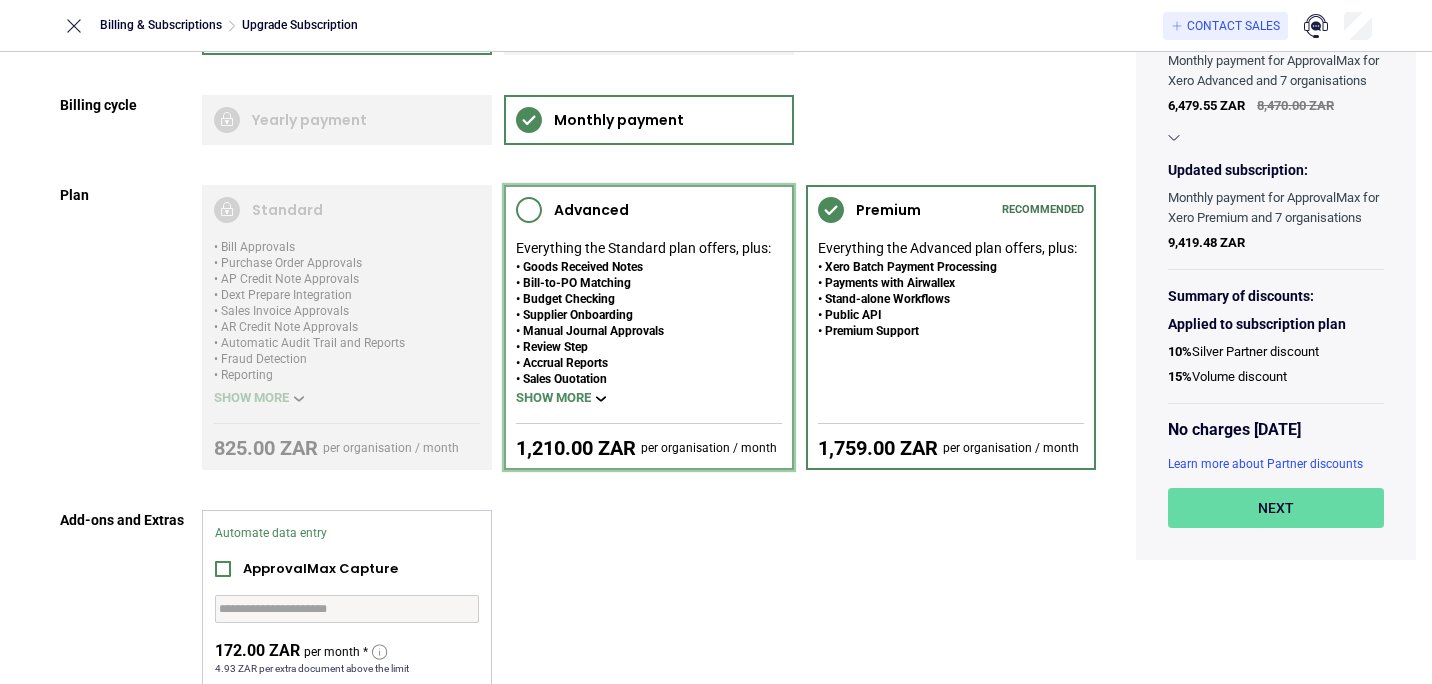 click on "Accrual Reports" at bounding box center (643, 363) 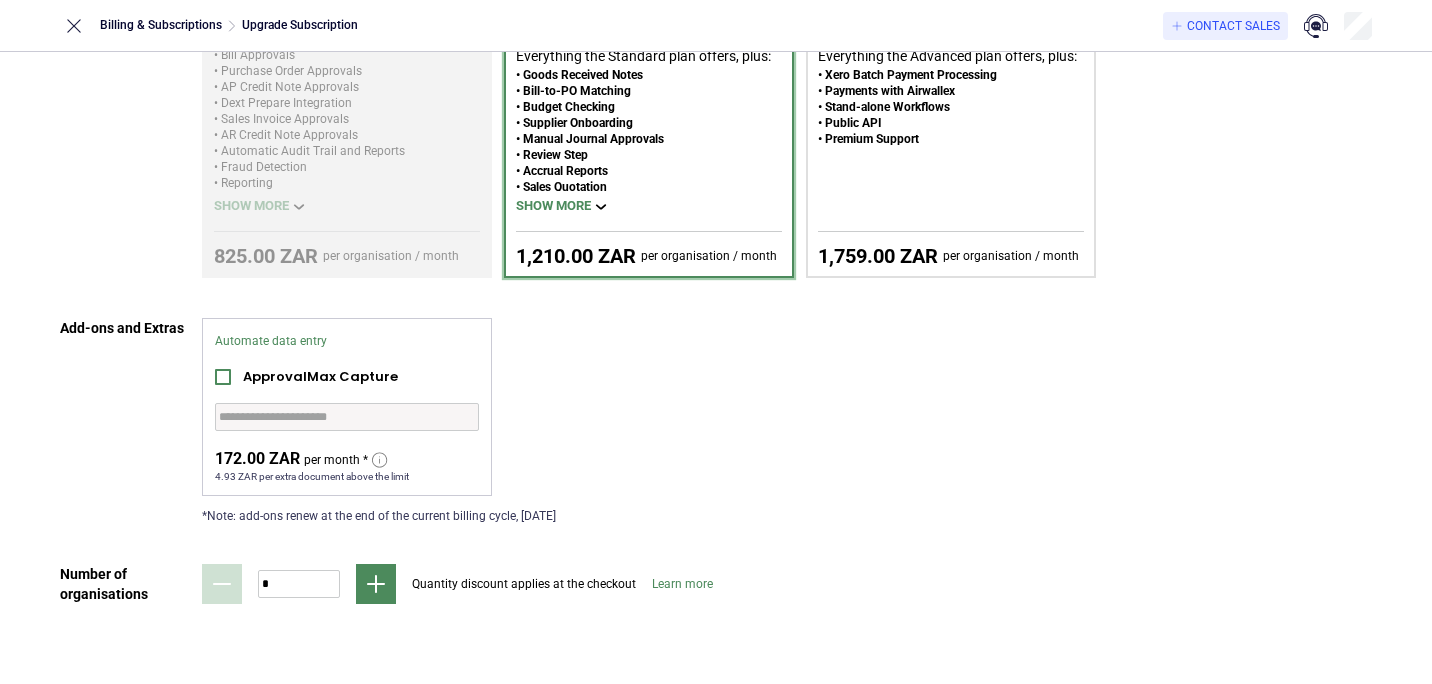 scroll, scrollTop: 0, scrollLeft: 0, axis: both 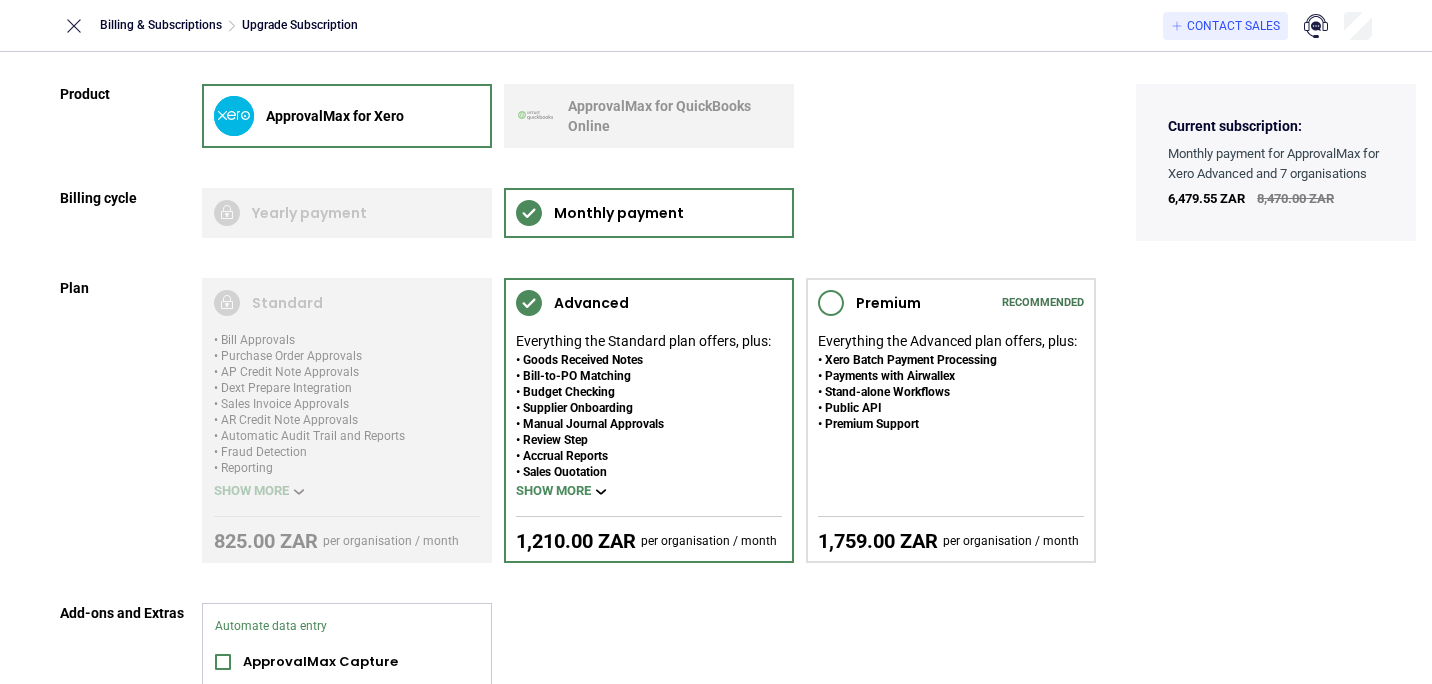 click on "Product ApprovalMax for Xero ApprovalMax for QuickBooks Online Billing cycle Yearly payment Monthly payment Plan Standard Bill Approvals Purchase Order Approvals AP Credit Note Approvals Dext Prepare Integration Sales Invoice Approvals AR Credit Note Approvals Automatic Audit Trail and Reports Fraud Detection Reporting Mobile App Slack Integration Customer support Nudge Show more  825.00 ZAR per organisation / month Advanced Everything the Standard plan offers, plus: Goods Received Notes Bill-to-PO Matching Budget Checking Supplier Onboarding Manual Journal Approvals Review Step Accrual Reports Sales Quotation Client Onboarding Automated Approvals Hold Request on Approval Workflow Version History Request Version History Editing on Approval Group of Accounts Show more  1,210.00 ZAR per organisation / month Premium Recommended Everything the Advanced plan offers, plus: Xero Batch Payment Processing Payments with Airwallex Stand-alone Workflows Public API Premium Support 1,759.00 ZAR per organisation / month *" at bounding box center (578, 506) 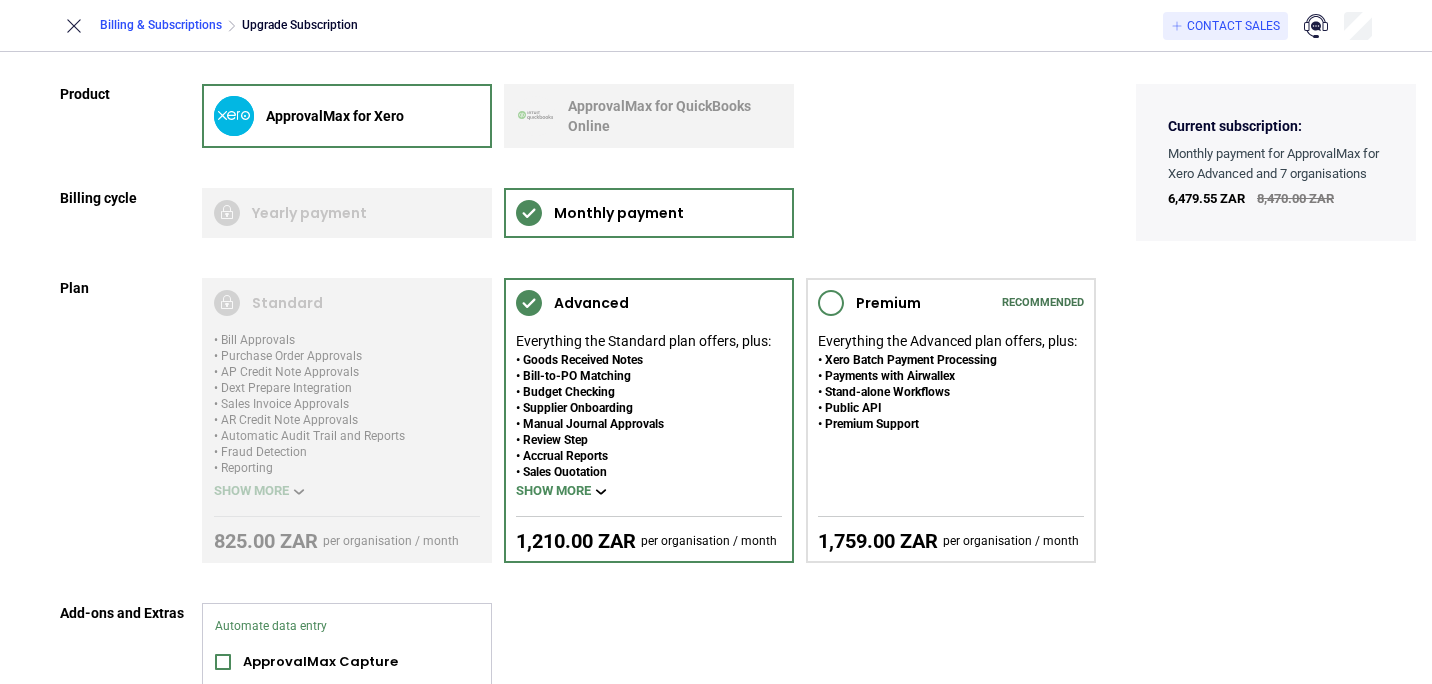 click on "Billing & Subscriptions" at bounding box center (161, 25) 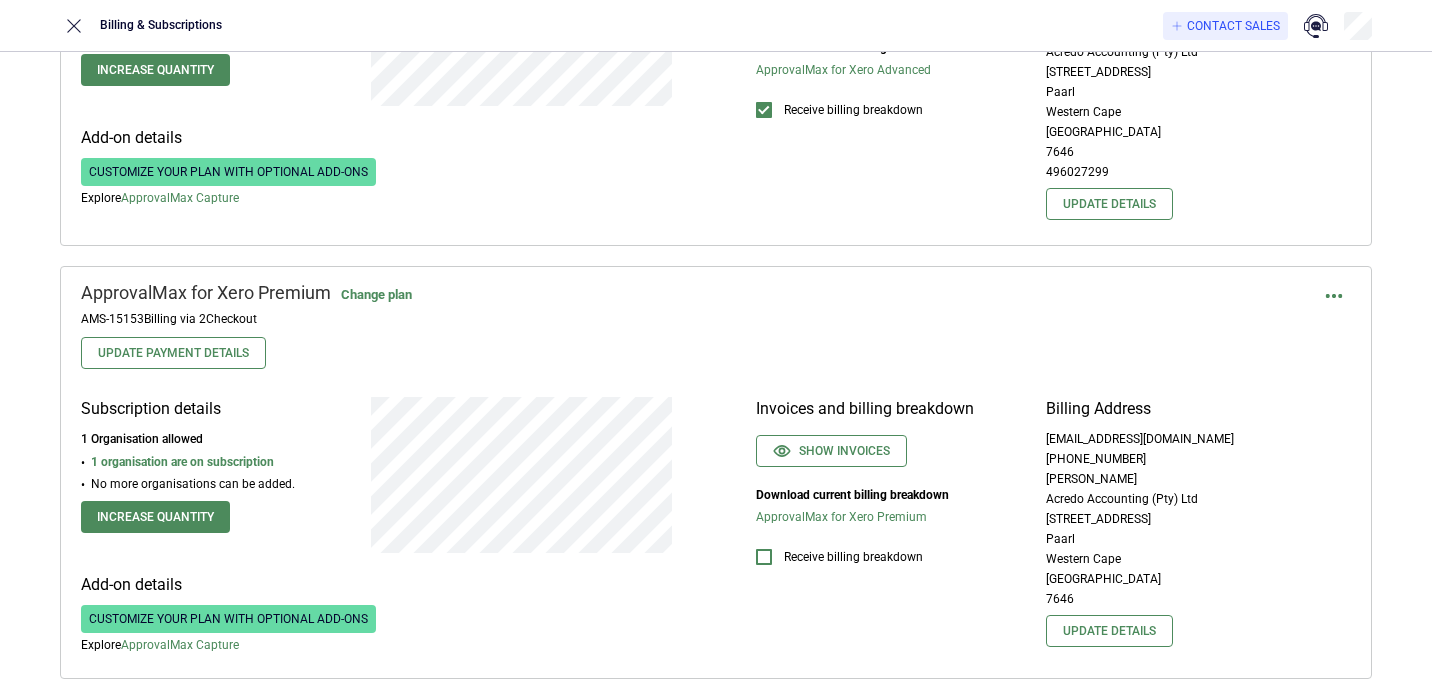 scroll, scrollTop: 0, scrollLeft: 0, axis: both 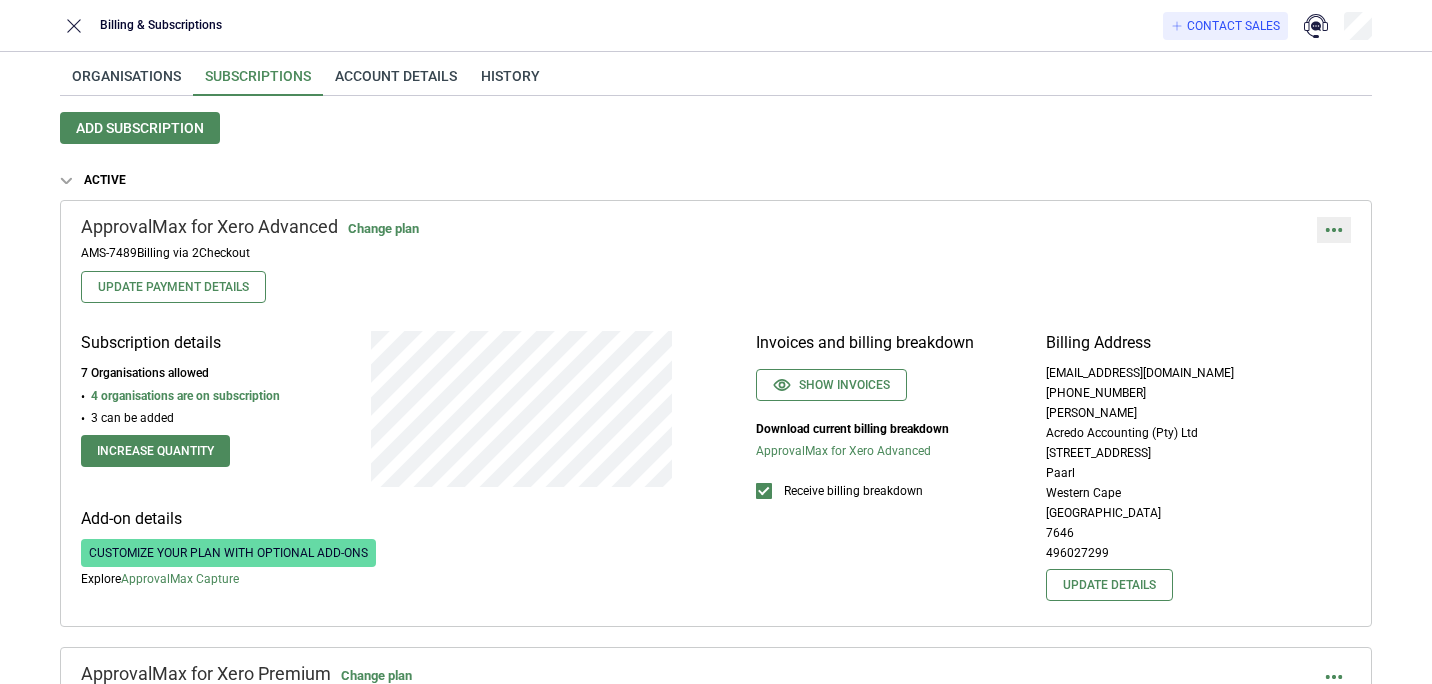 click 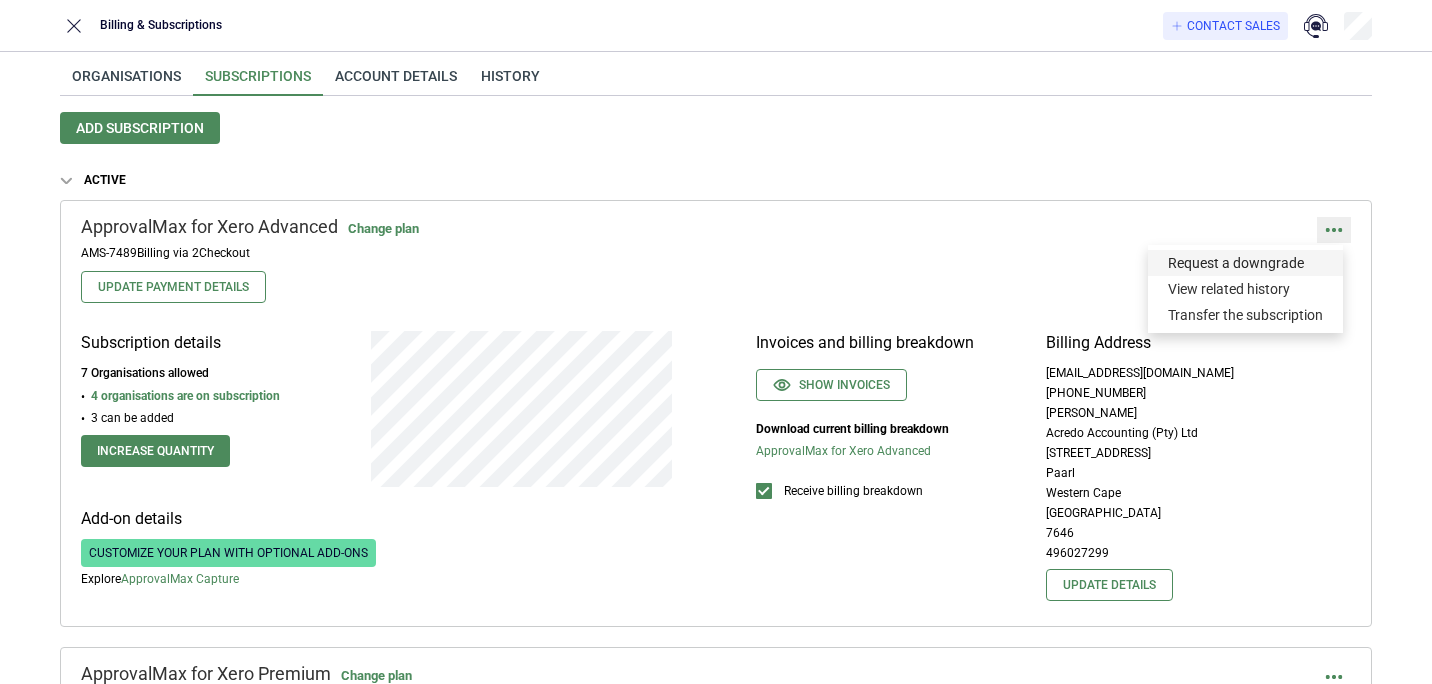 click on "Request a downgrade" at bounding box center (1245, 263) 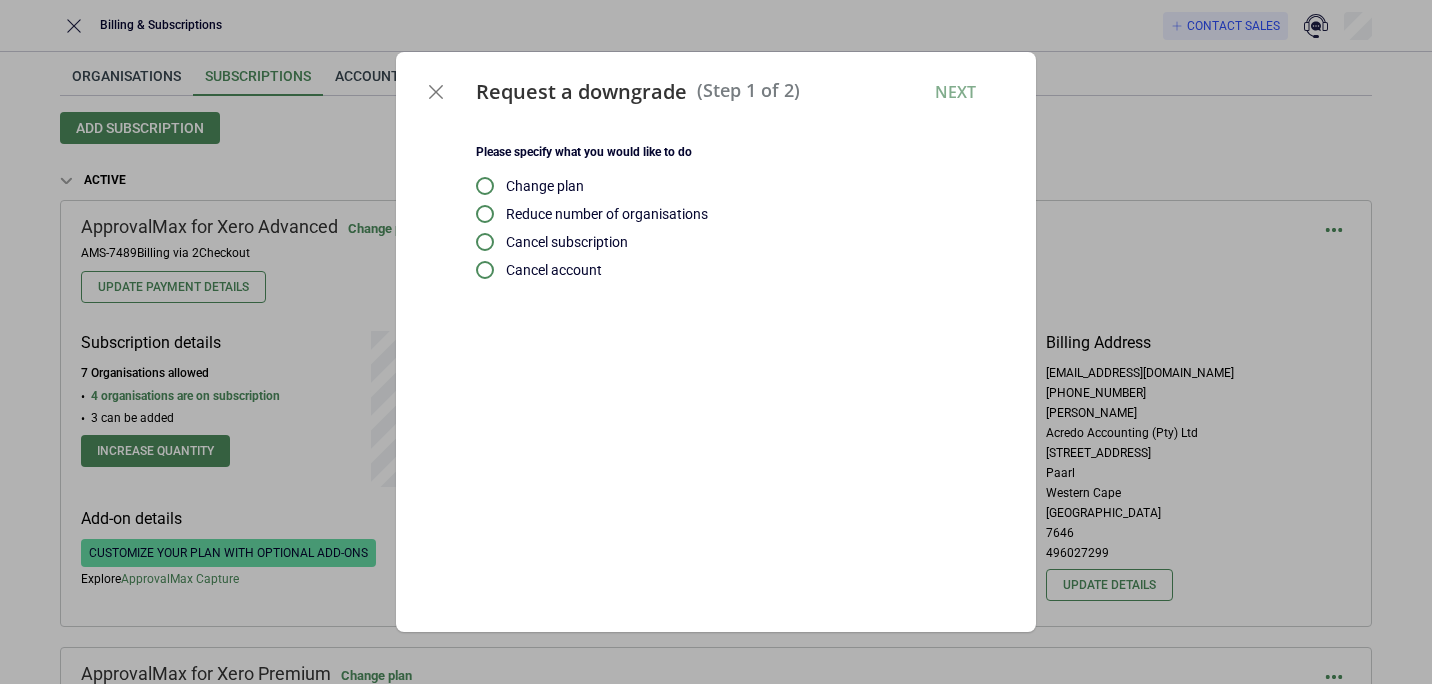 click on "Reduce number of organisations" at bounding box center (741, 214) 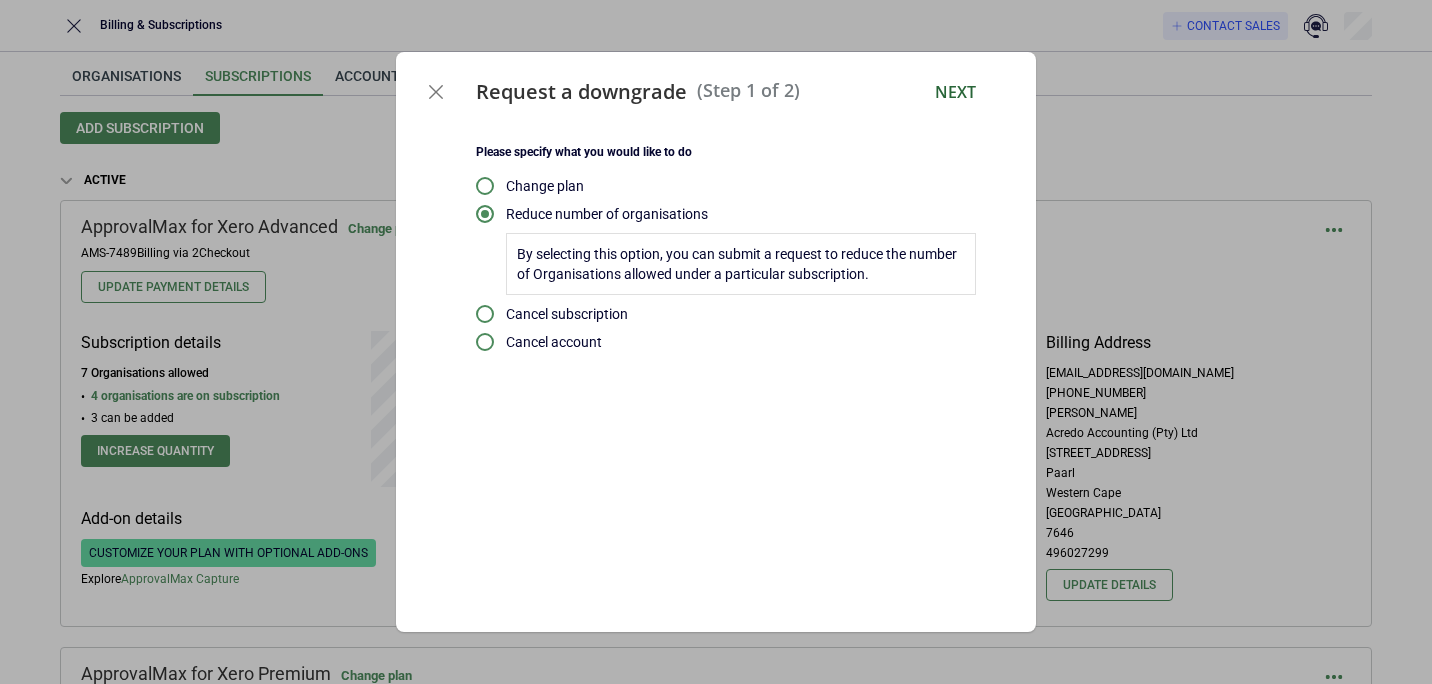 click on "Next" at bounding box center [955, 92] 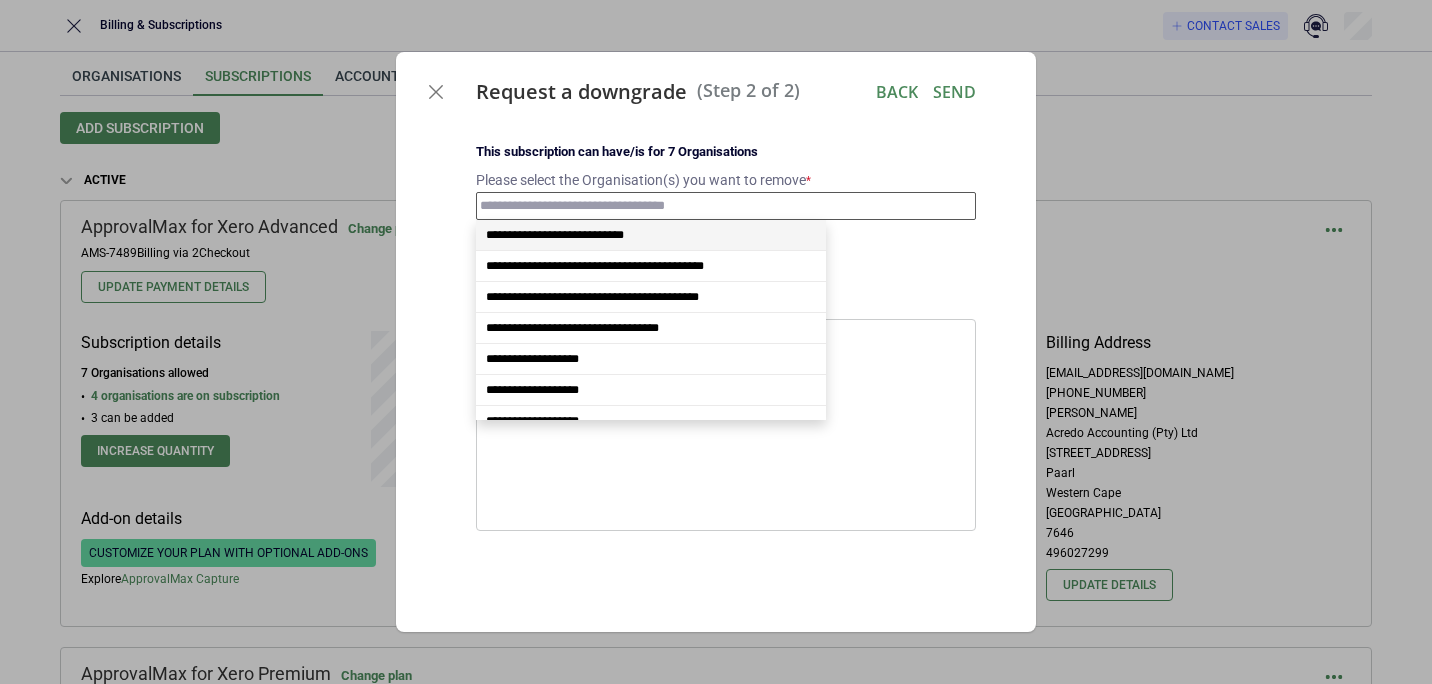 click at bounding box center [726, 206] 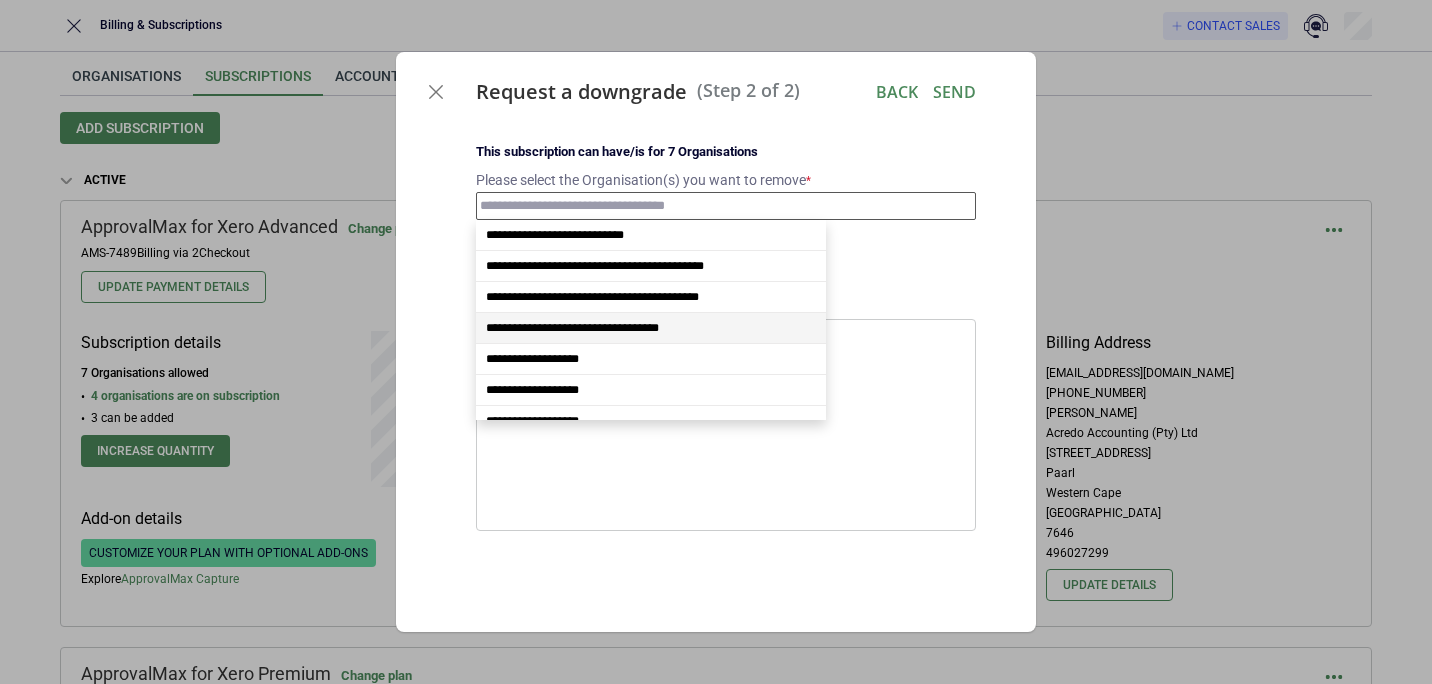 scroll, scrollTop: 17, scrollLeft: 0, axis: vertical 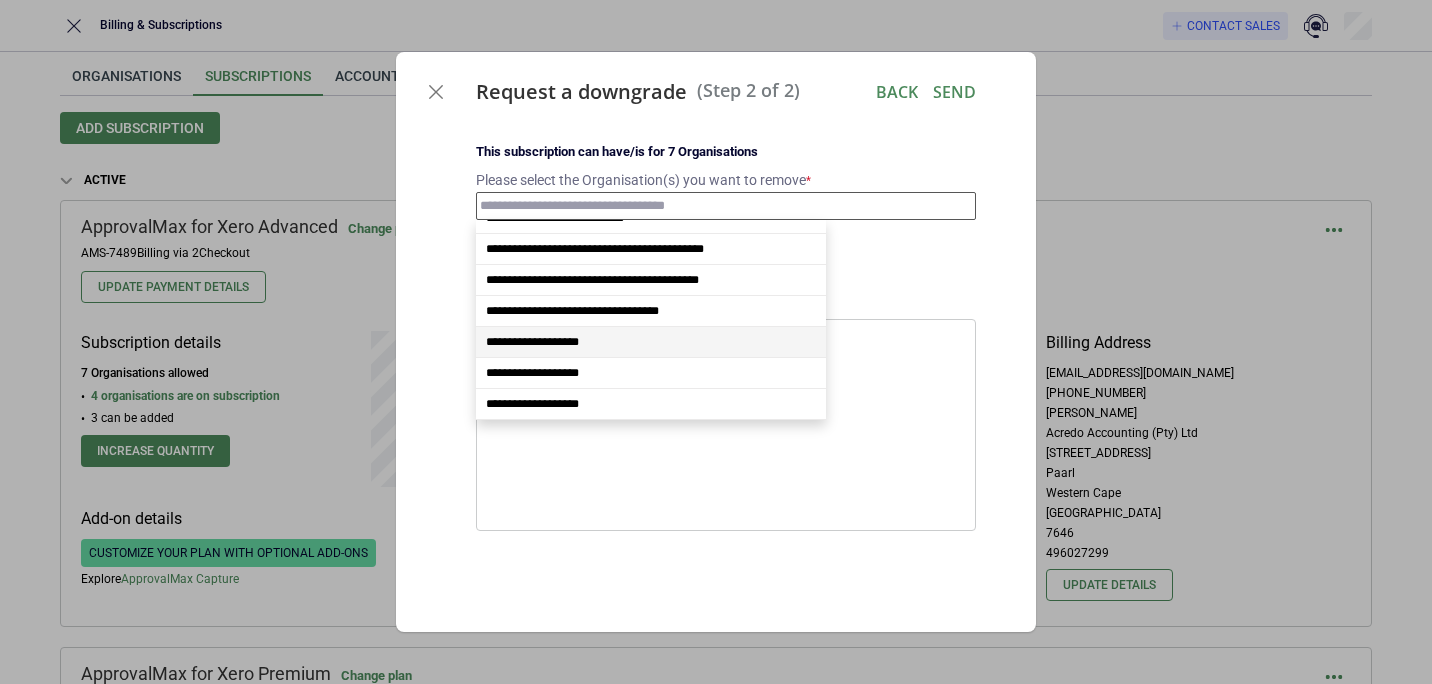 click on "**********" at bounding box center (651, 342) 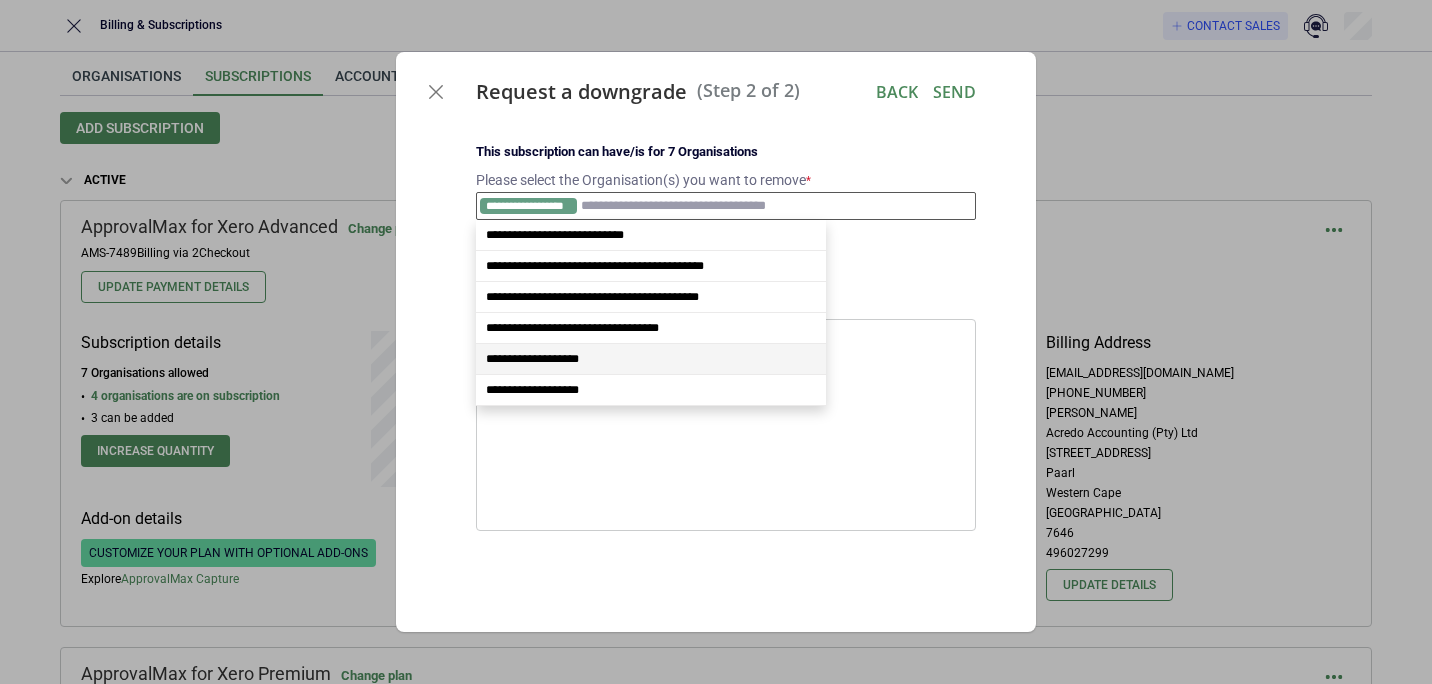 scroll, scrollTop: 0, scrollLeft: 0, axis: both 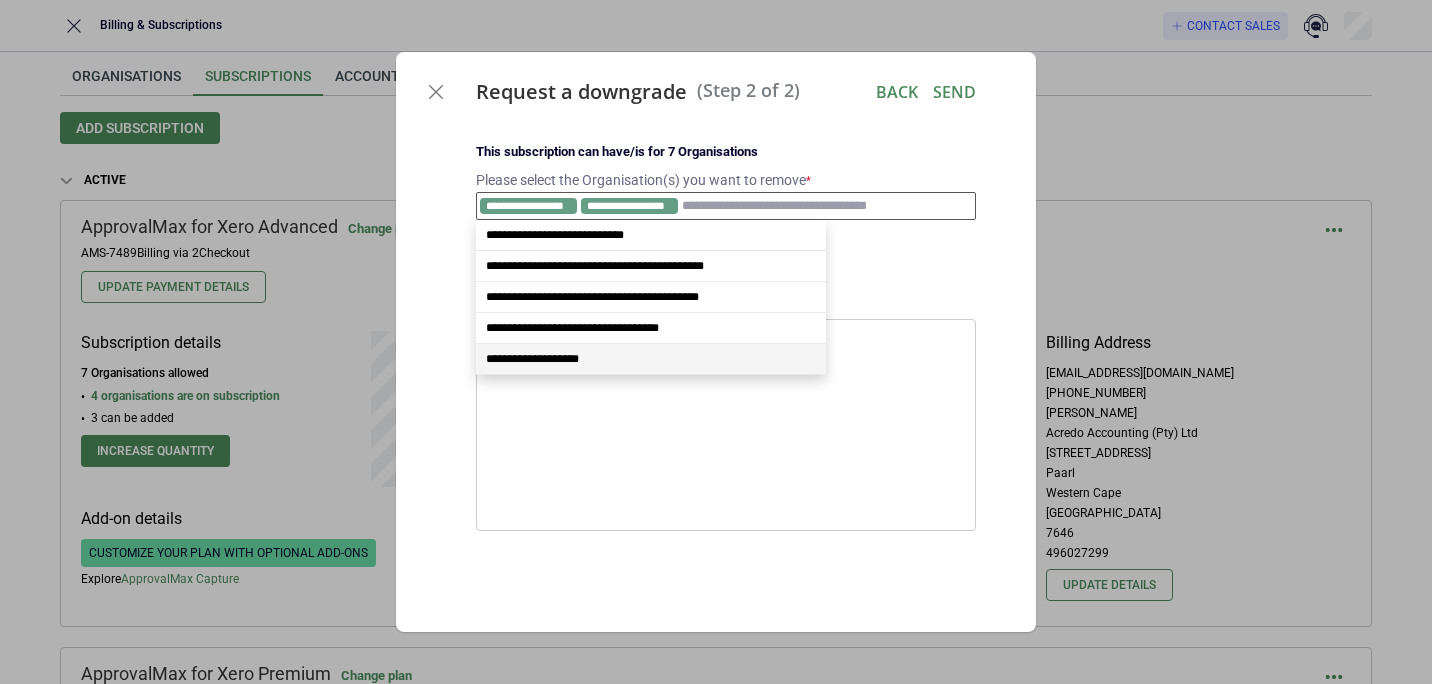 click on "**********" at bounding box center [651, 359] 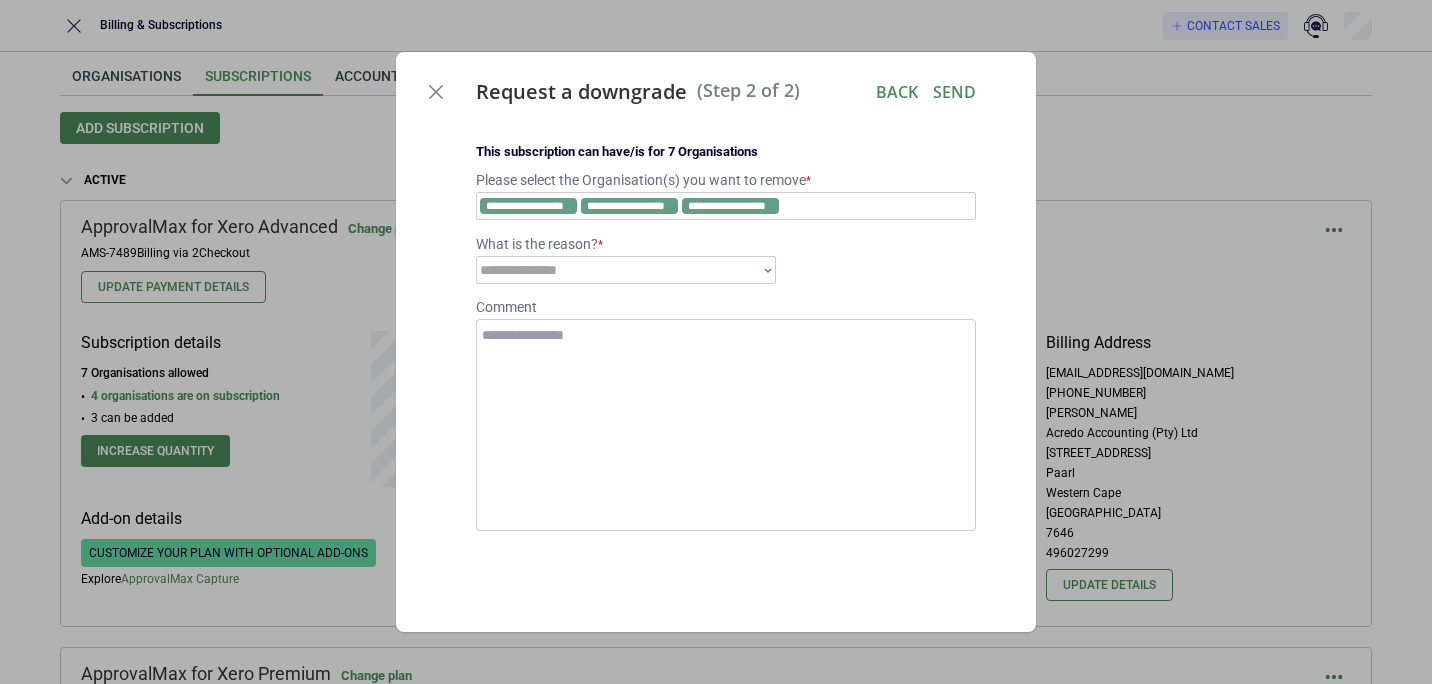 click on "**********" at bounding box center (619, 270) 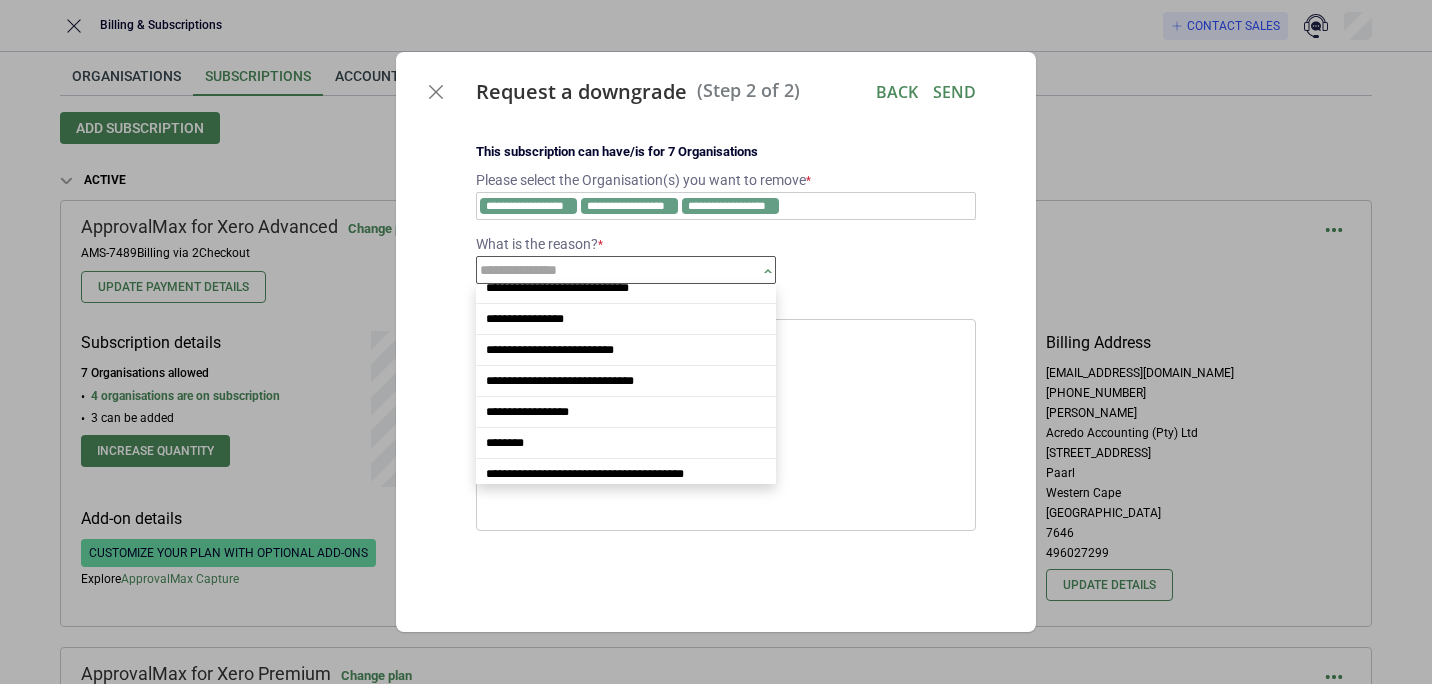 scroll, scrollTop: 172, scrollLeft: 0, axis: vertical 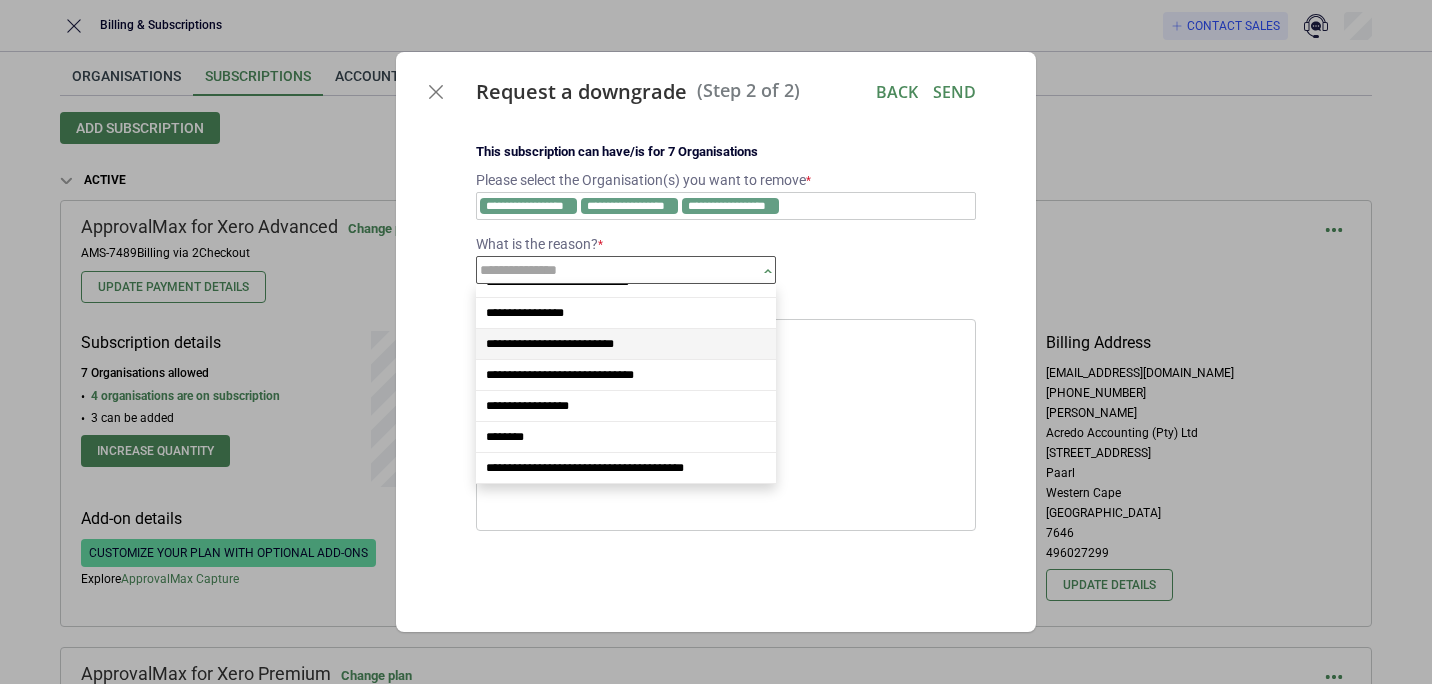 click on "**********" at bounding box center [626, 344] 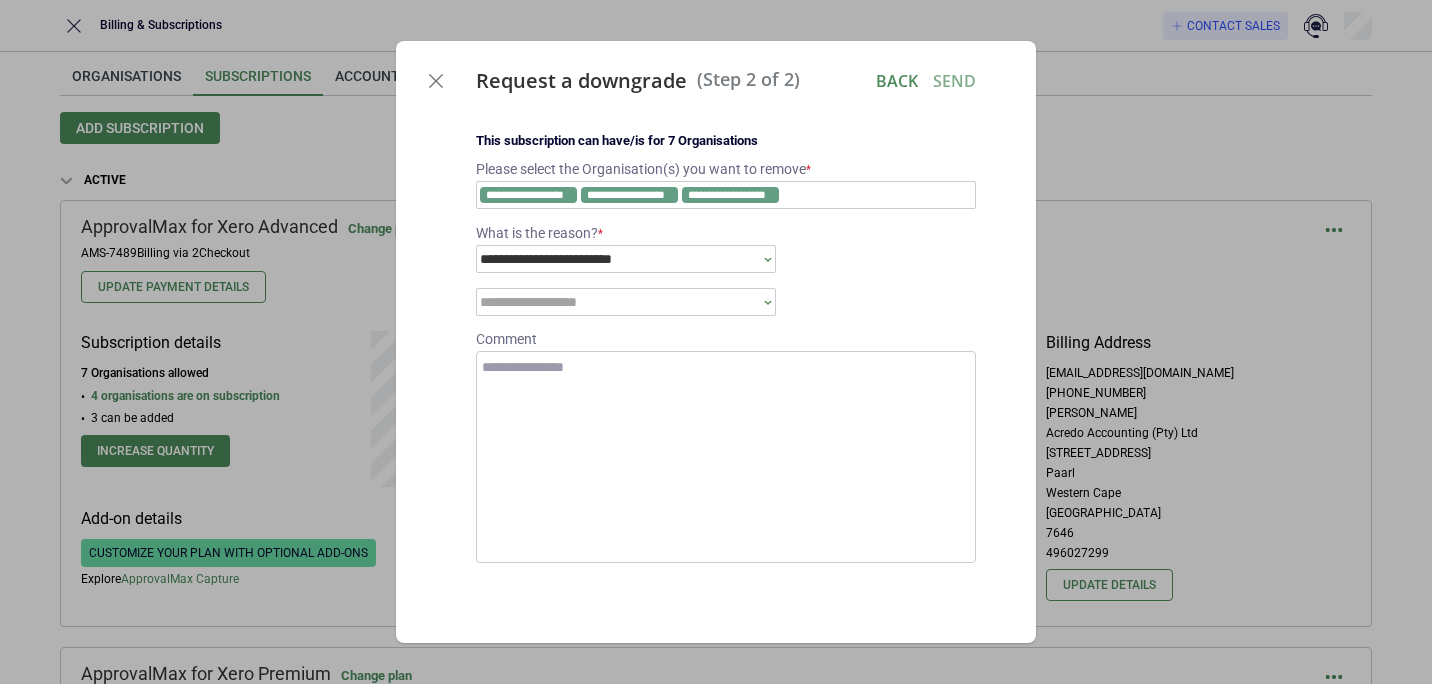 click on "**********" at bounding box center [619, 302] 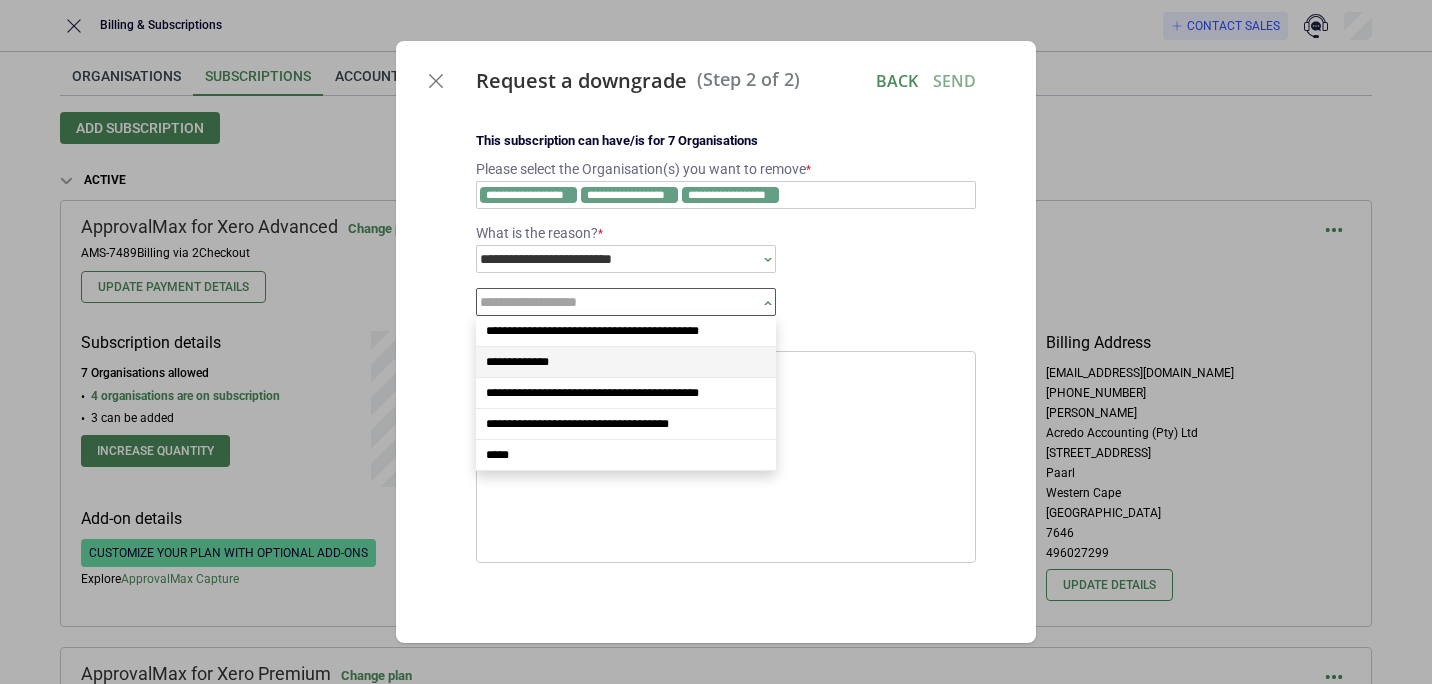 click on "**********" at bounding box center (626, 362) 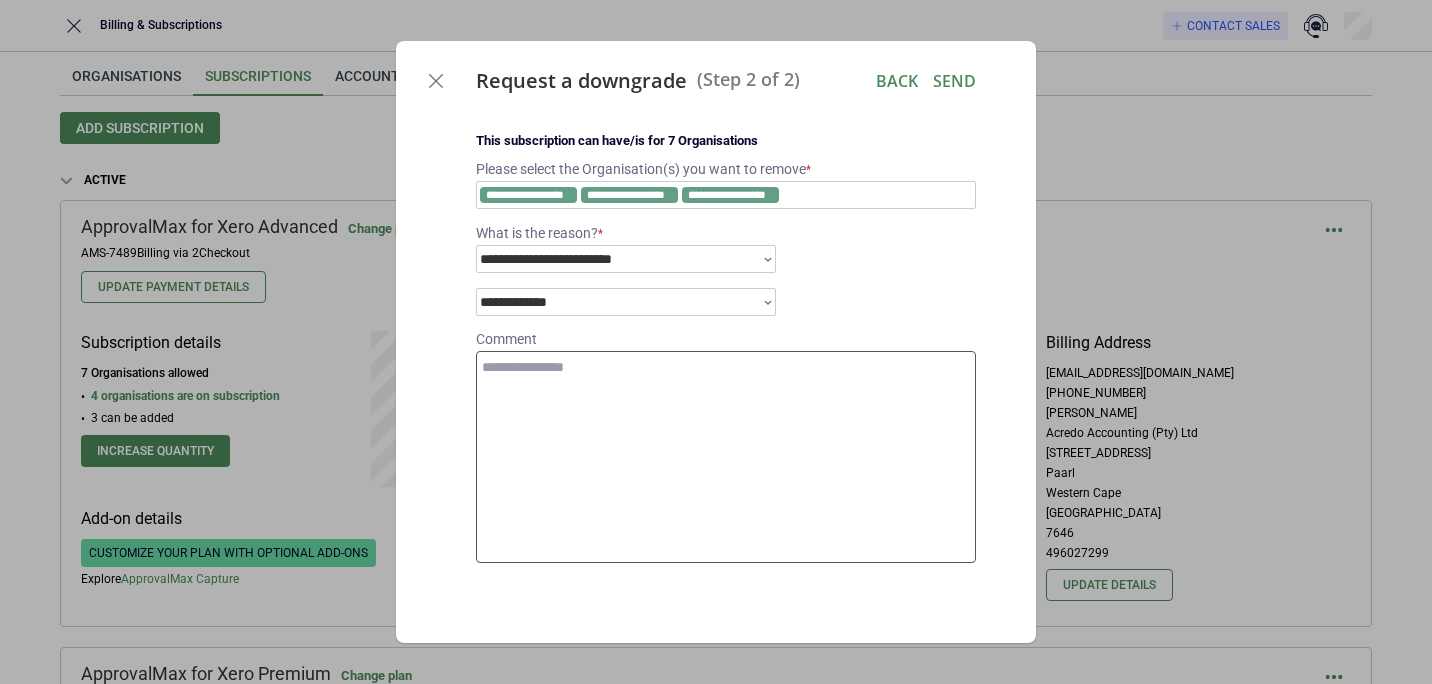 click at bounding box center [726, 457] 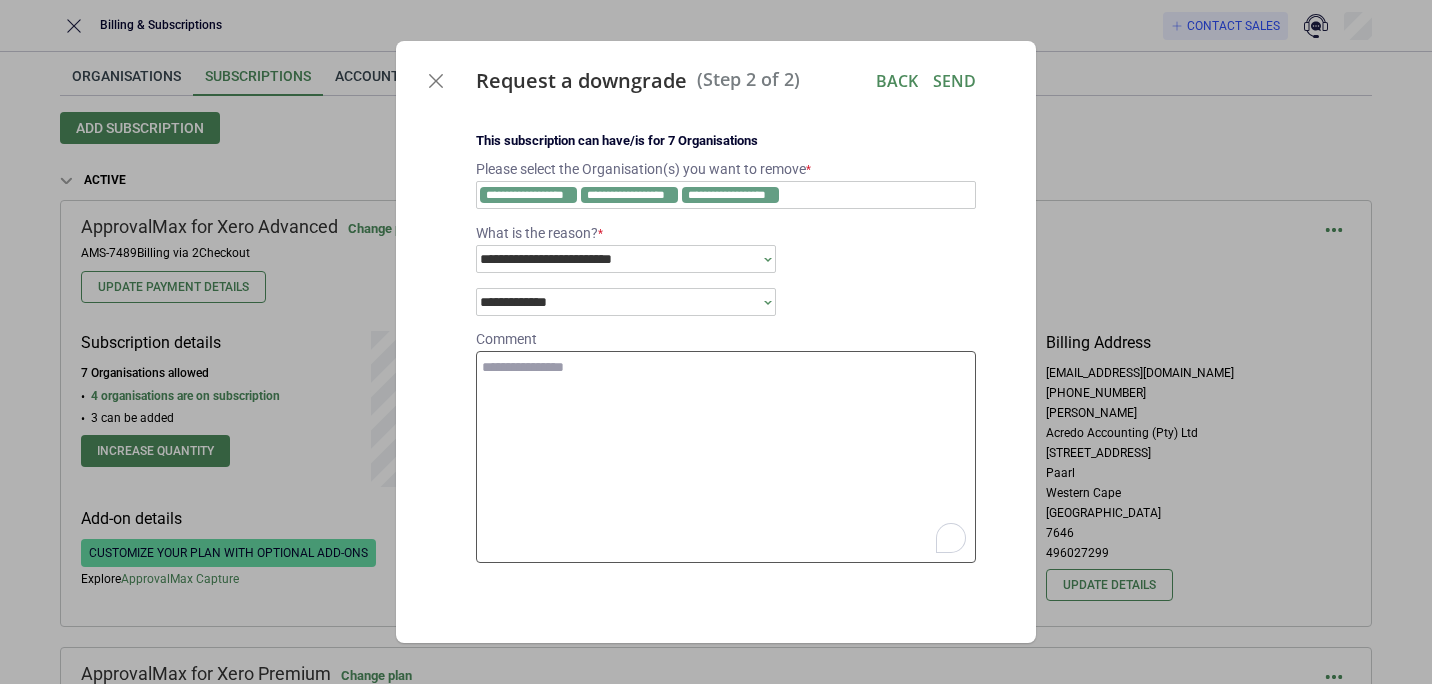 type on "*" 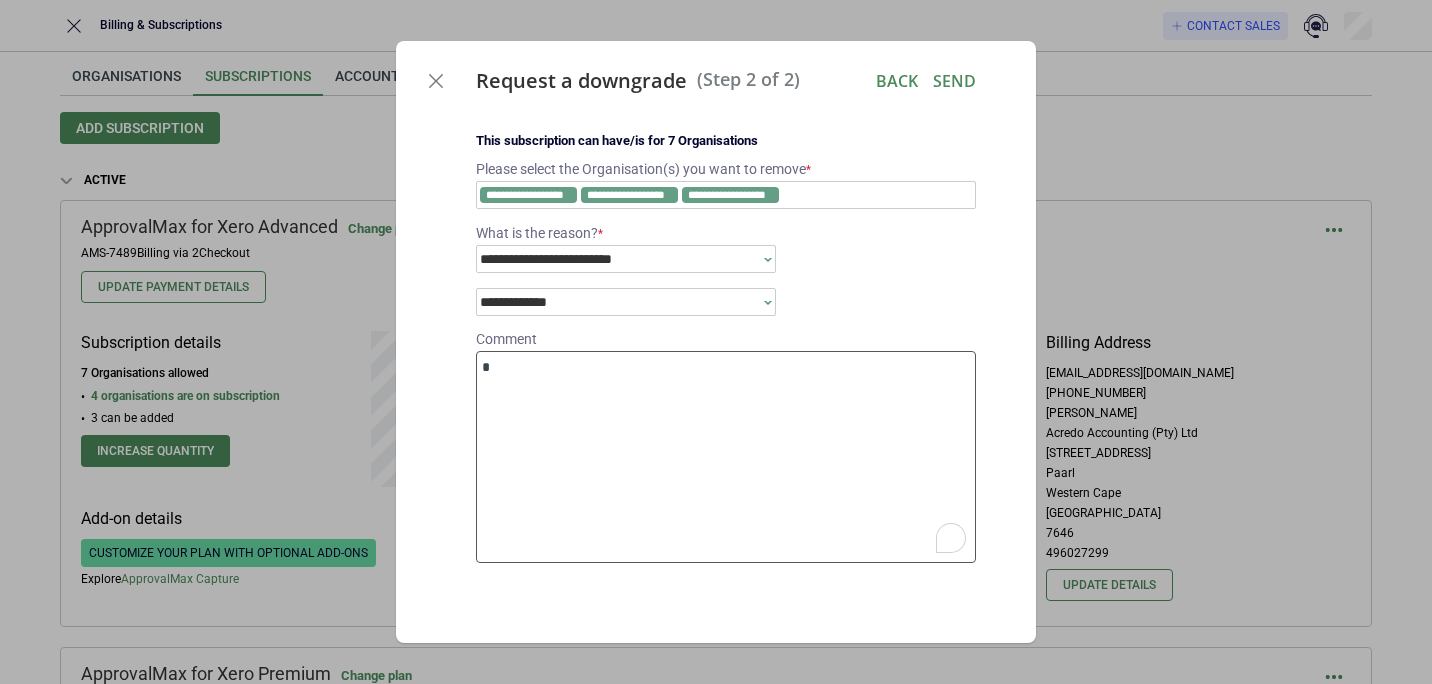 type on "*" 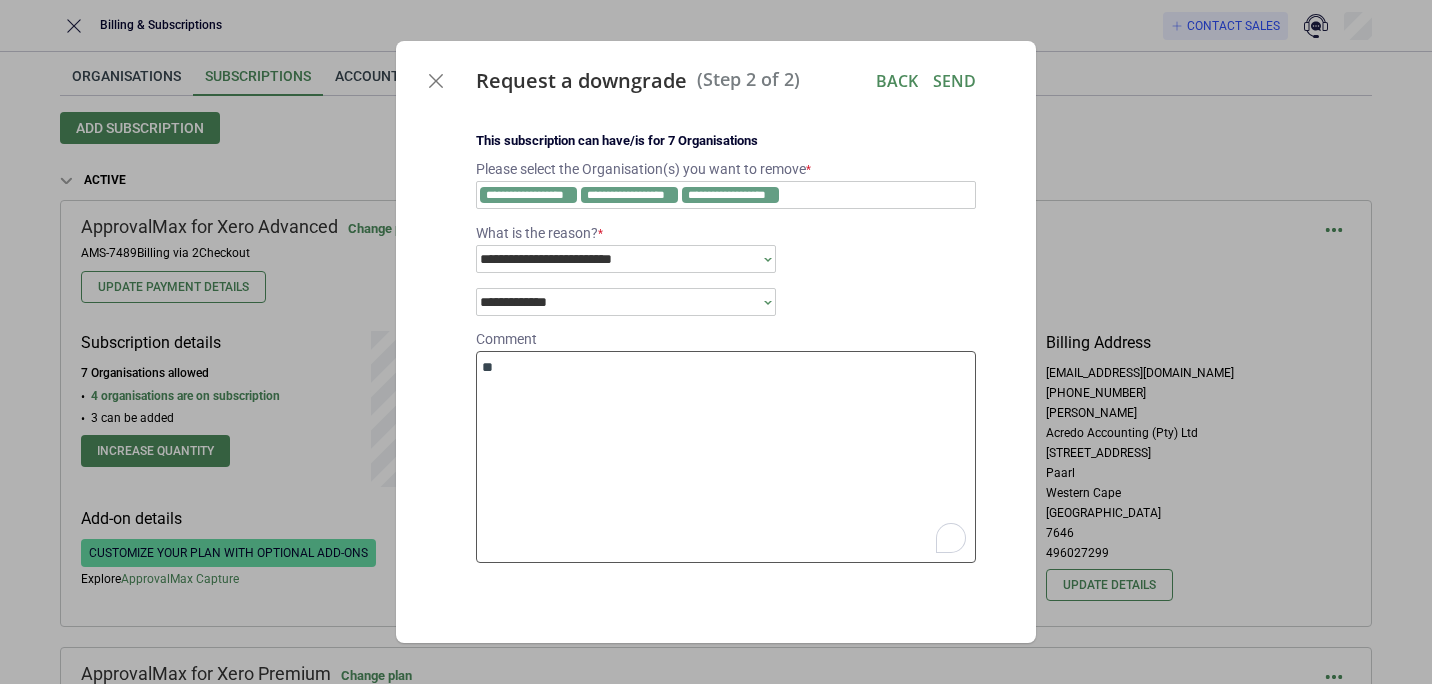 type on "*" 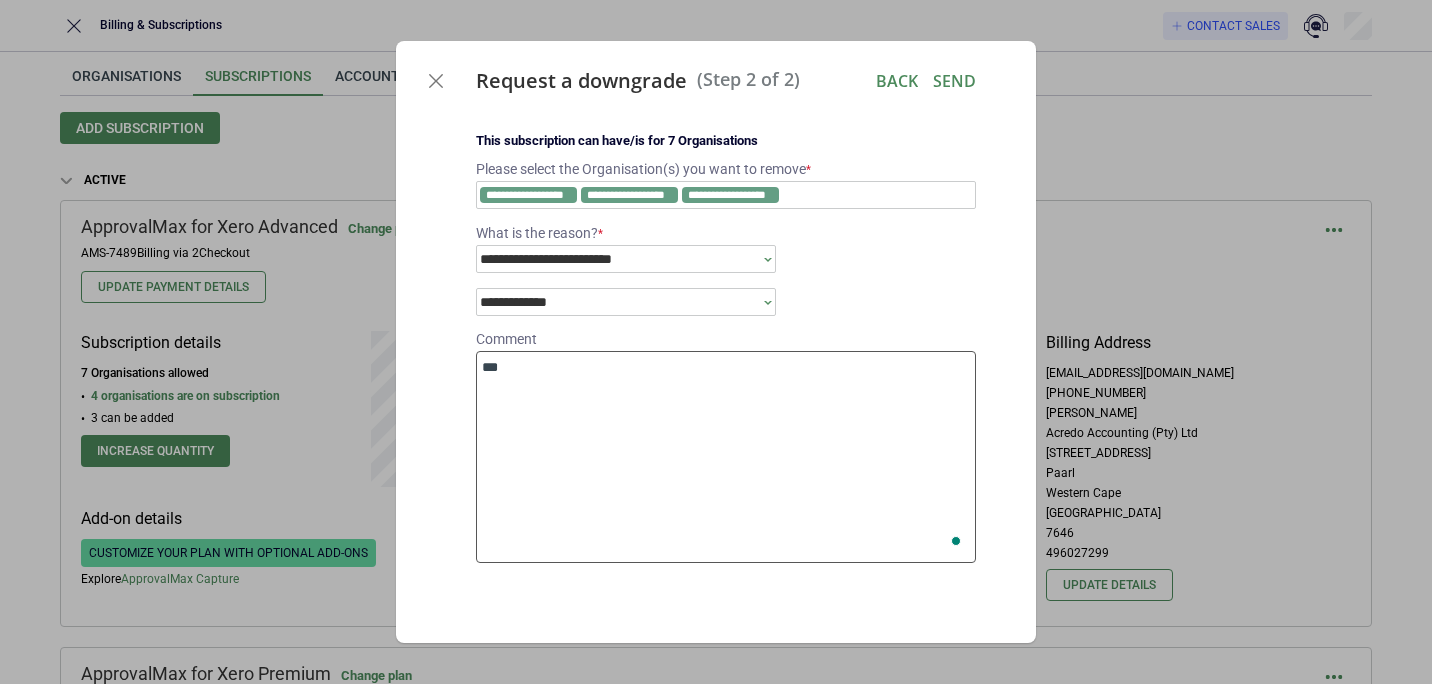type on "*" 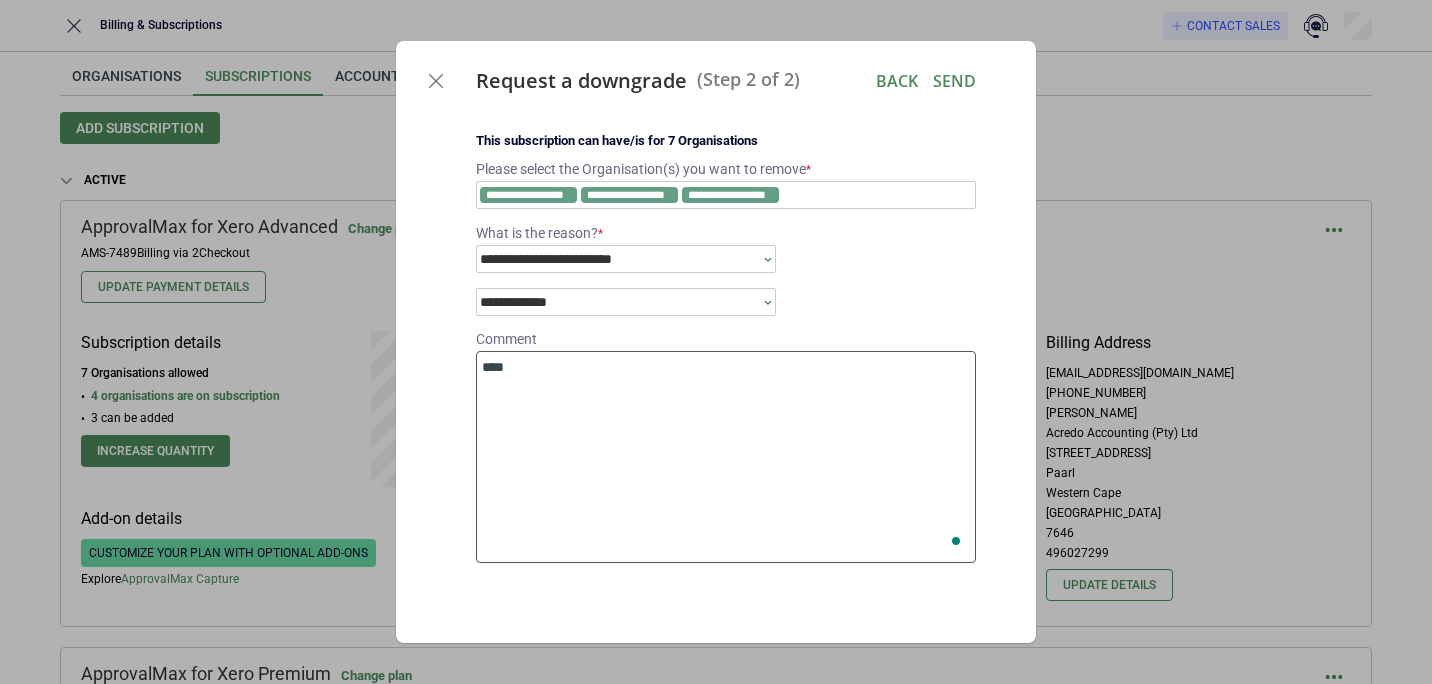 type on "*" 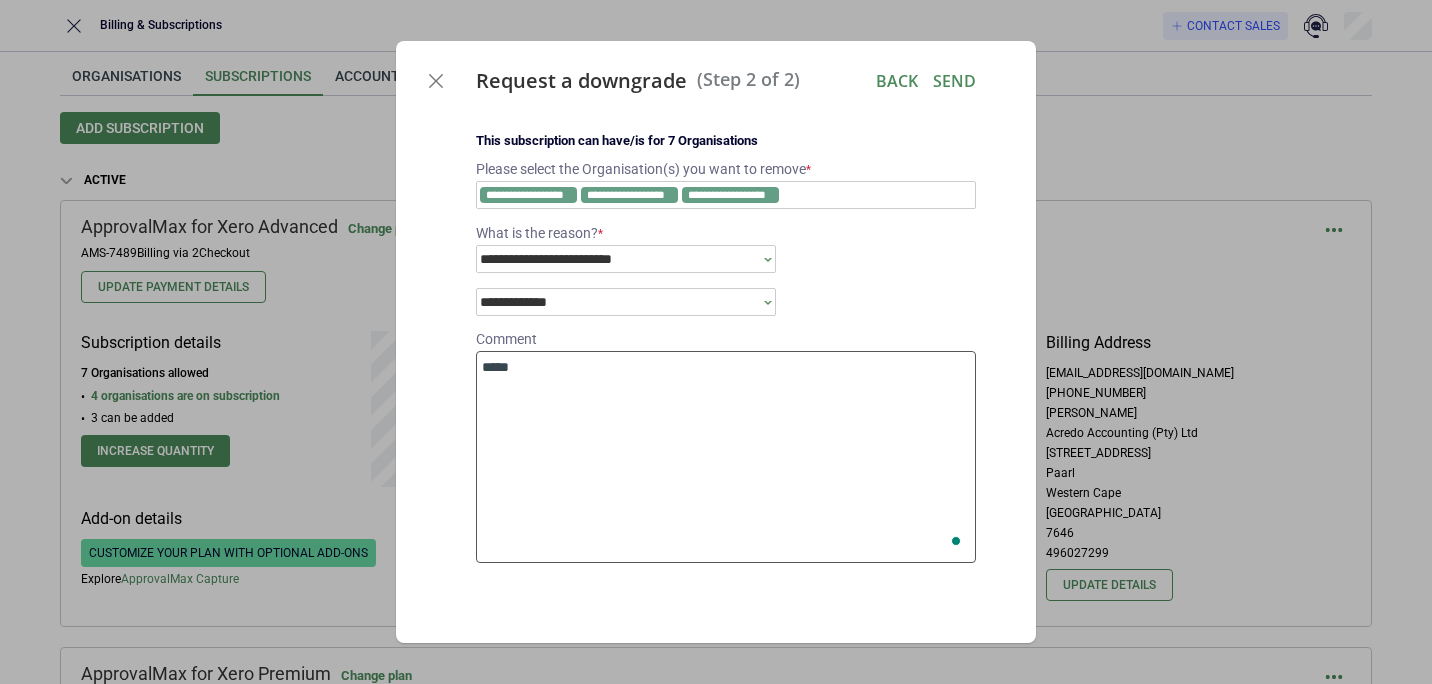 type on "******" 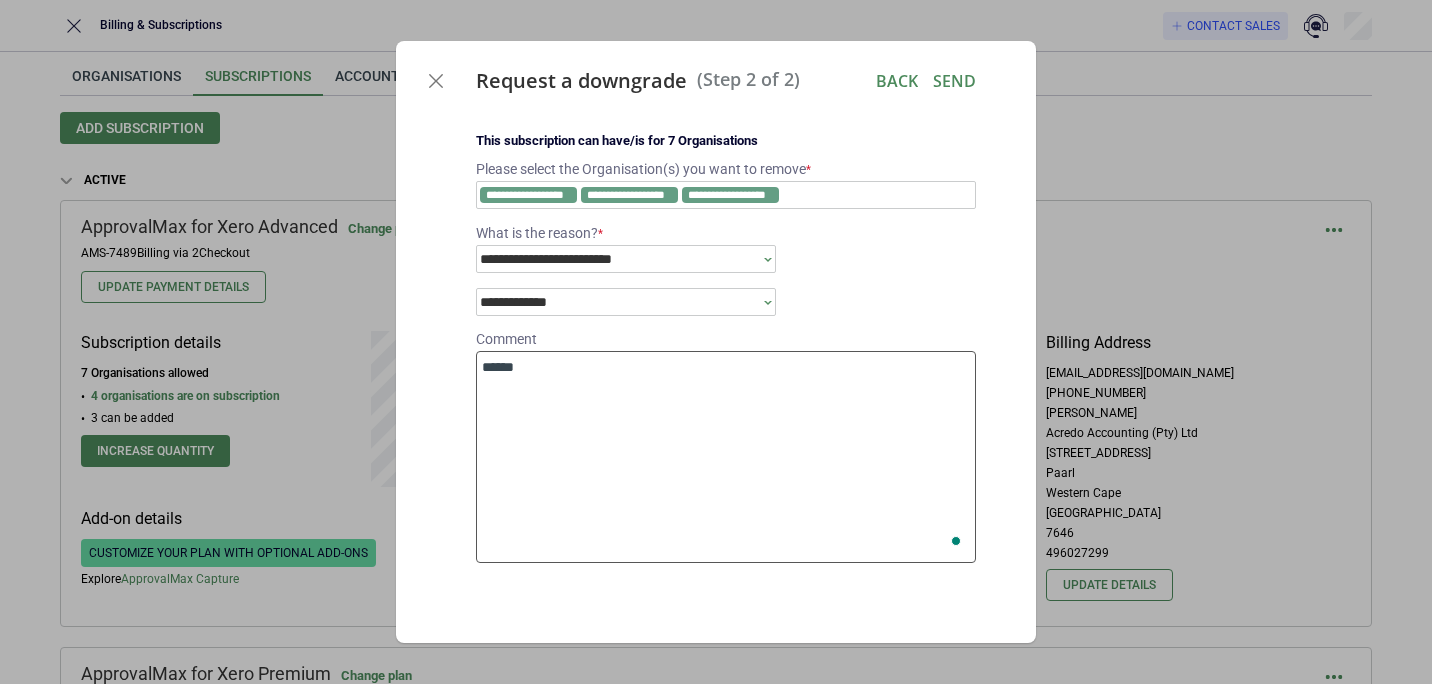 type on "*" 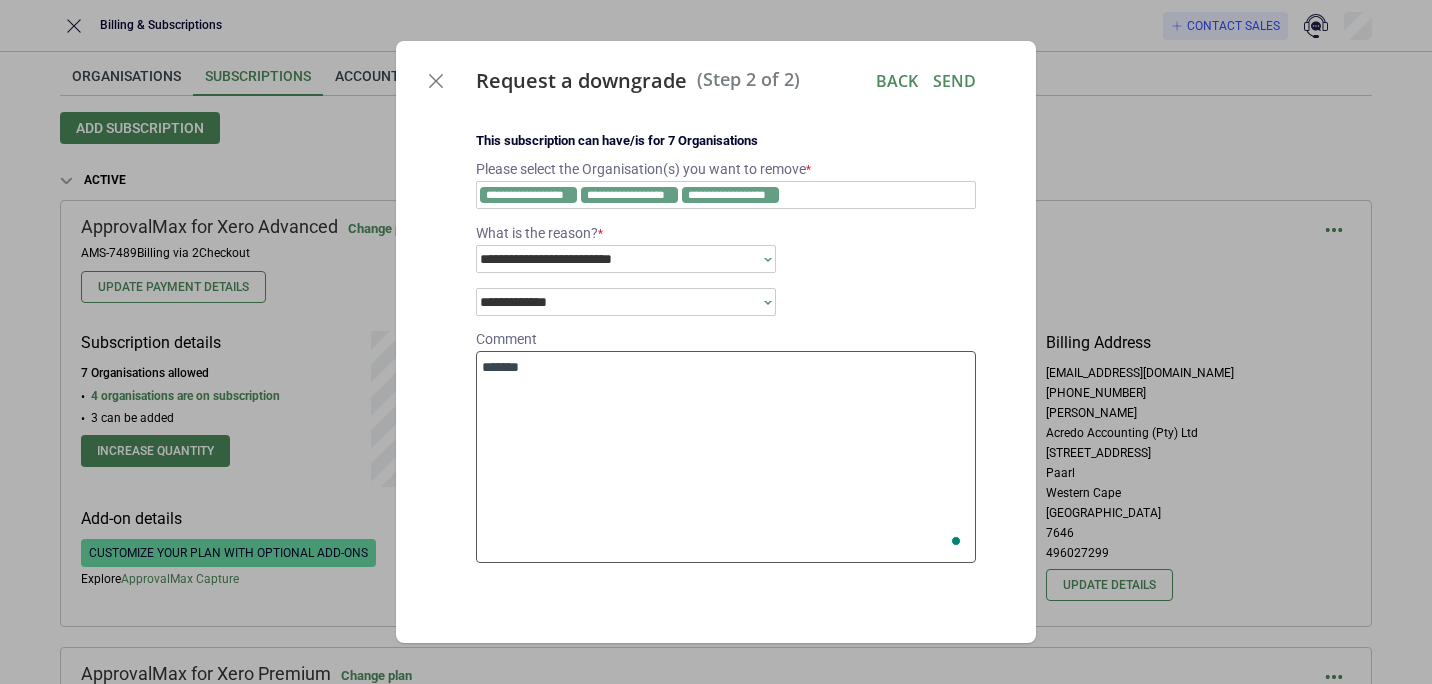 type on "*" 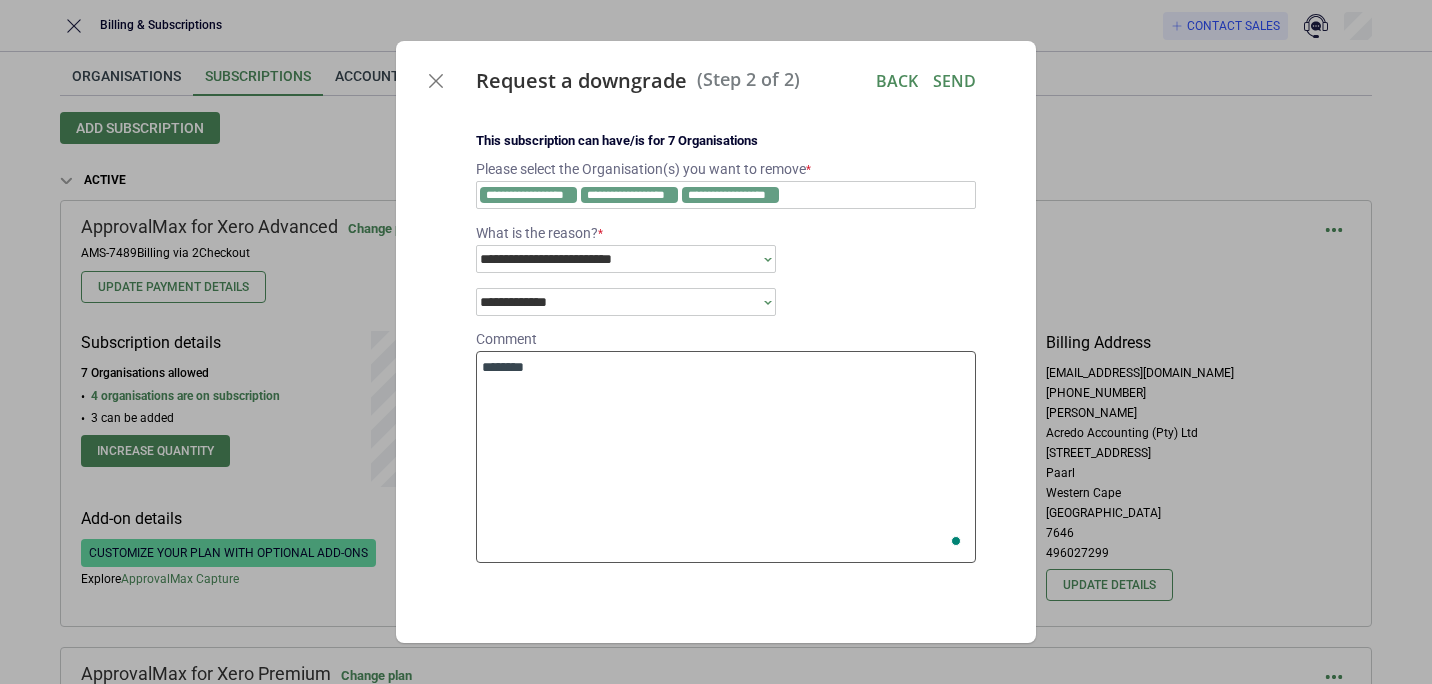 type on "*" 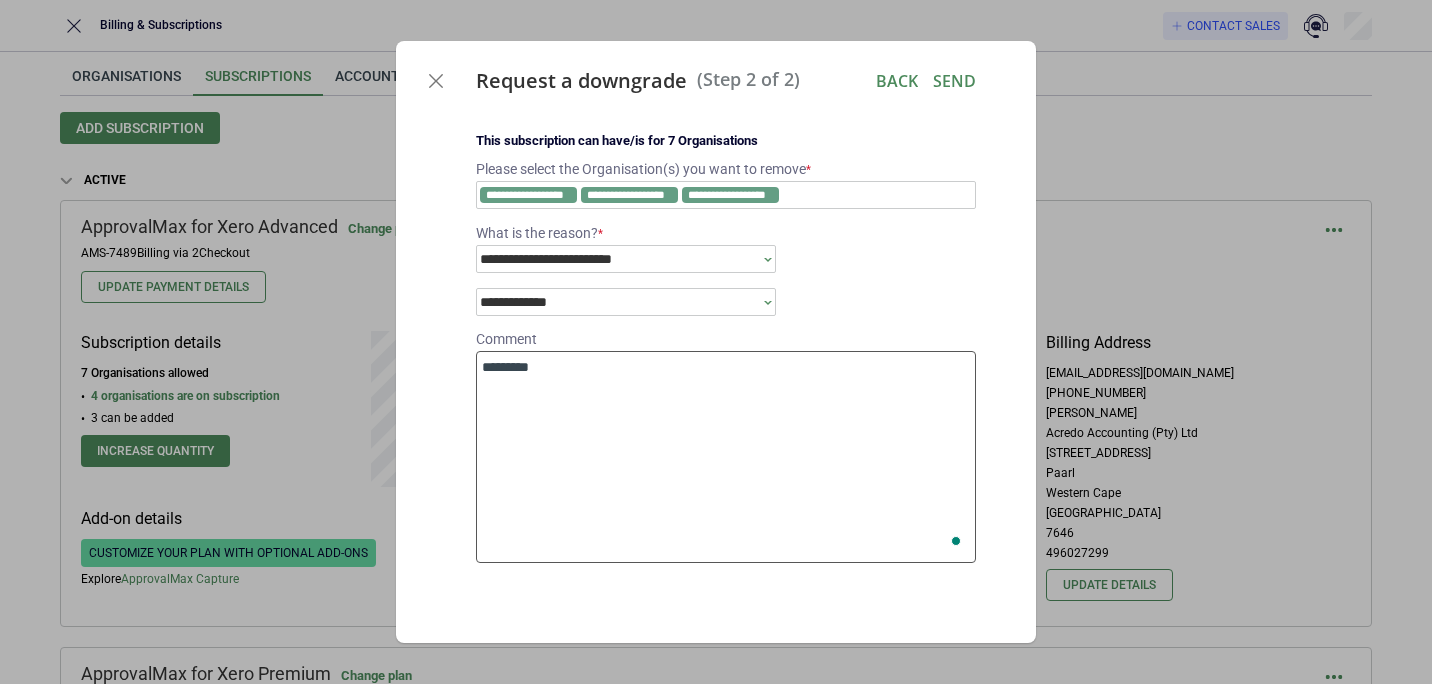 type on "*" 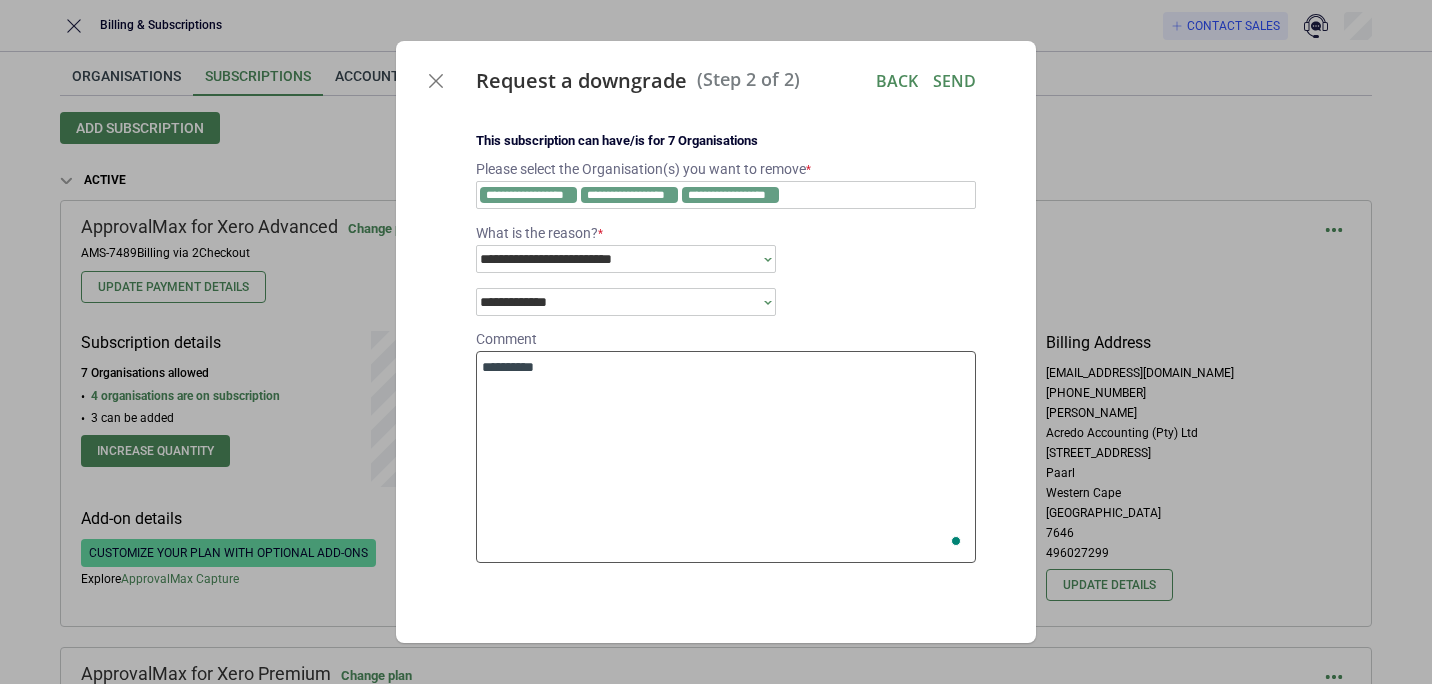 type on "*" 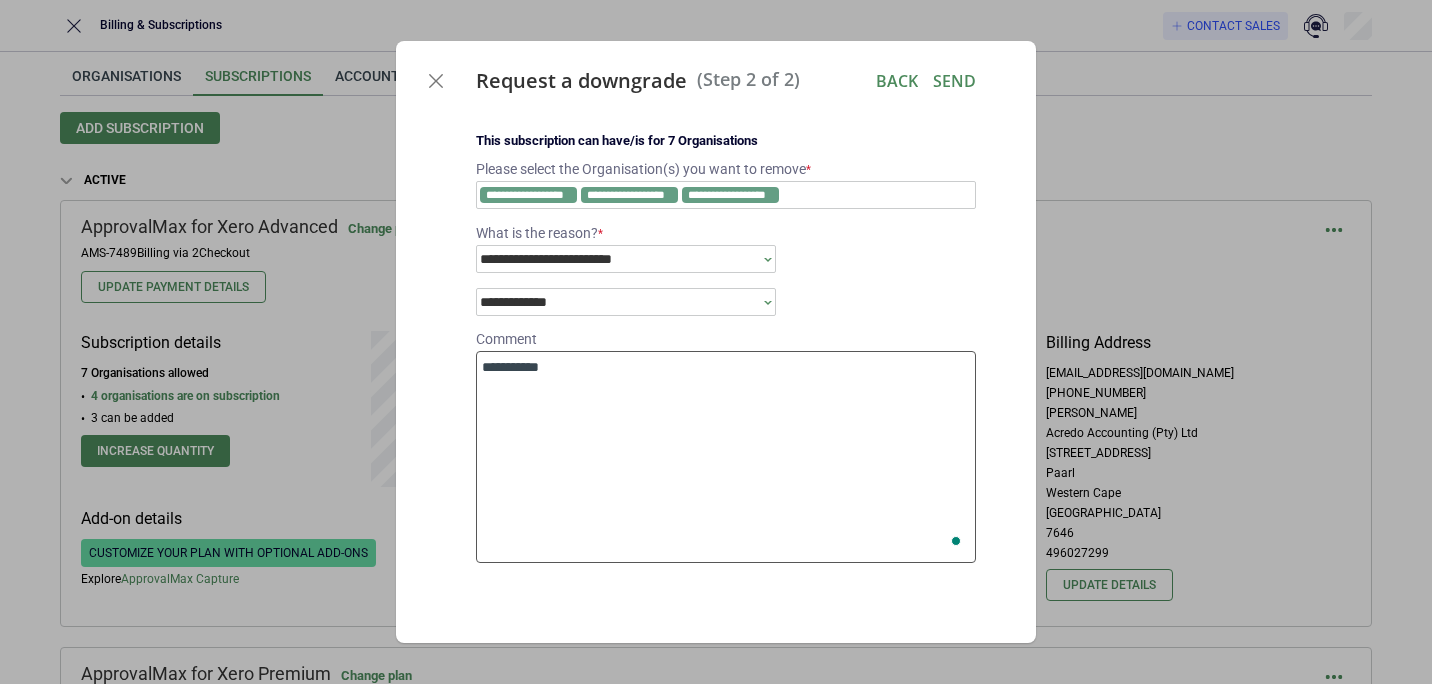 type on "*" 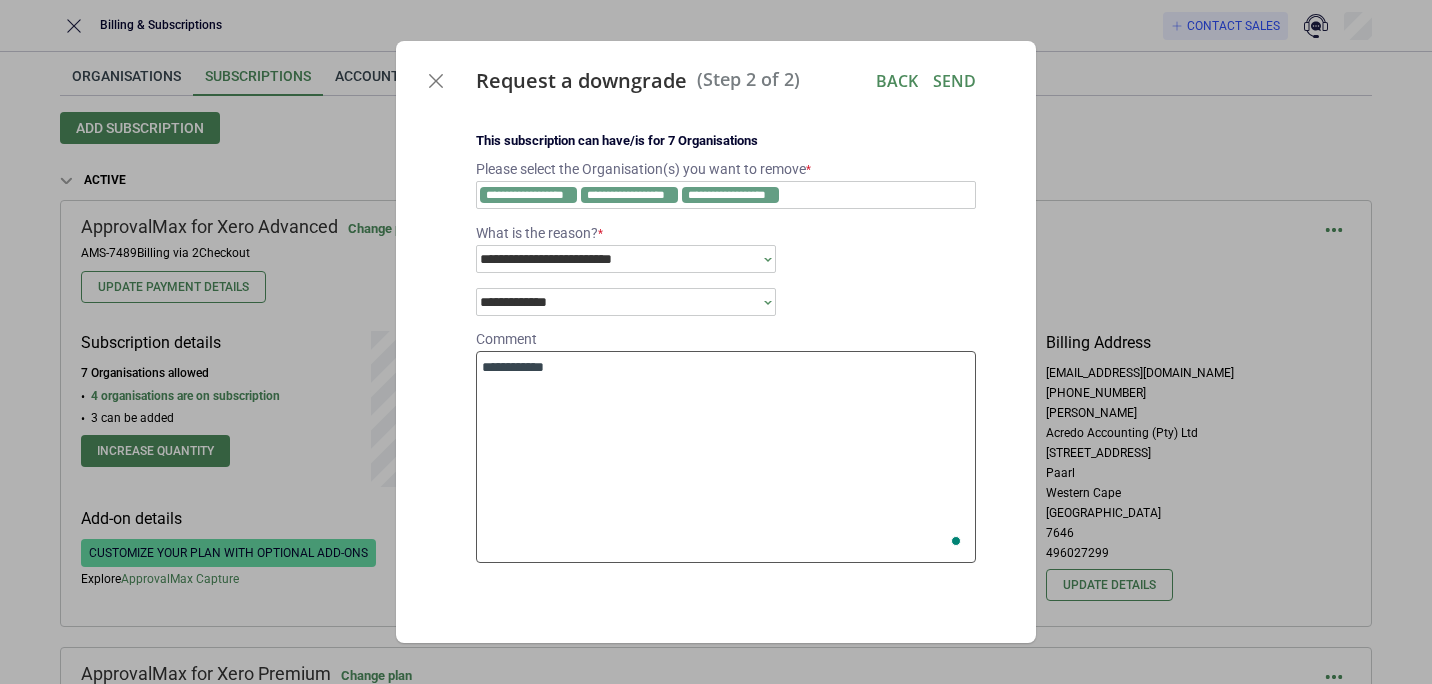 type on "*" 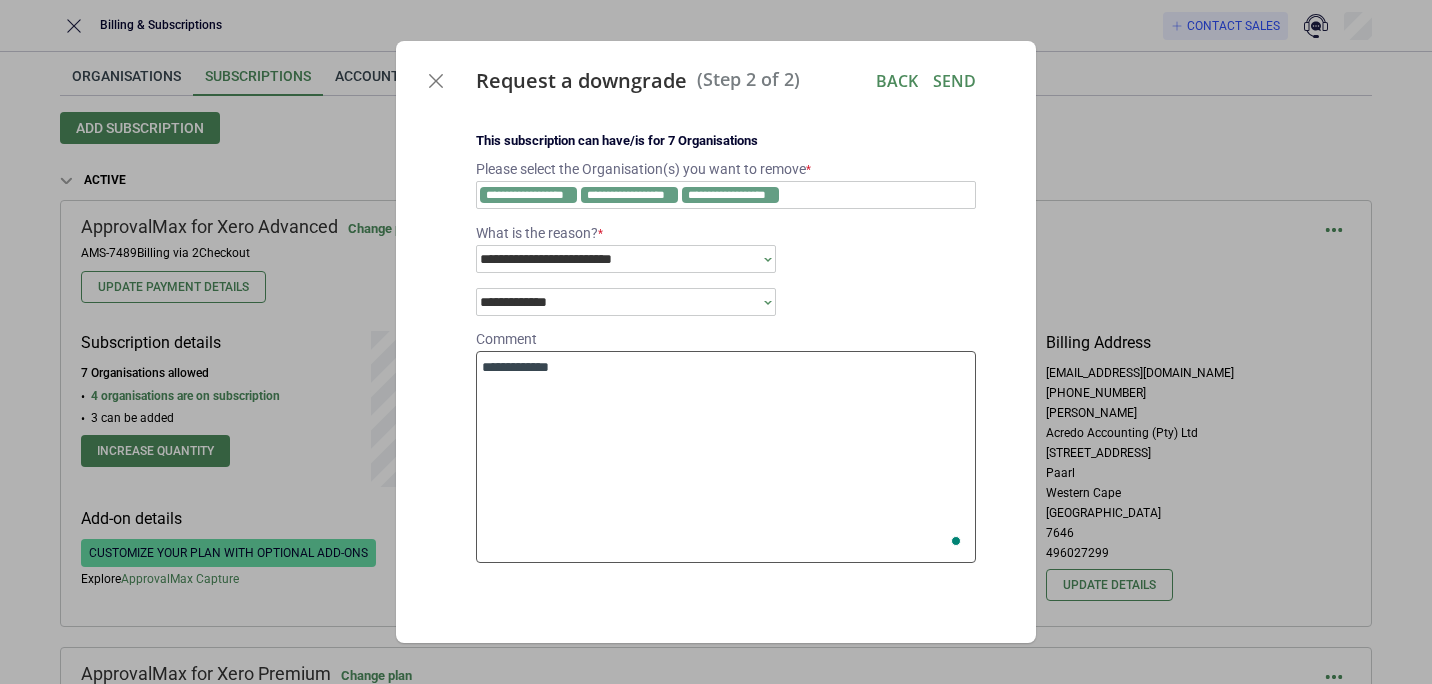 type on "*" 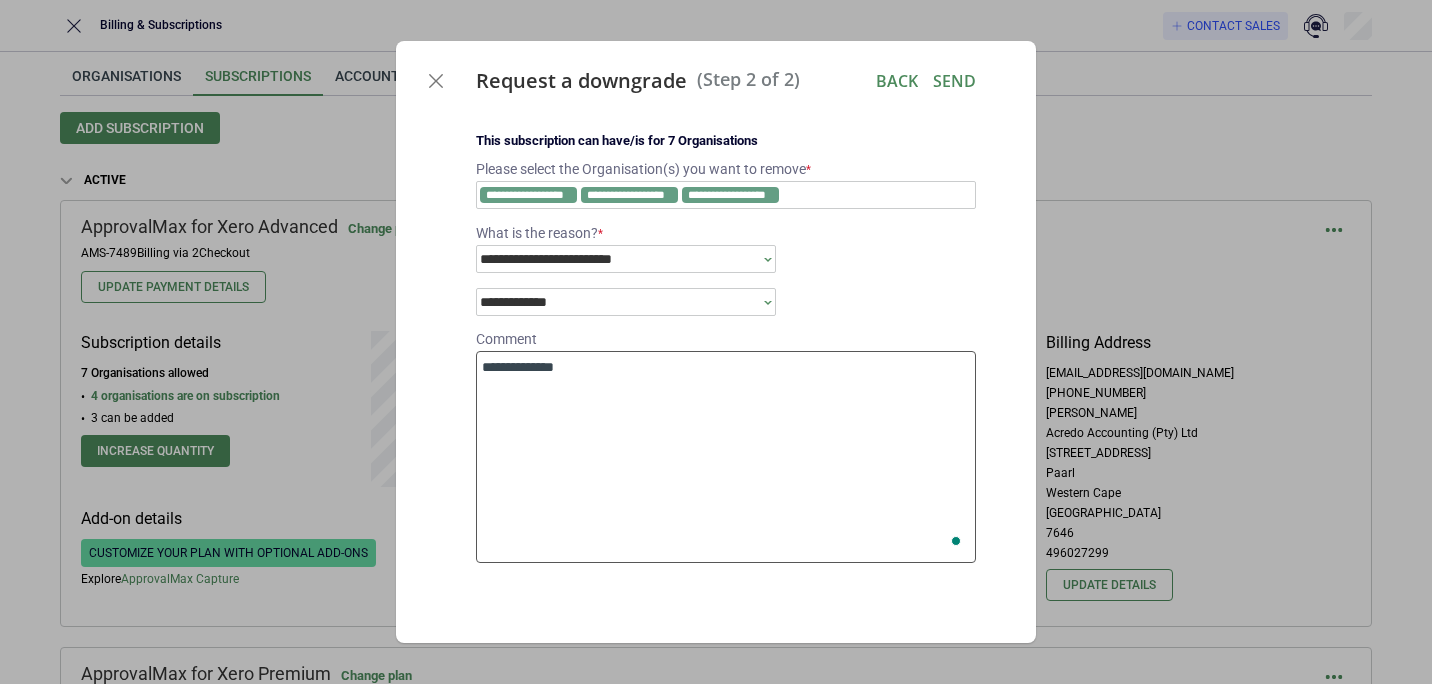 type on "*" 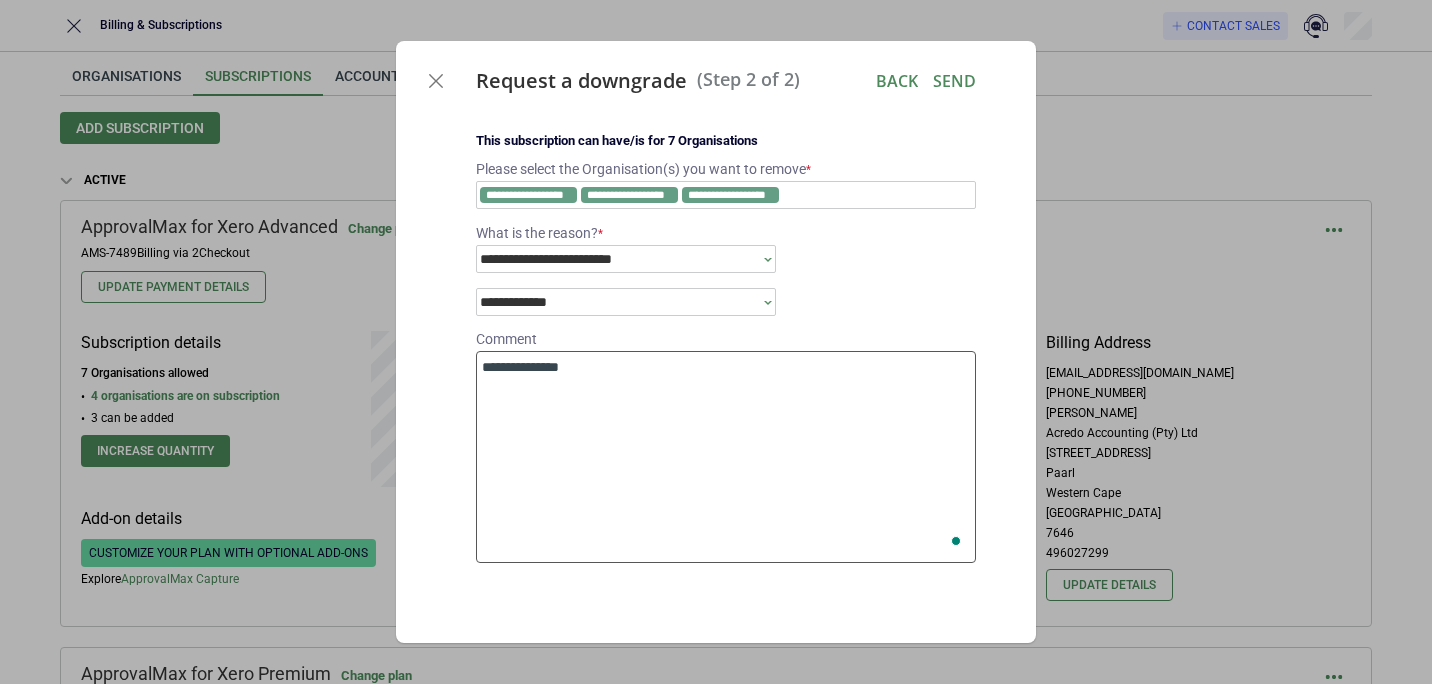 type on "*" 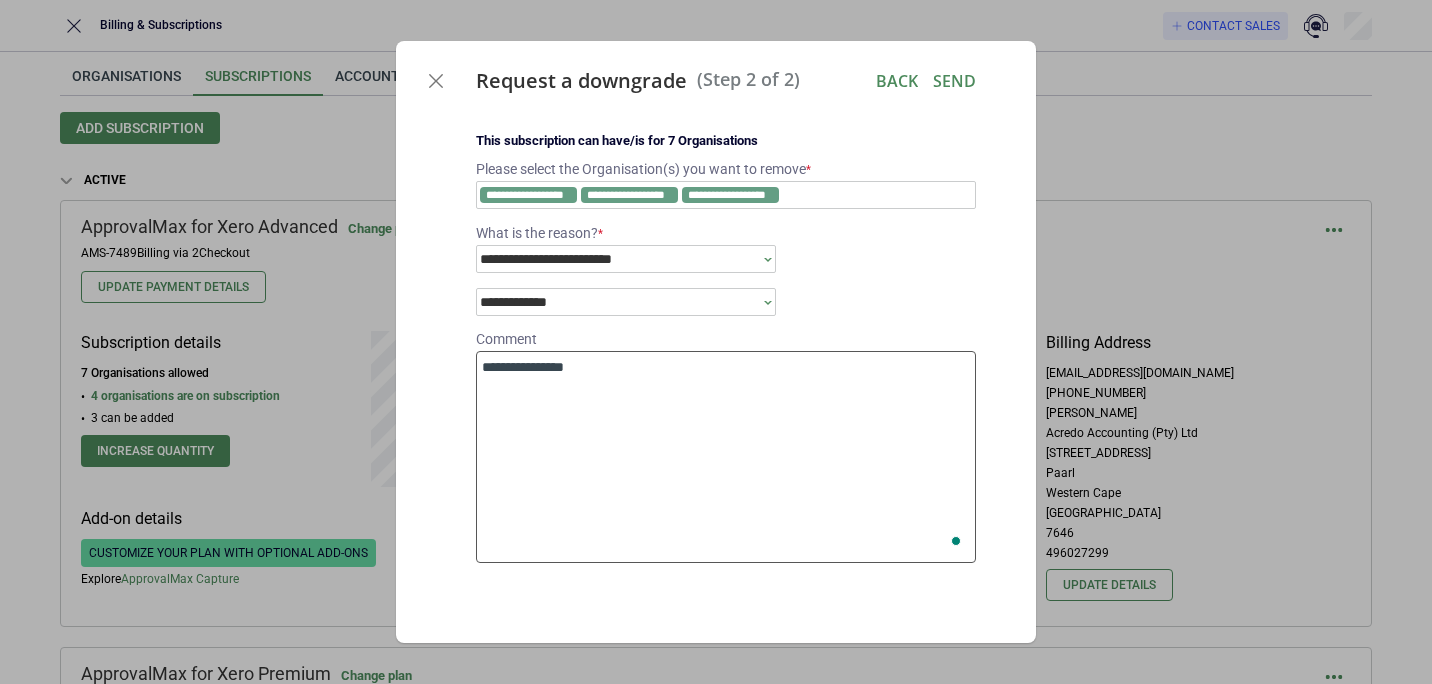 type on "*" 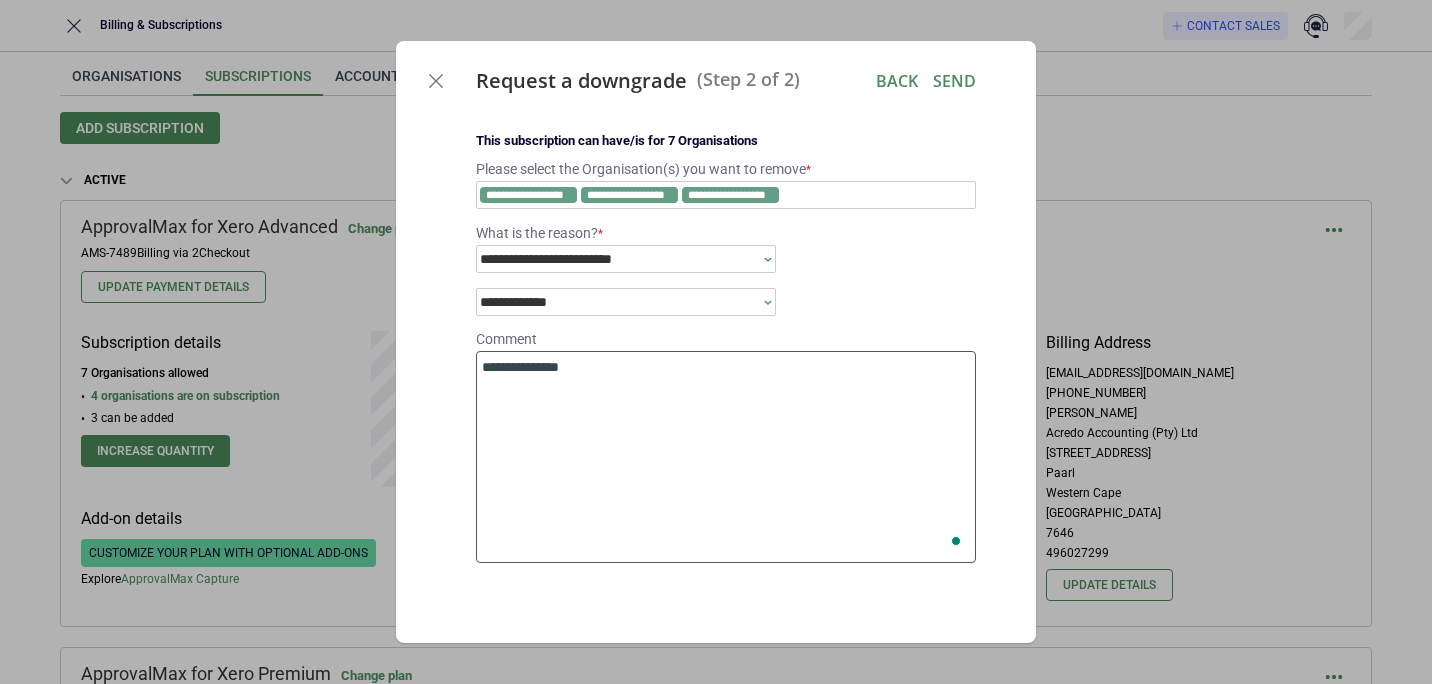 type on "*" 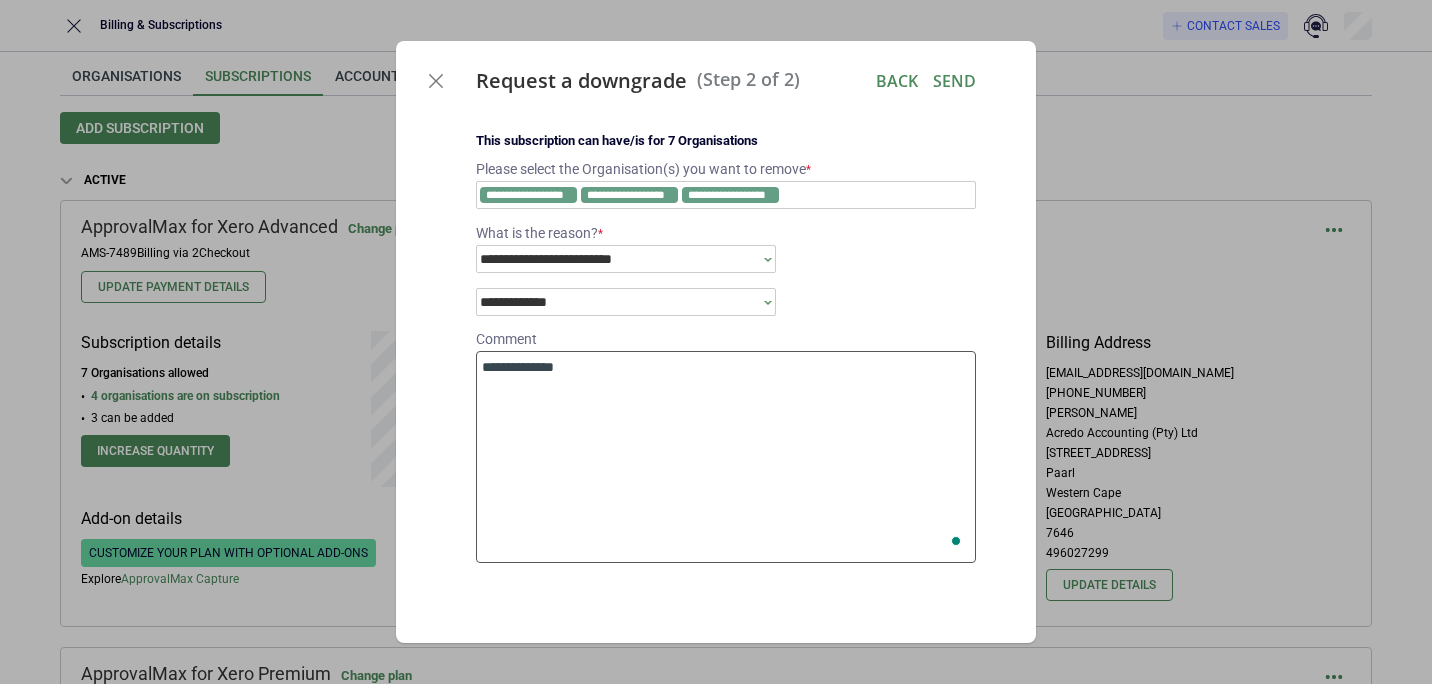 type on "*" 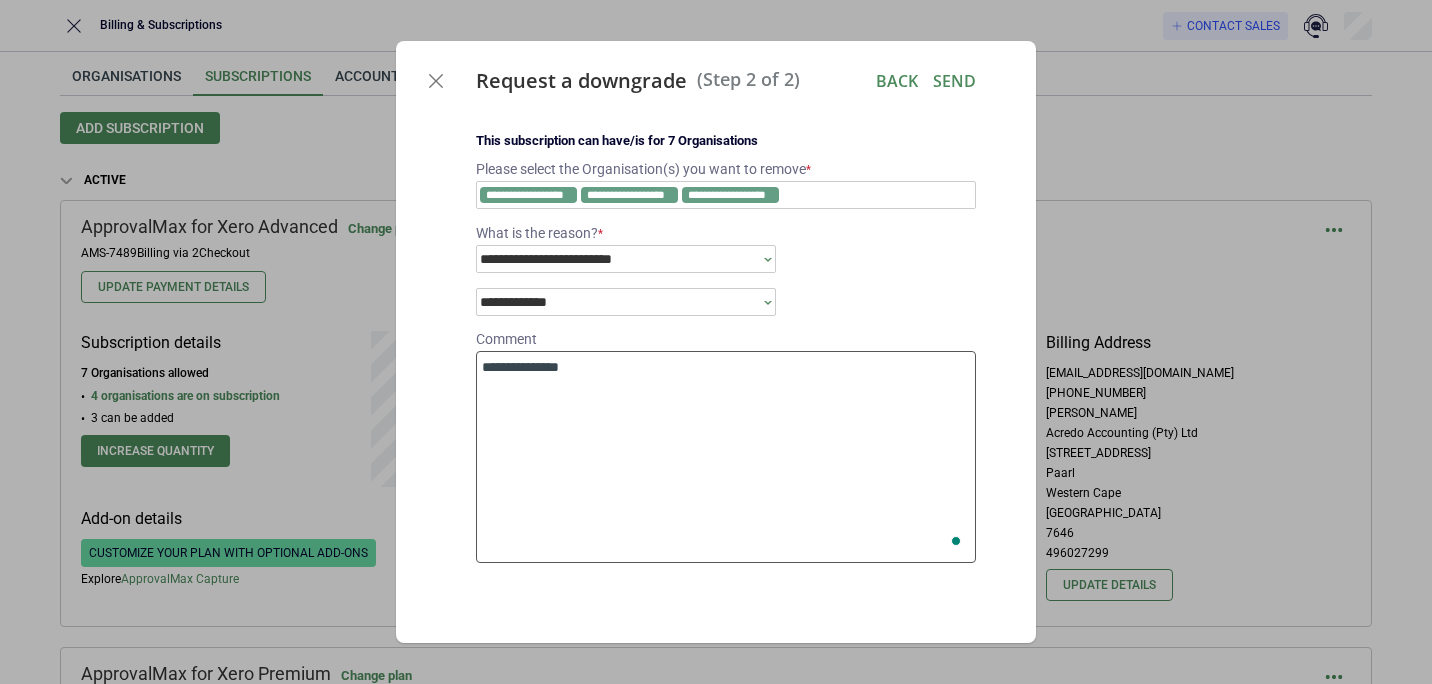type on "*" 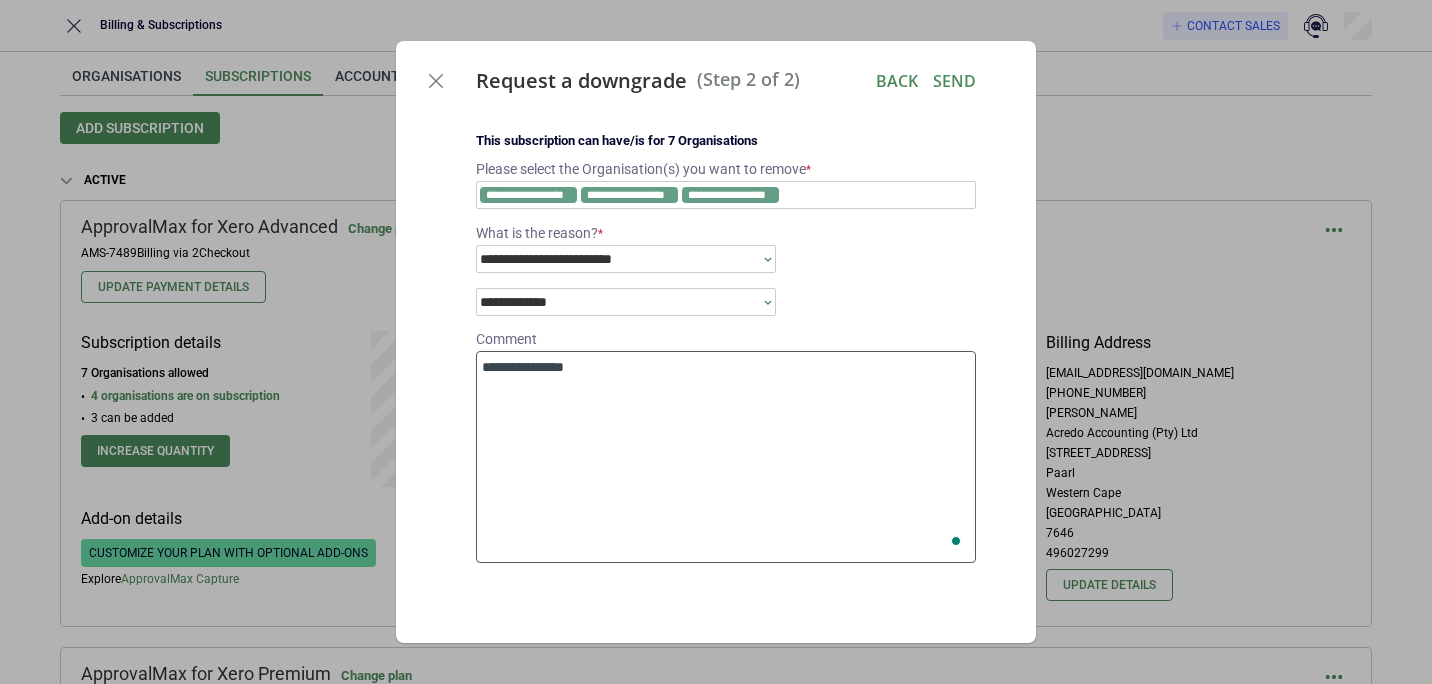 type on "*" 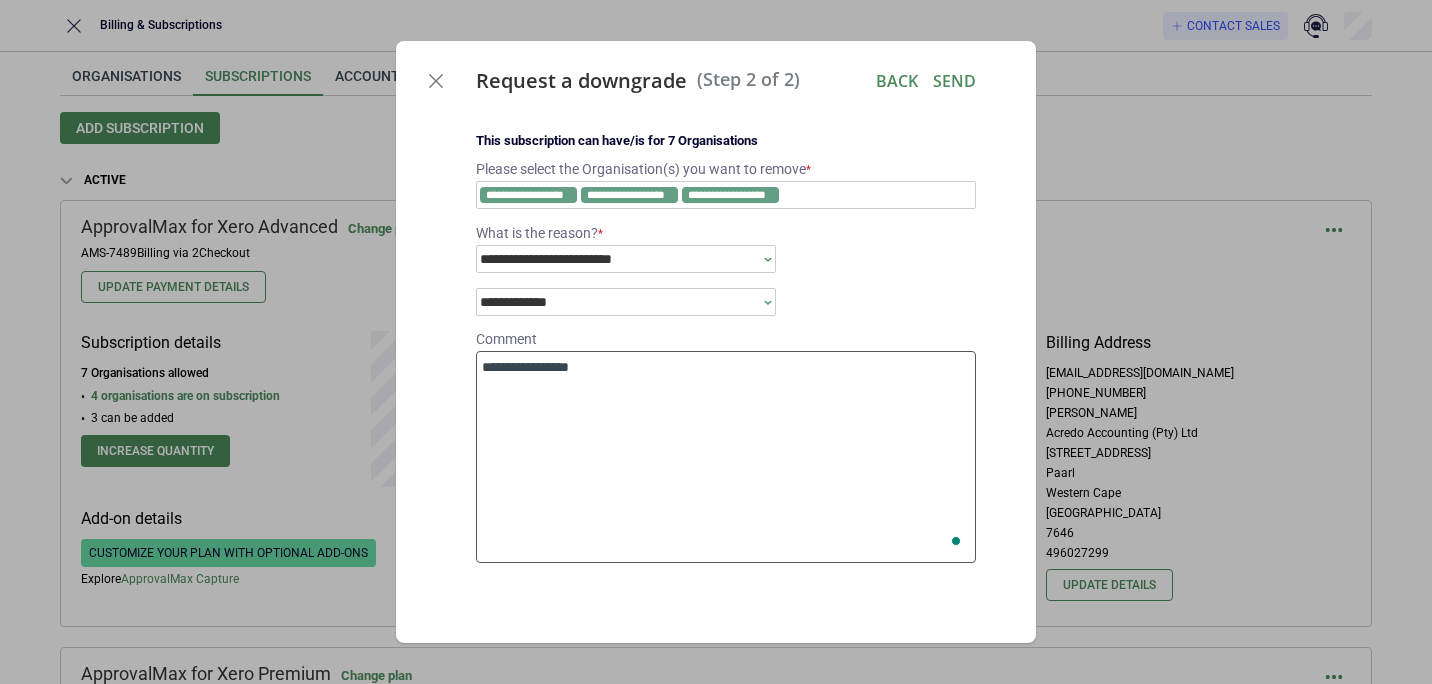 type on "*" 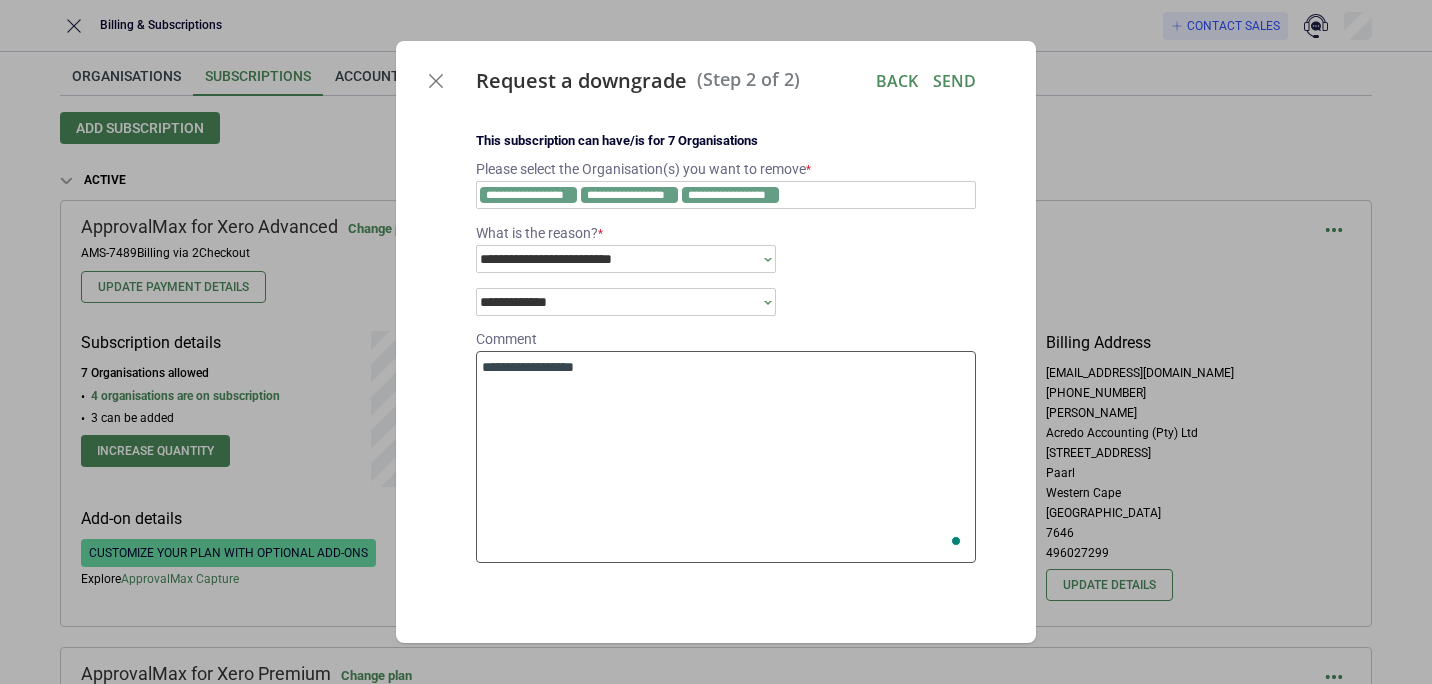 type on "*" 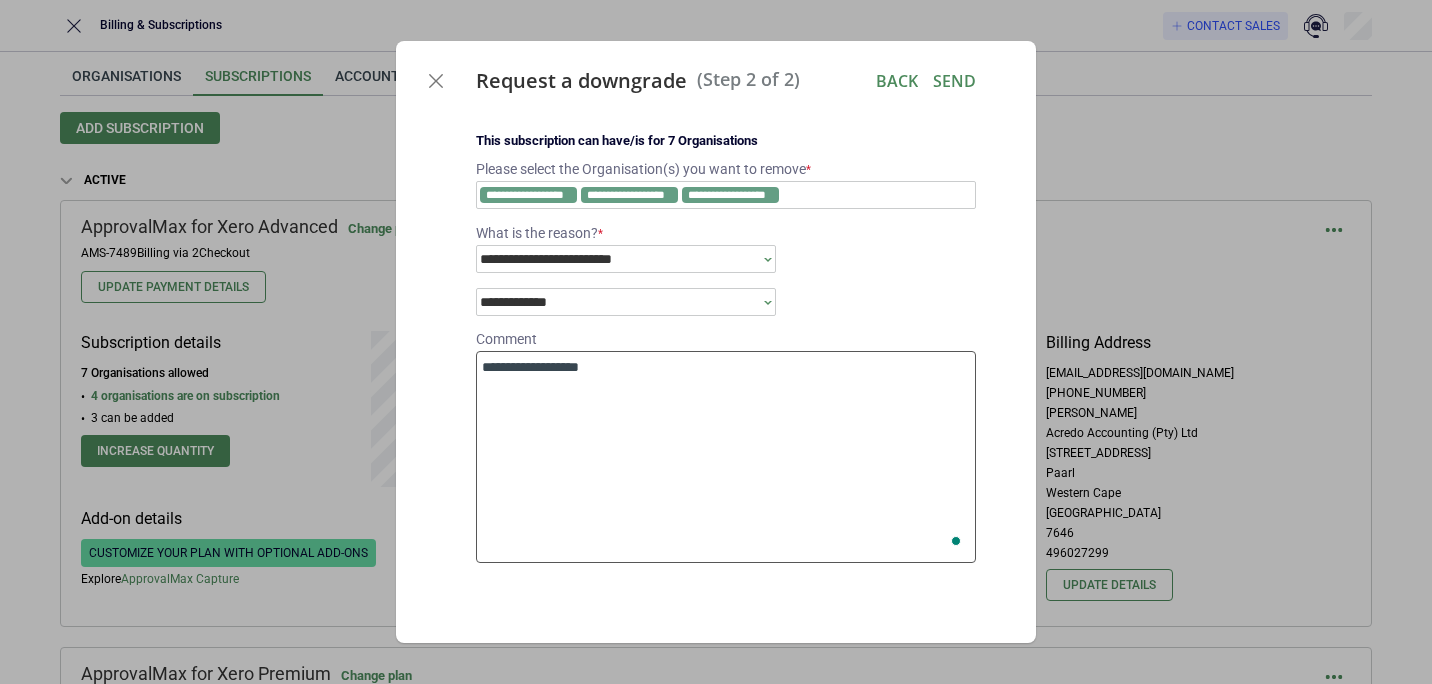 type on "*" 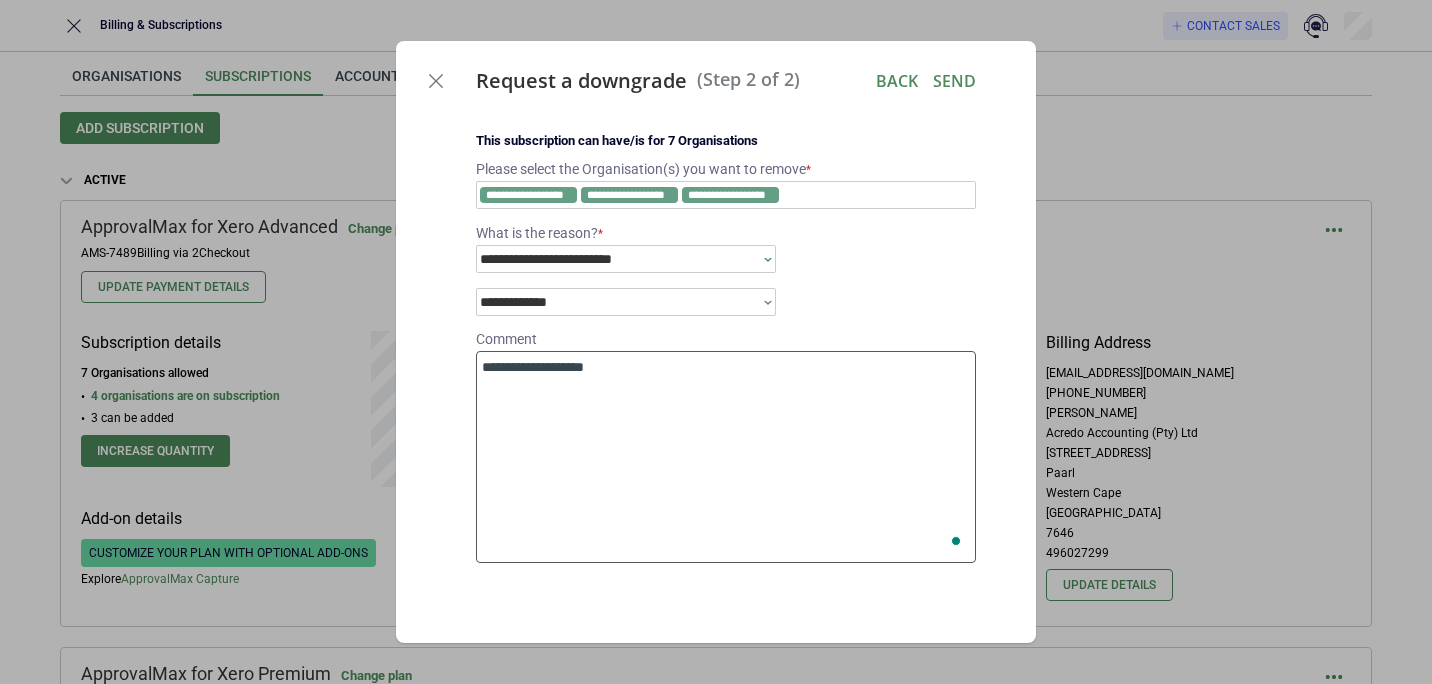 type on "*" 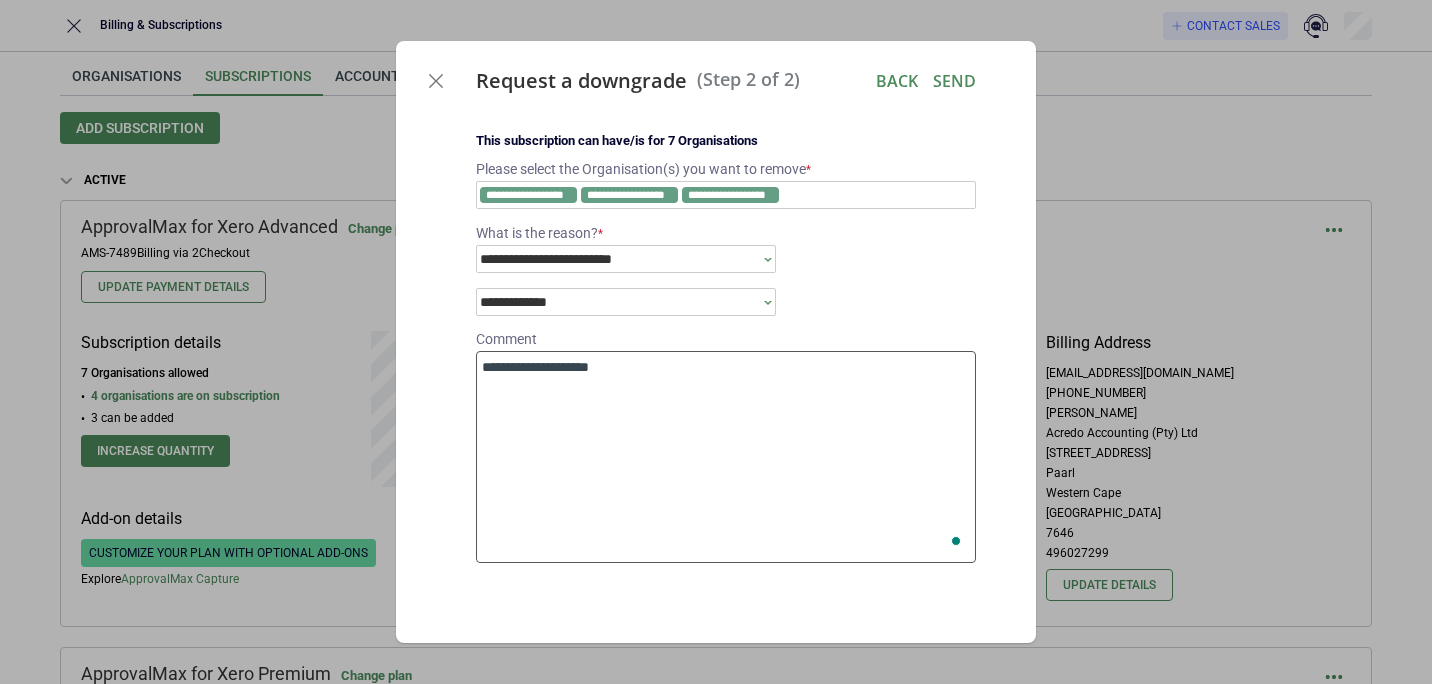 type on "*" 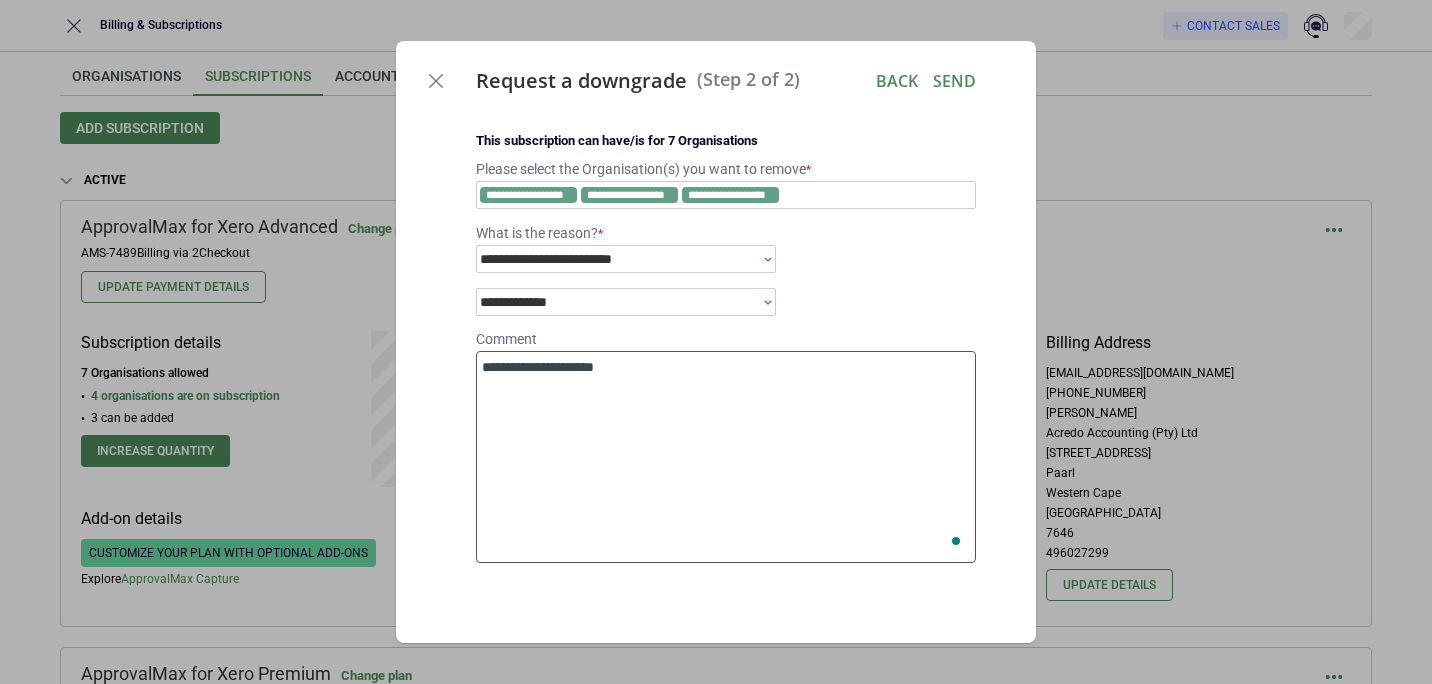 type on "*" 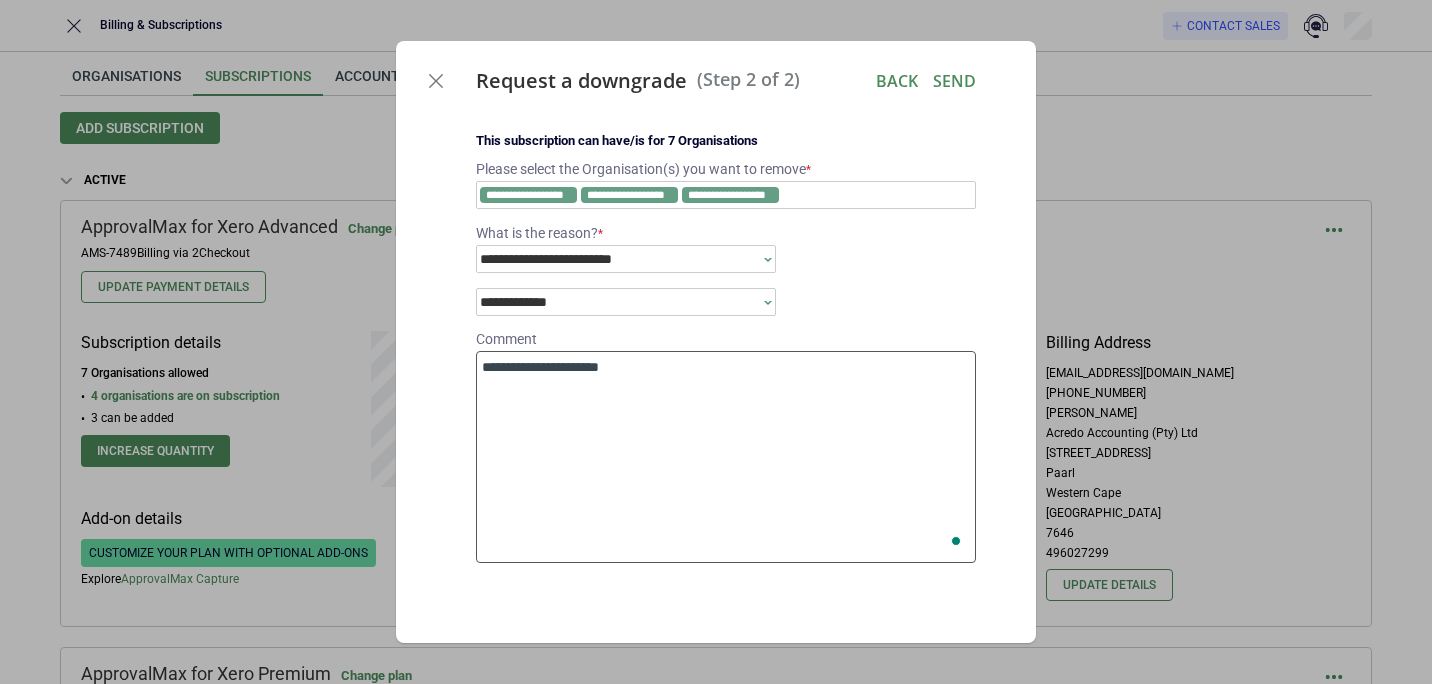 type on "*" 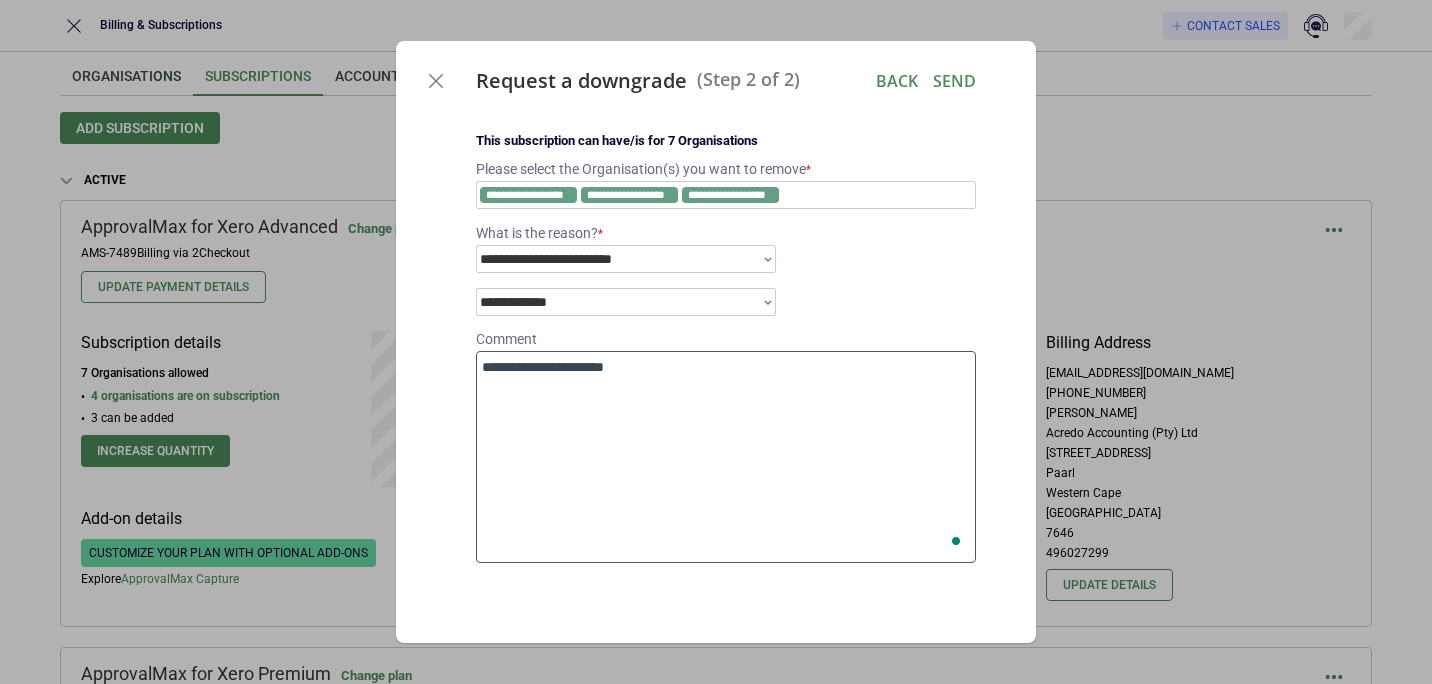 type on "*" 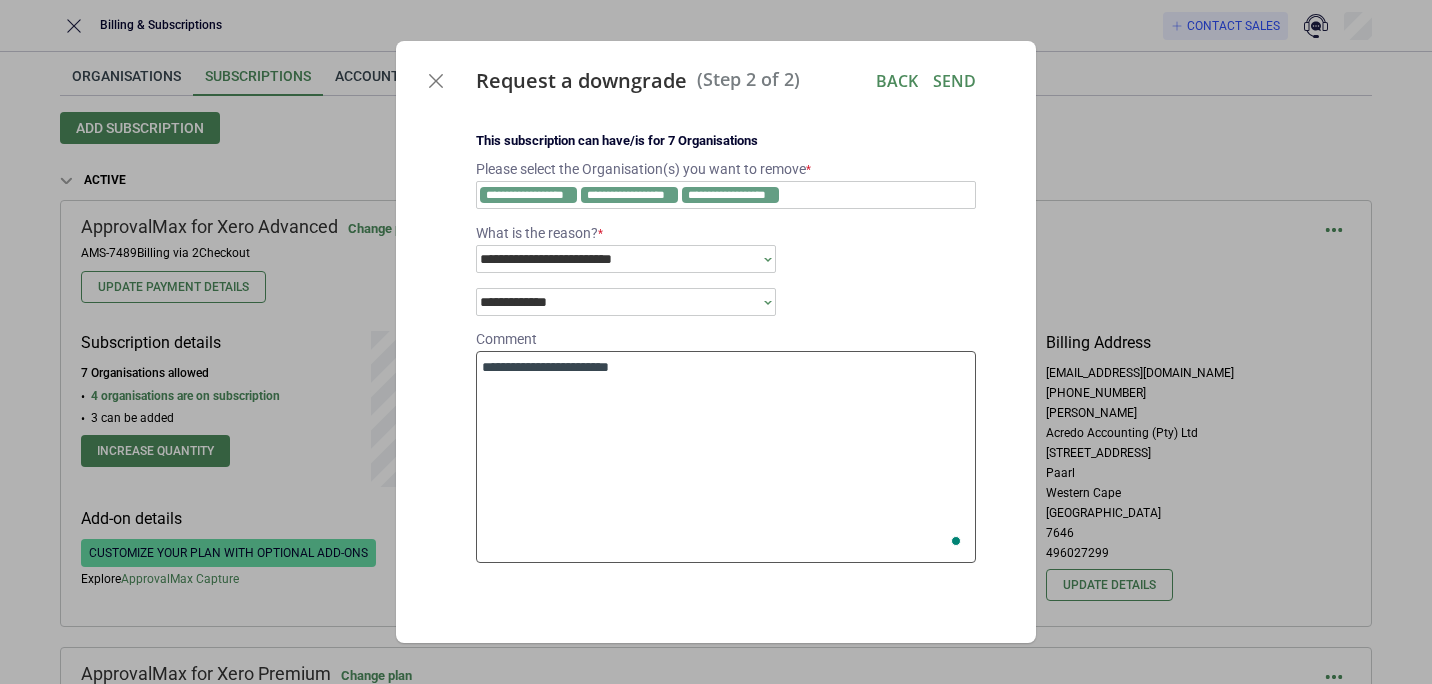 type on "*" 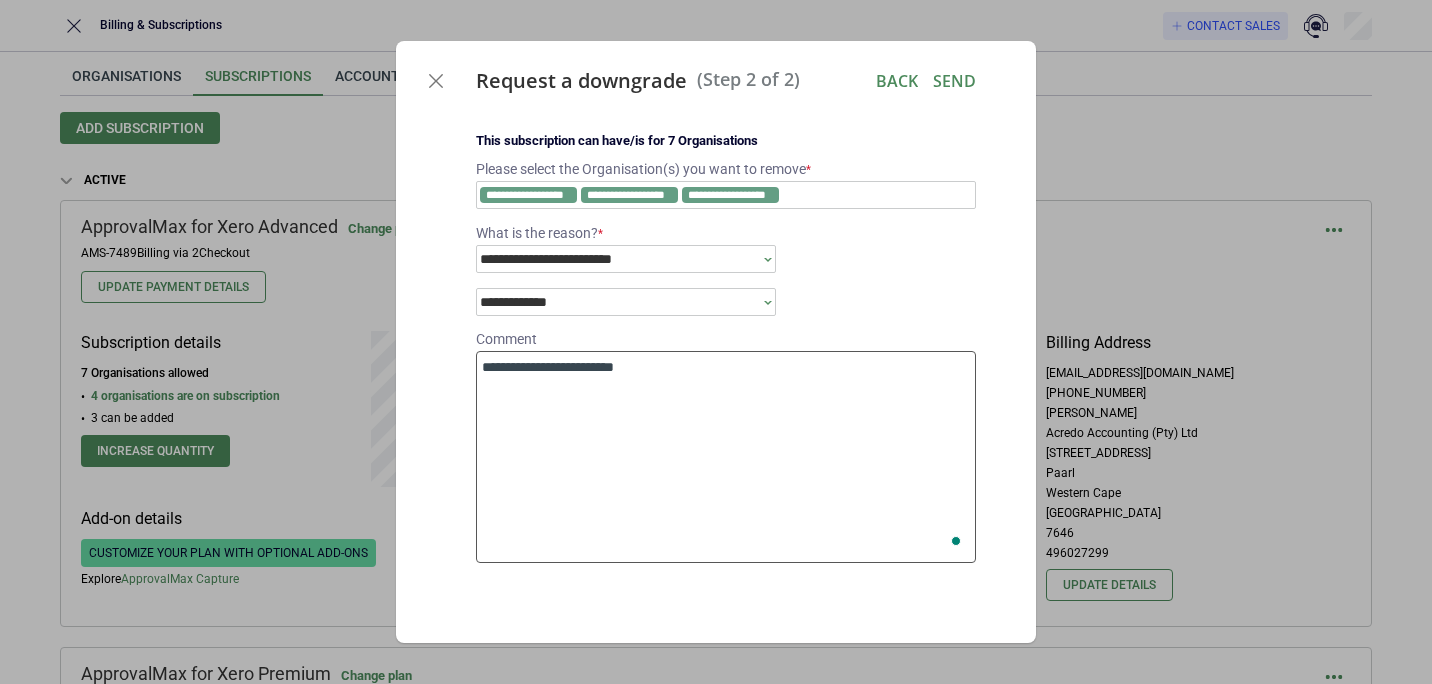 type on "*" 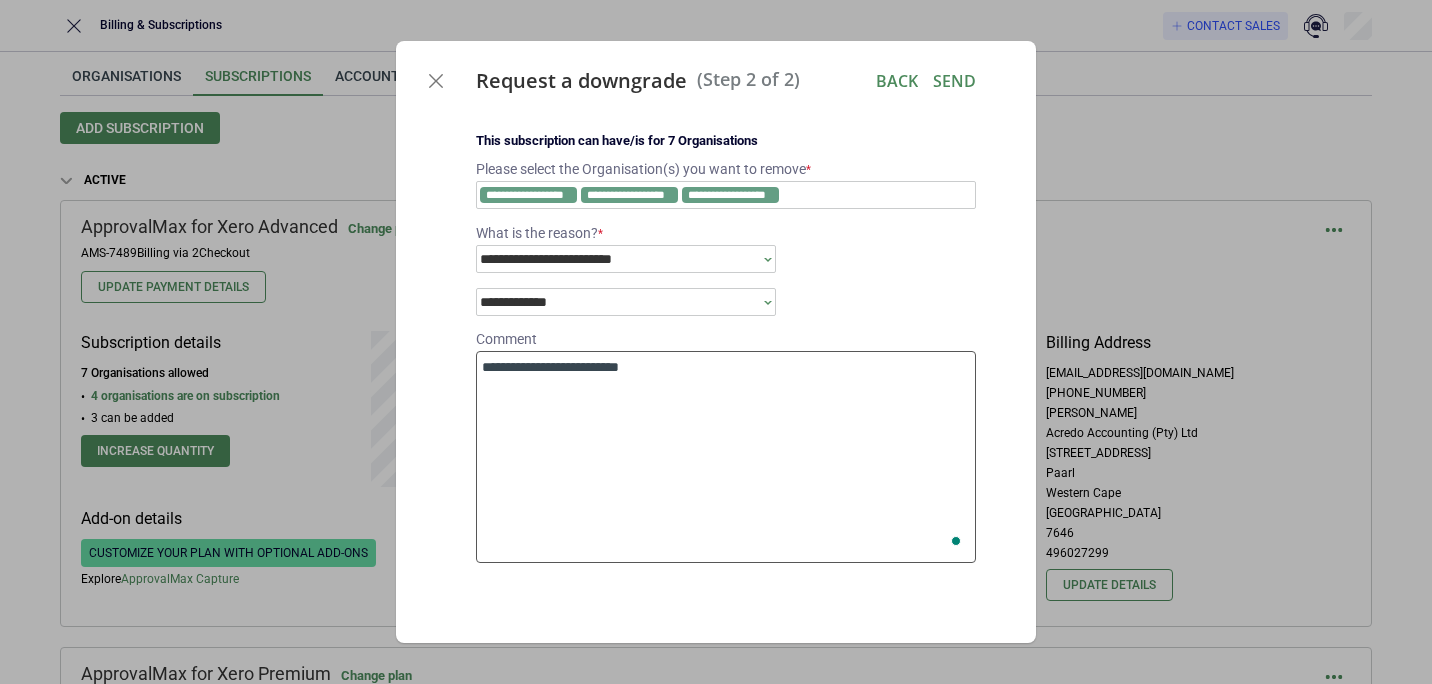 type on "*" 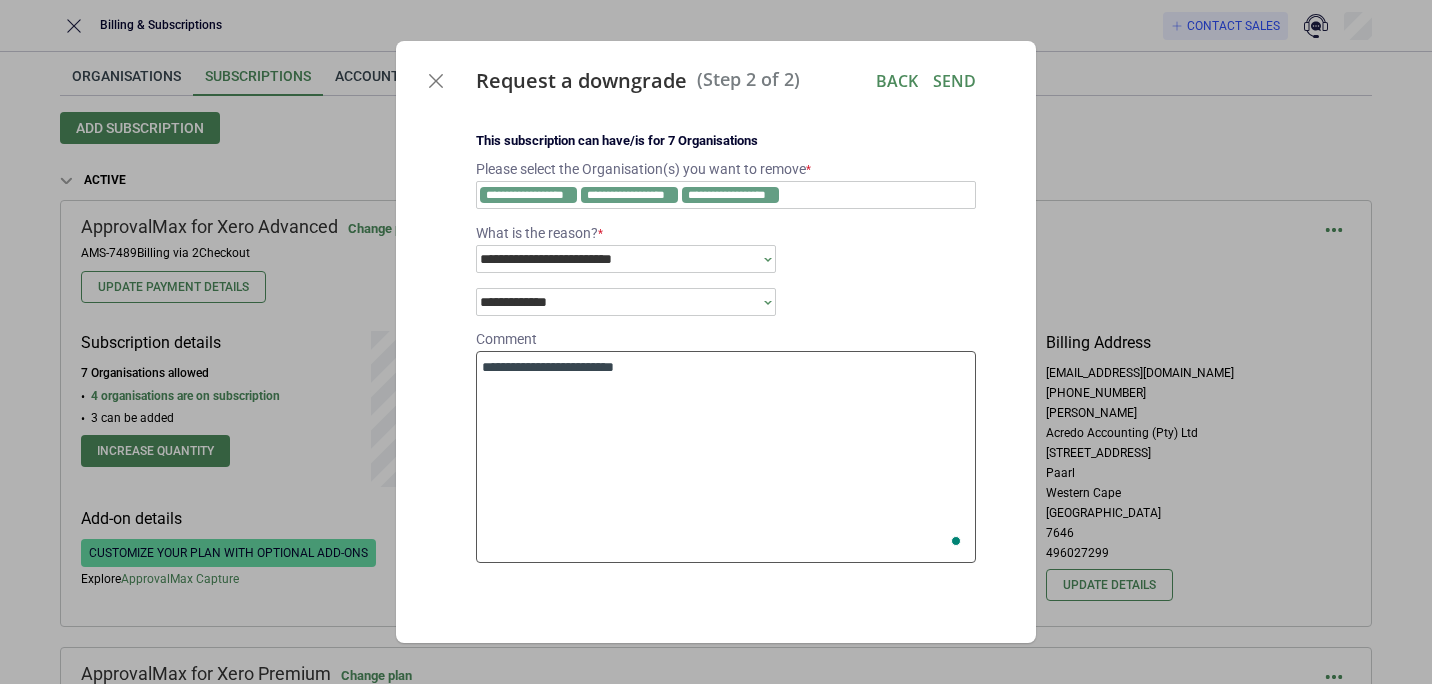 type on "*" 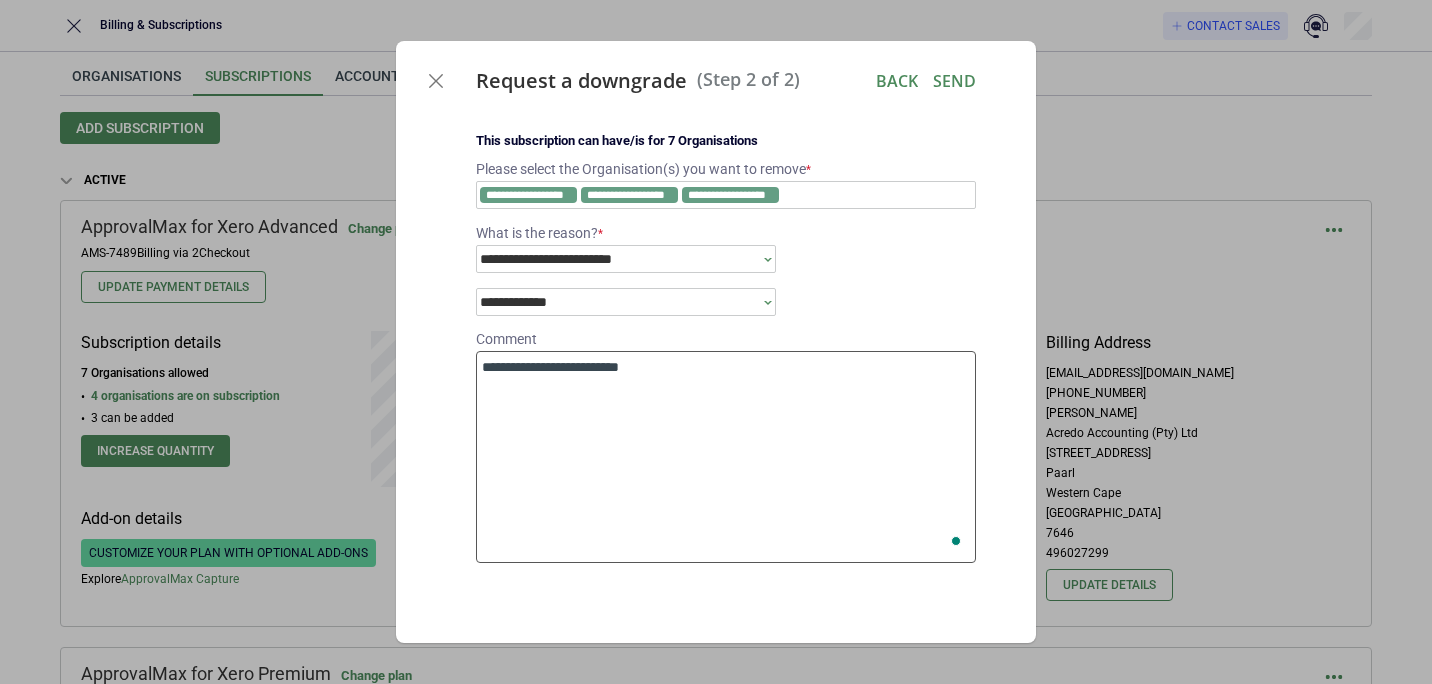 type on "*" 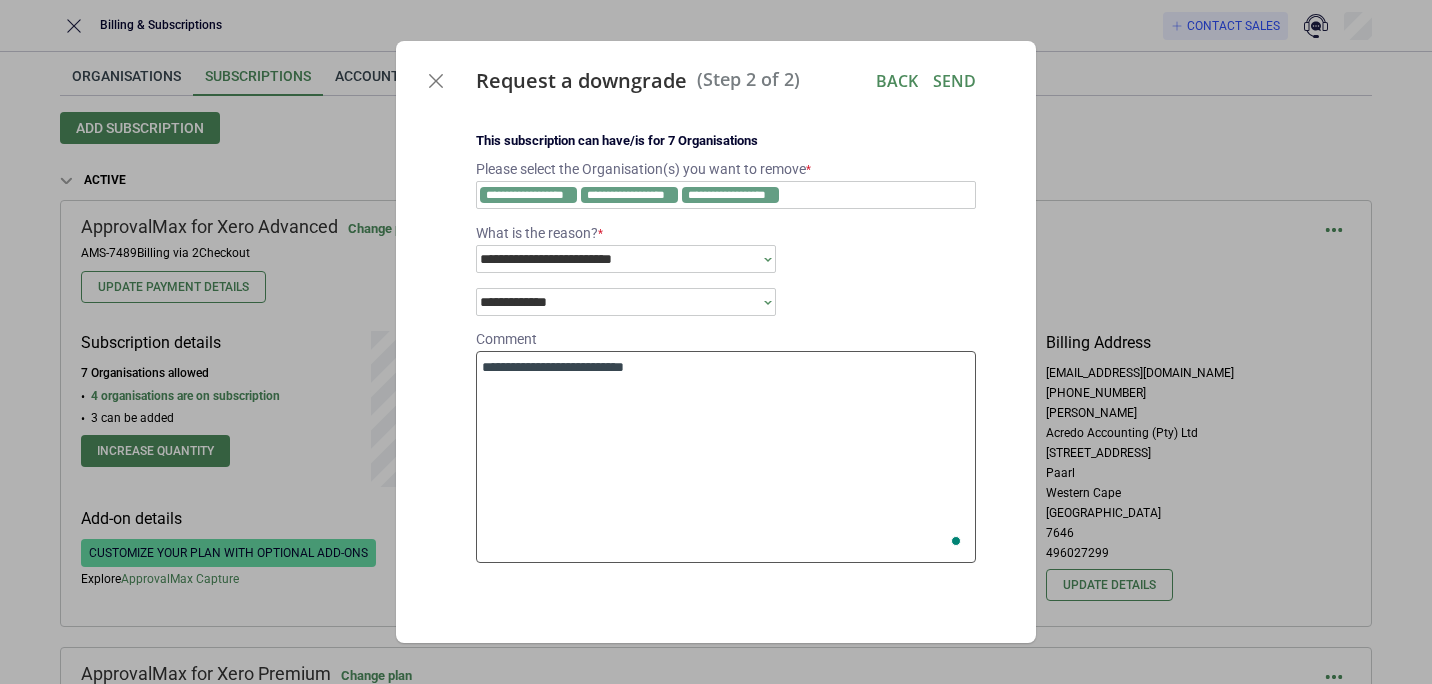 type on "*" 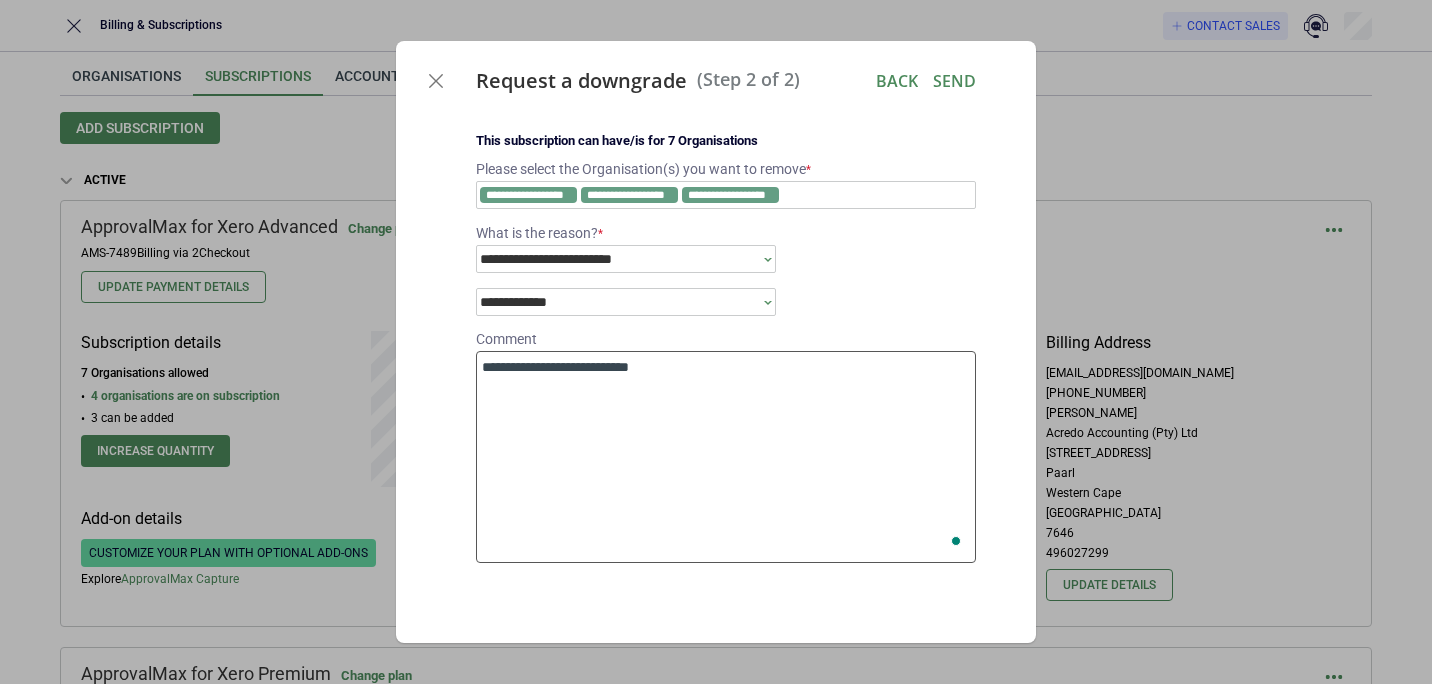 type on "*" 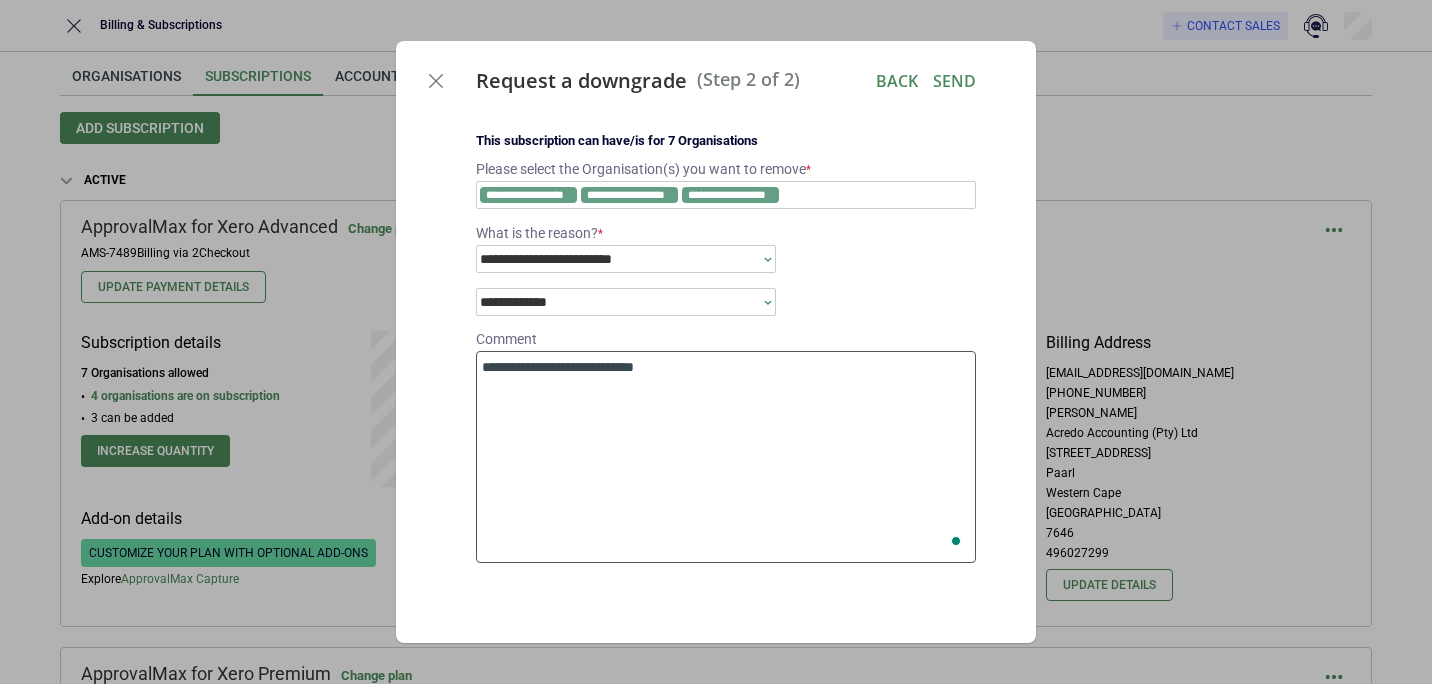 type on "*" 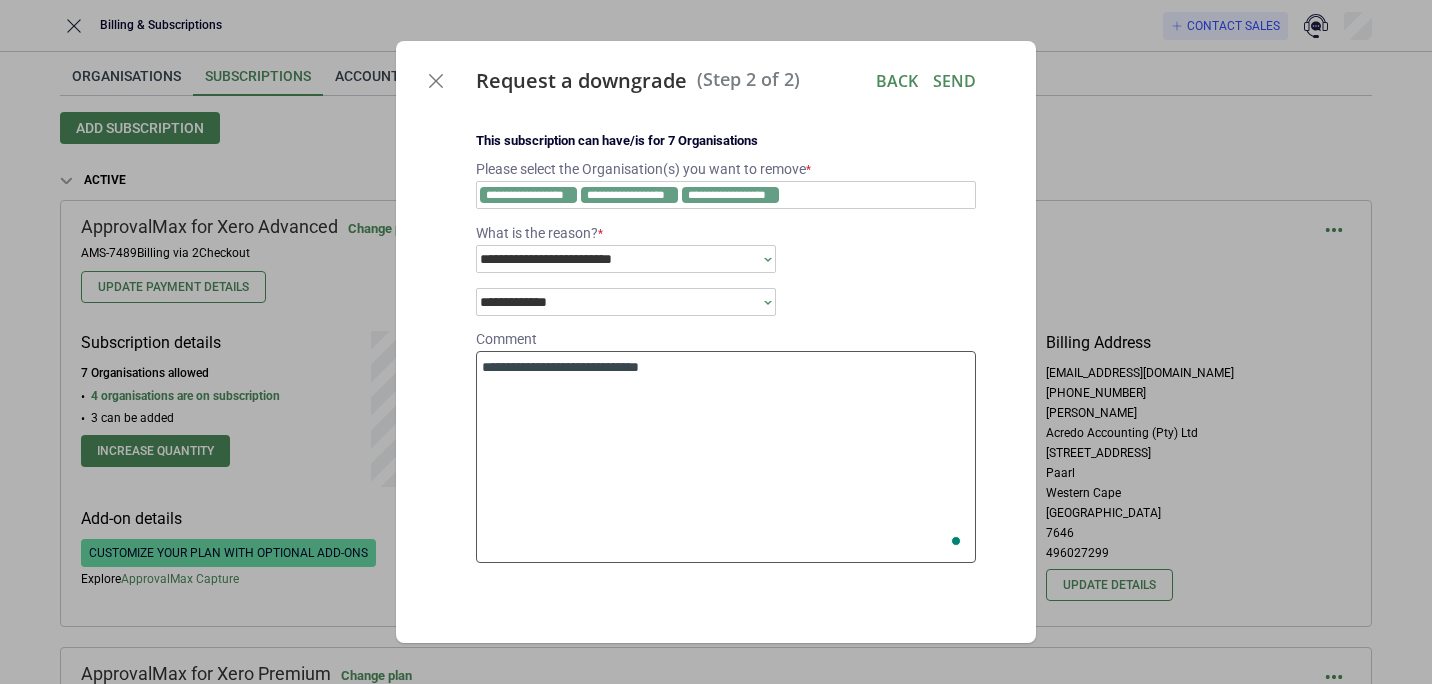 type on "*" 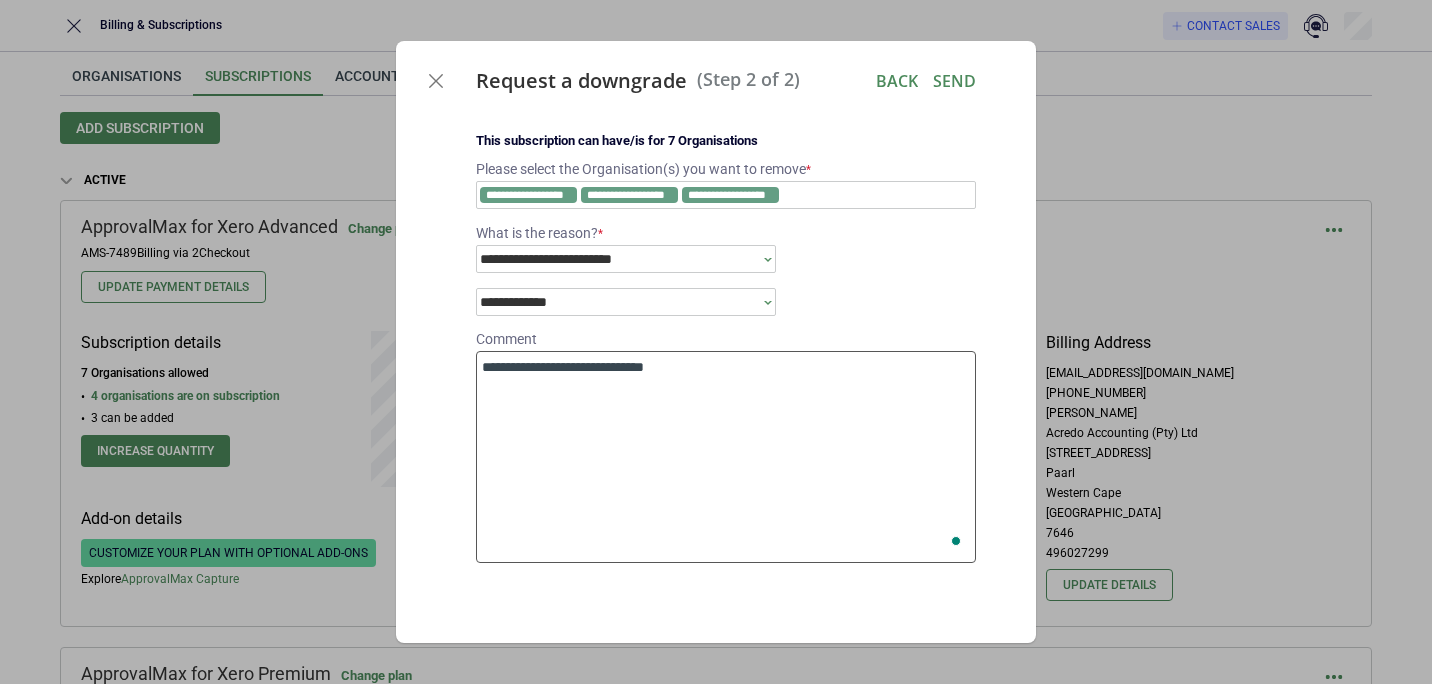 type on "*" 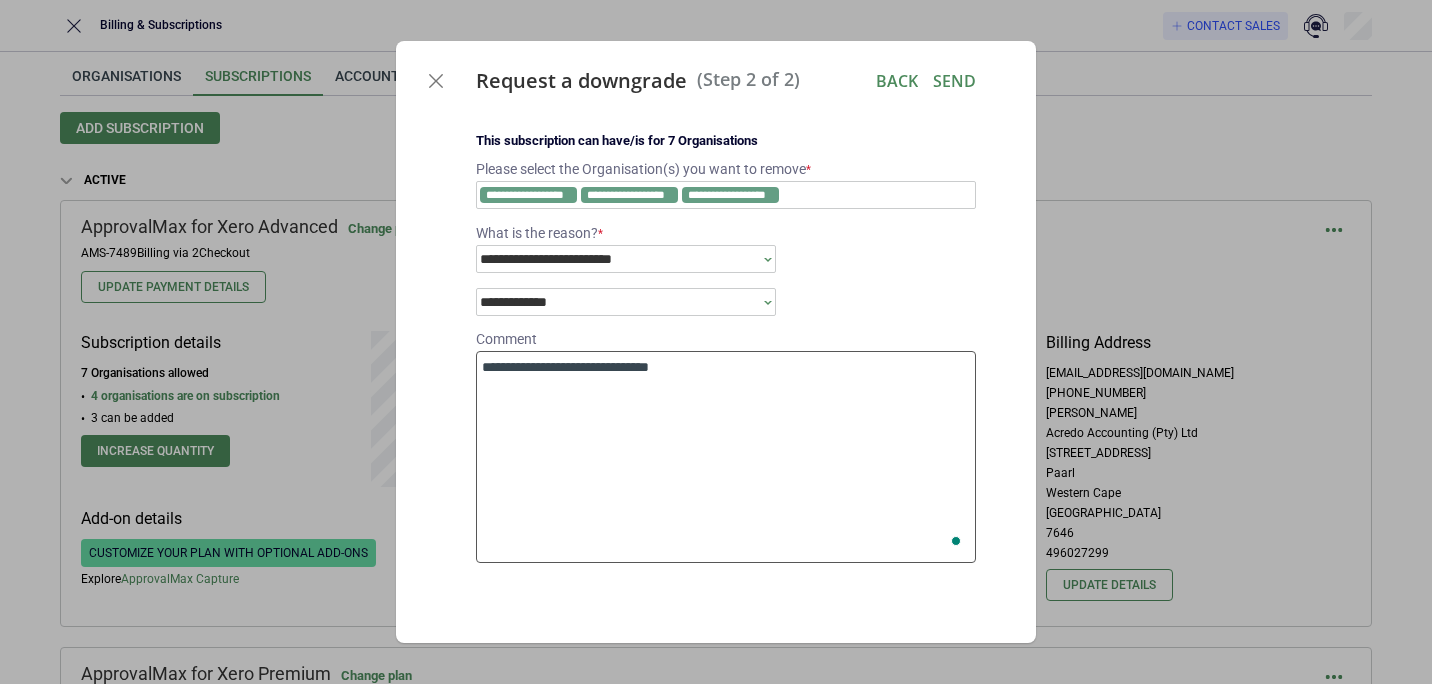 type on "*" 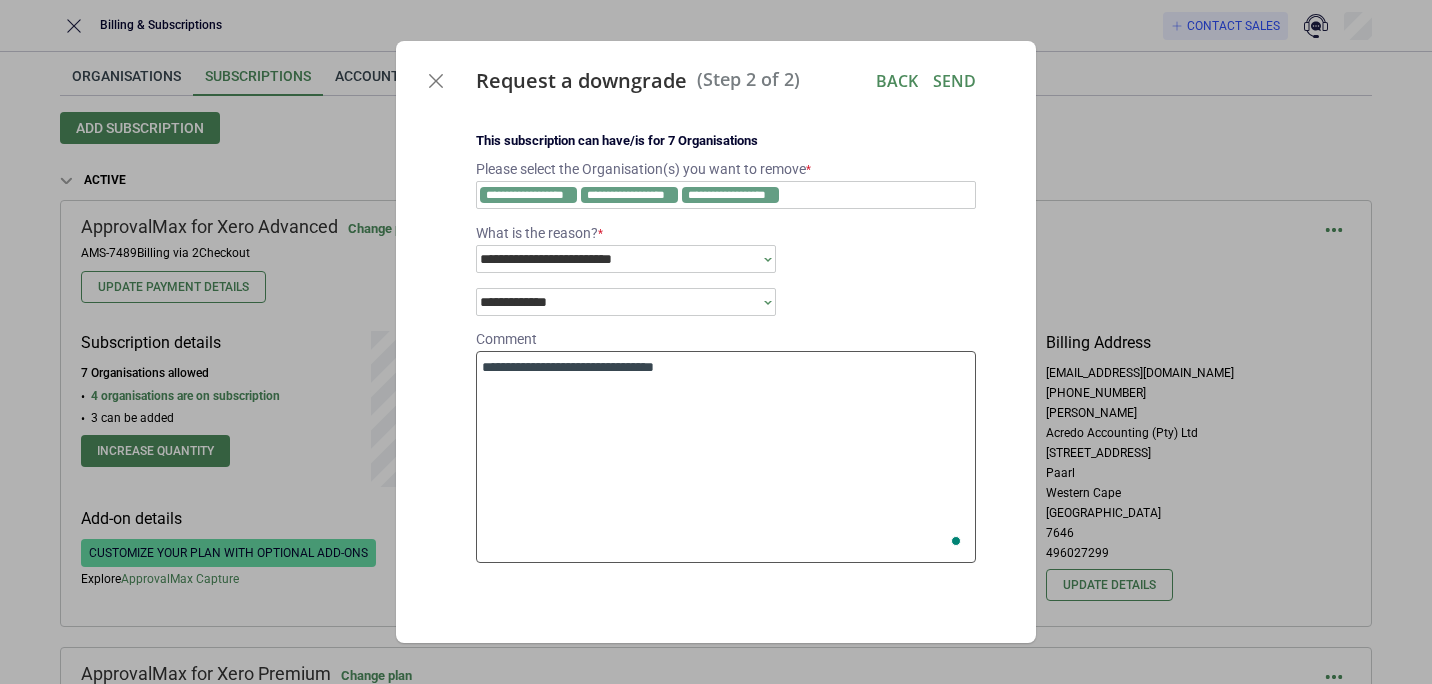 type on "*" 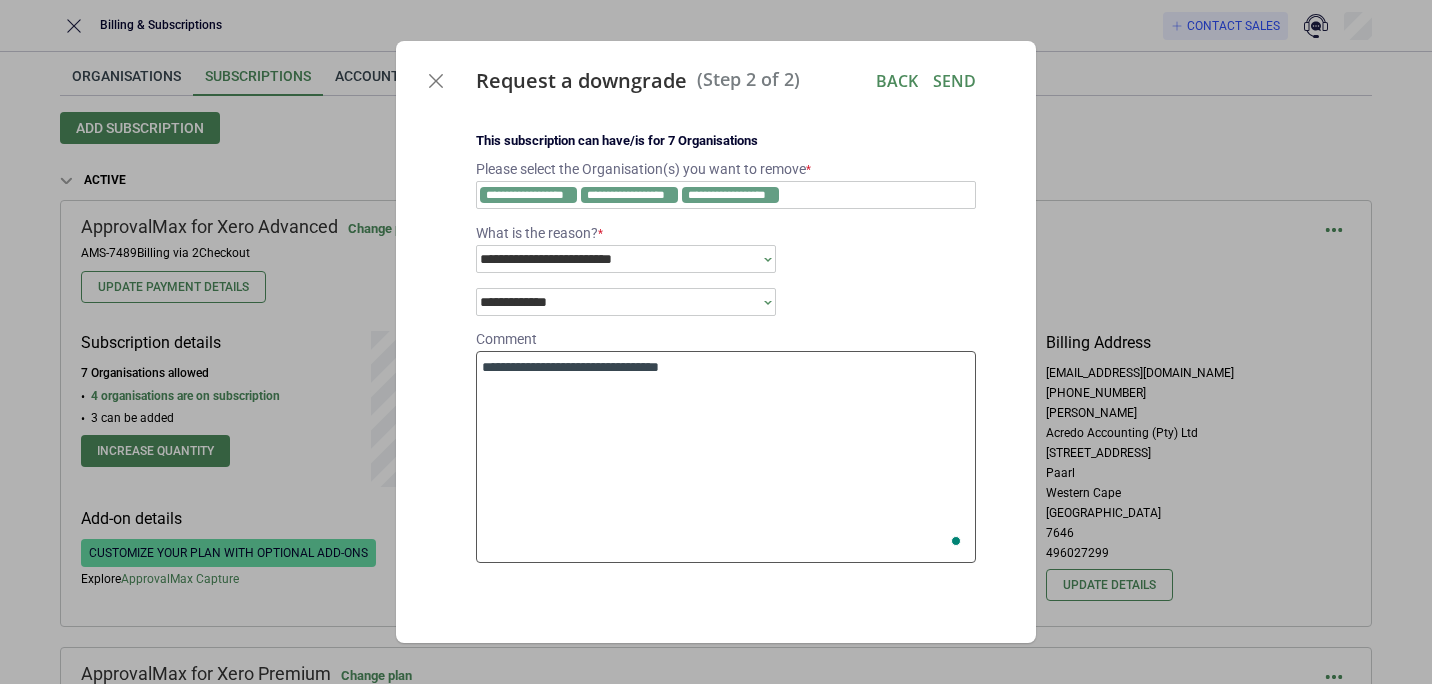 type on "*" 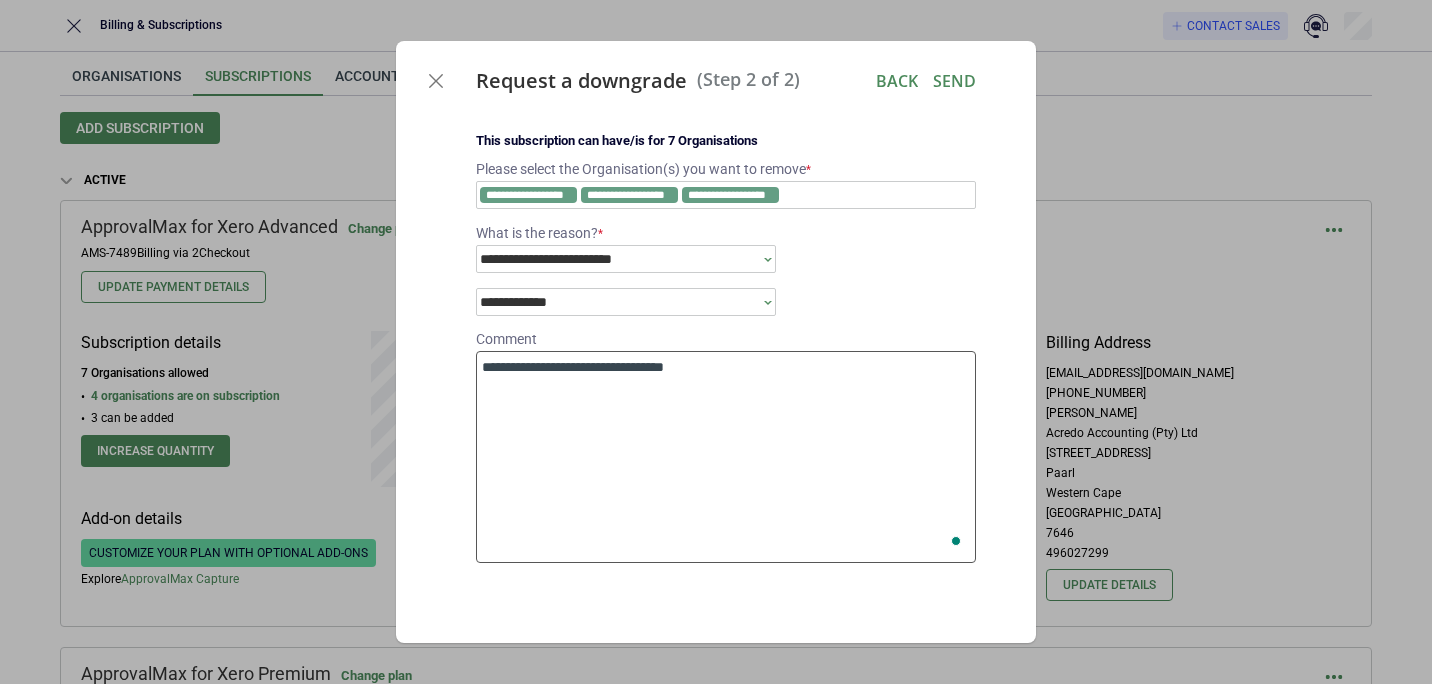 type on "*" 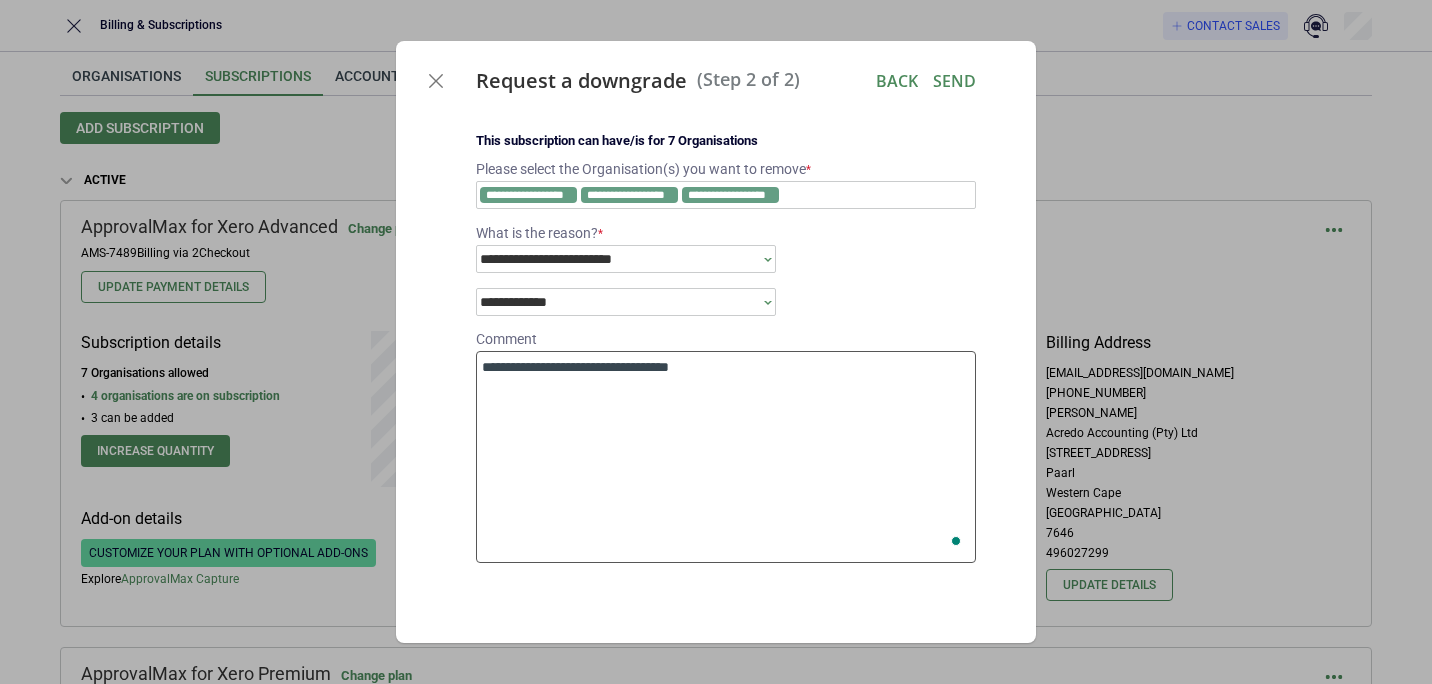 type on "*" 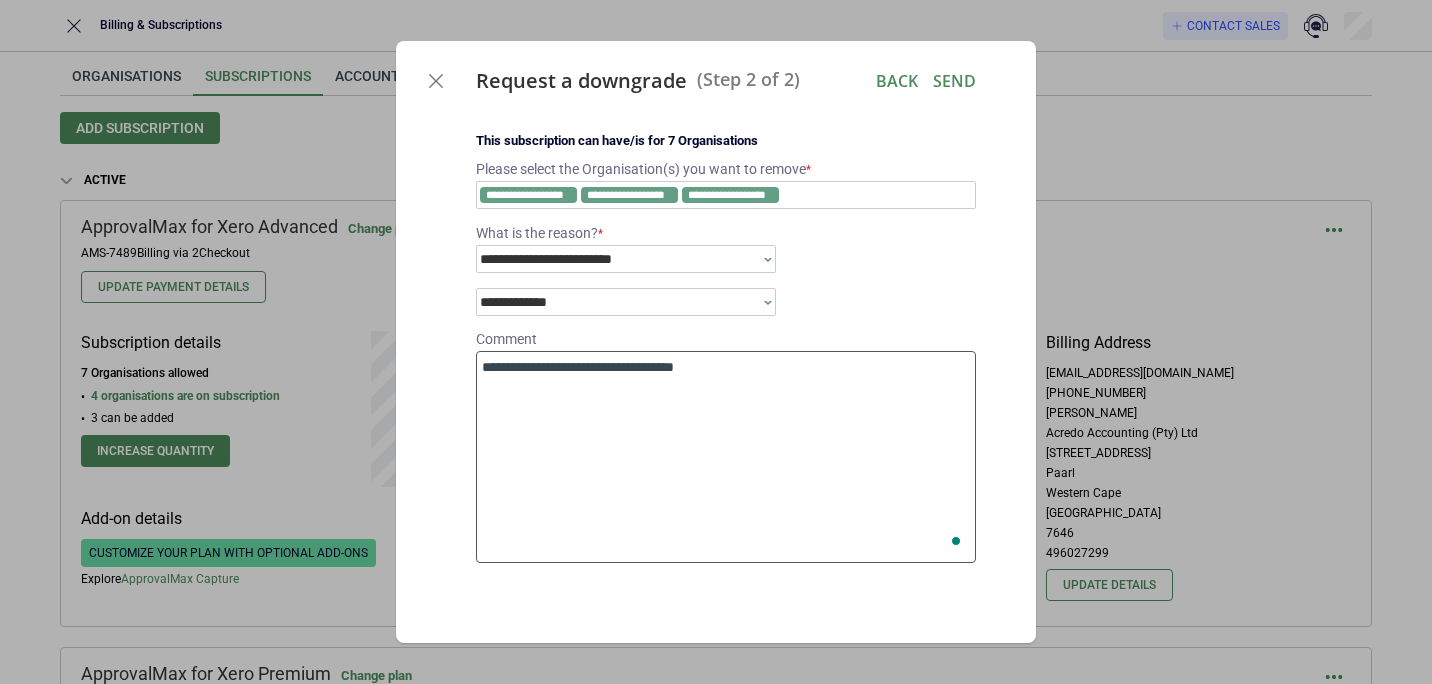 type on "*" 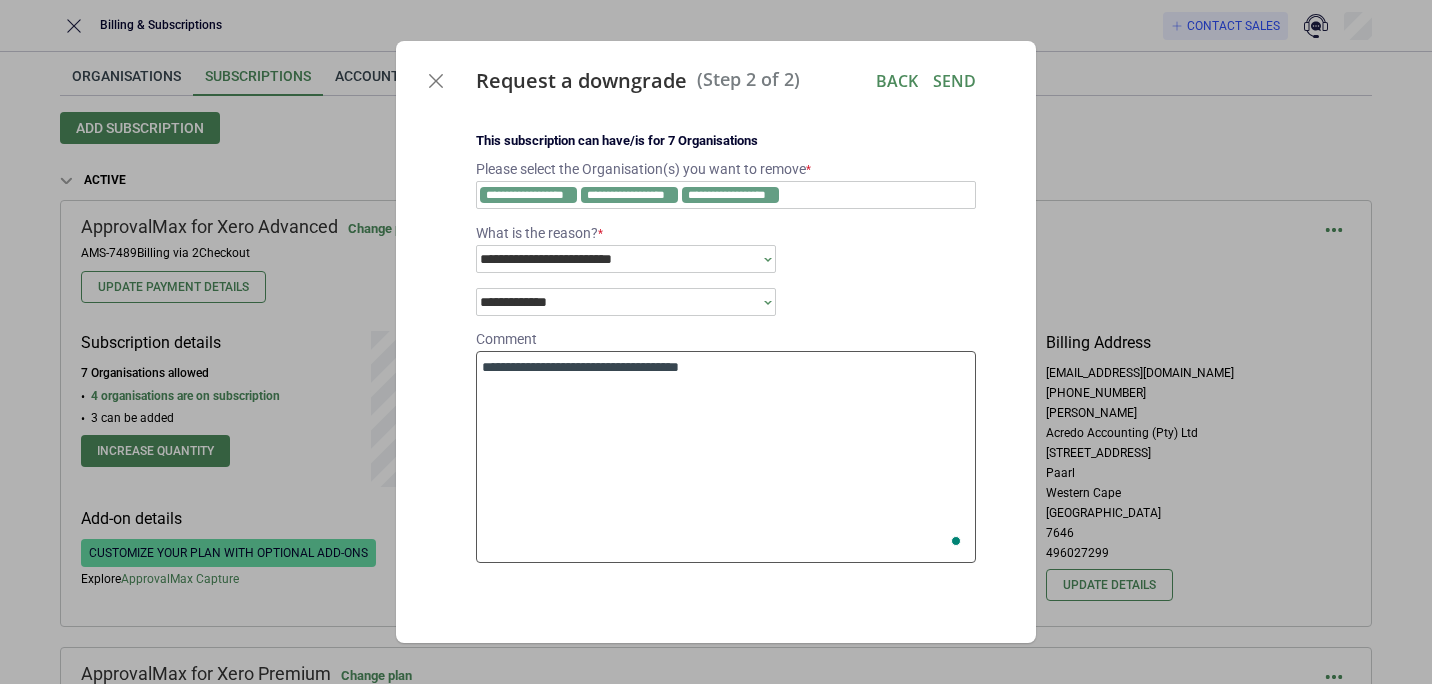 type on "*" 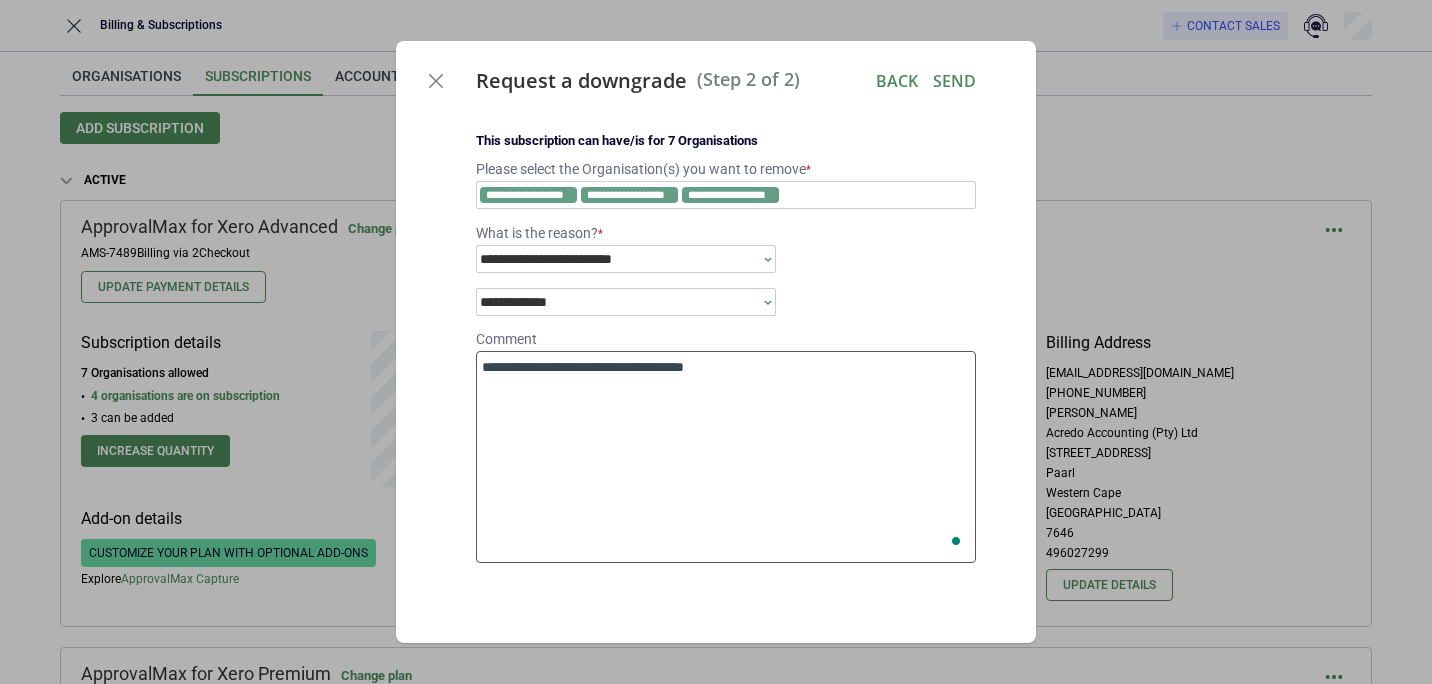 type on "*" 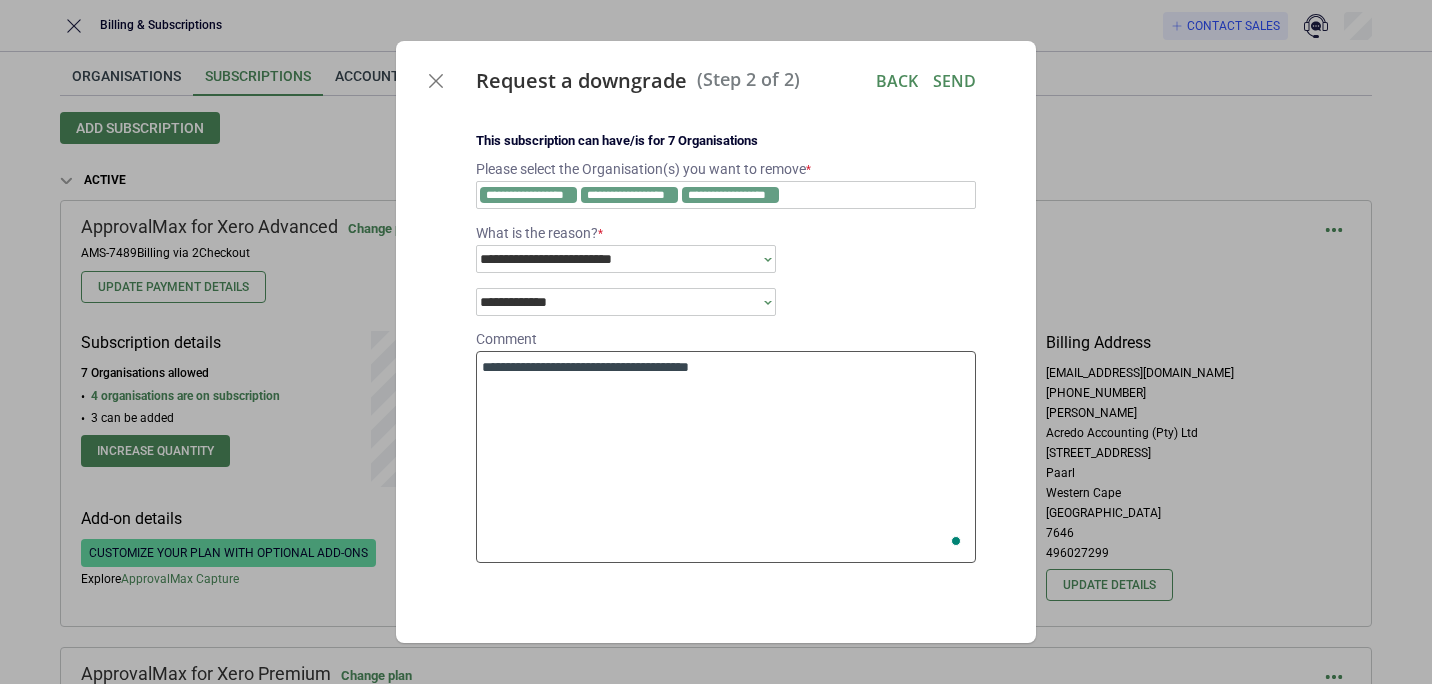 type on "*" 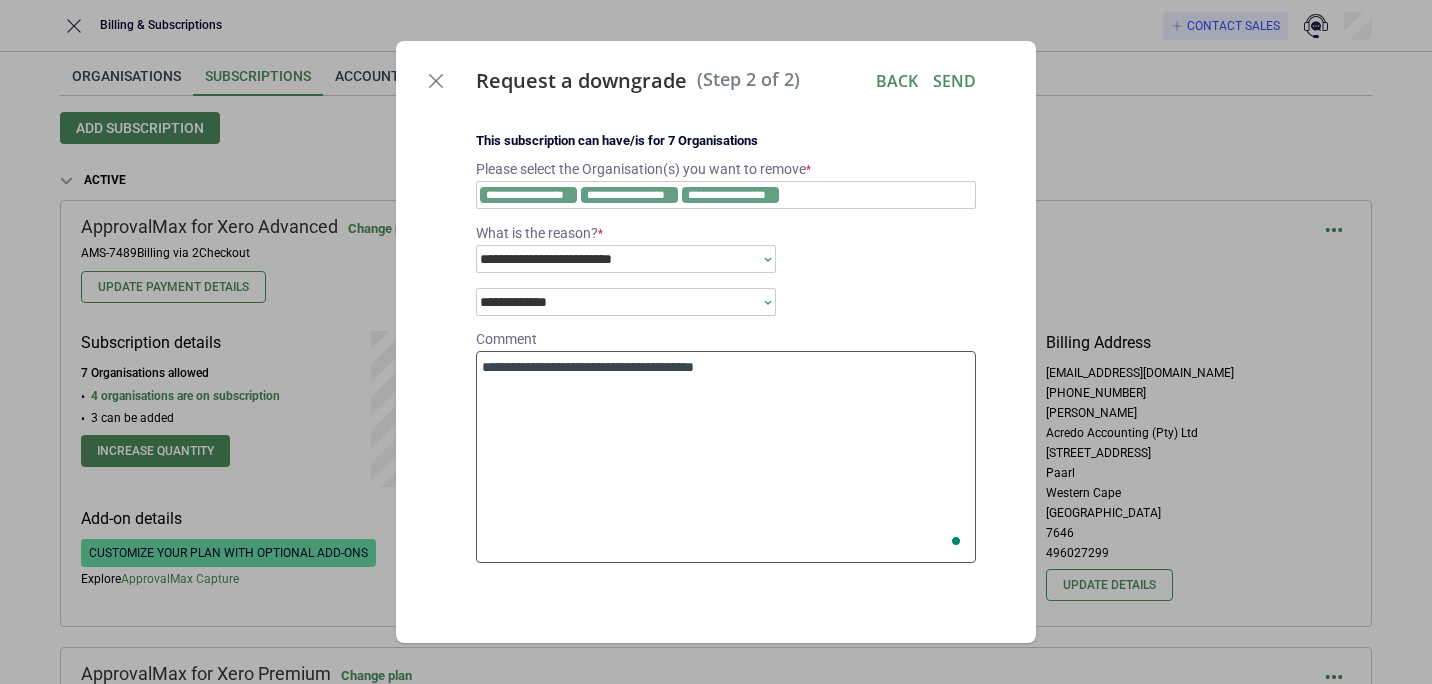 type on "*" 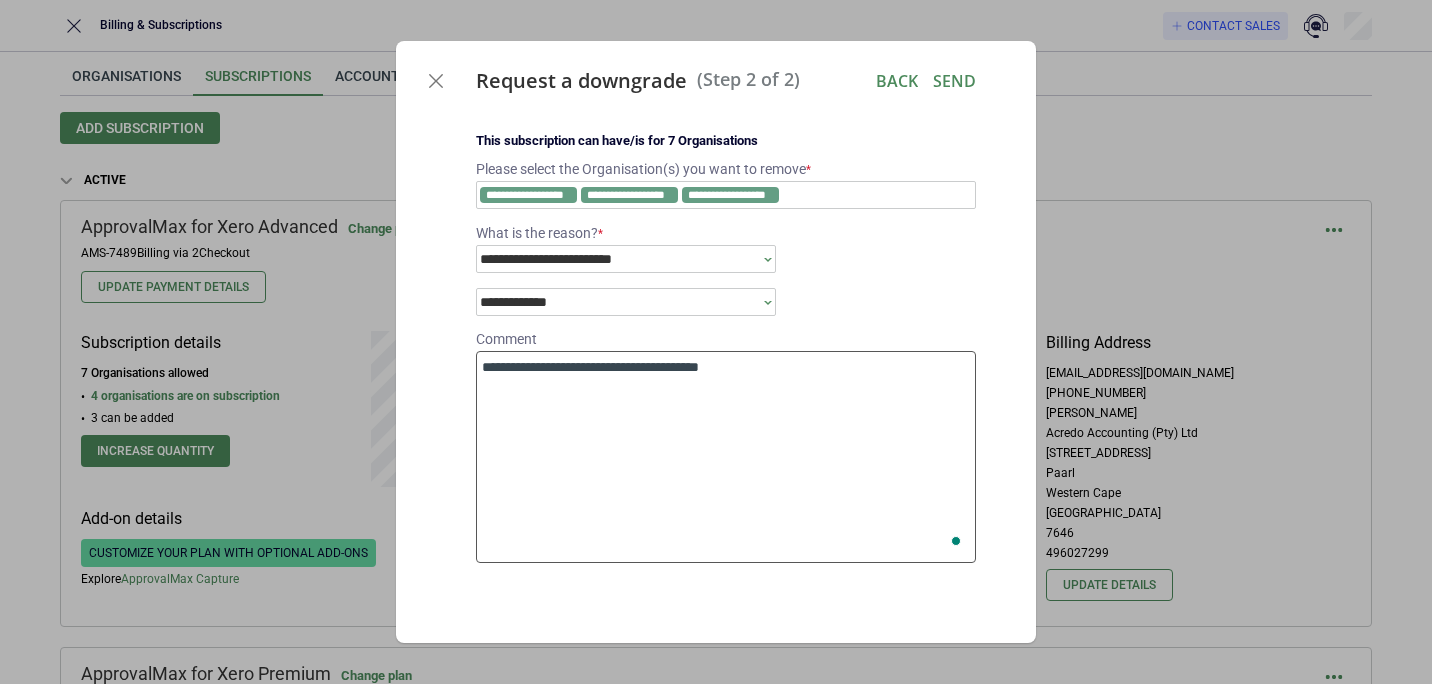 type on "*" 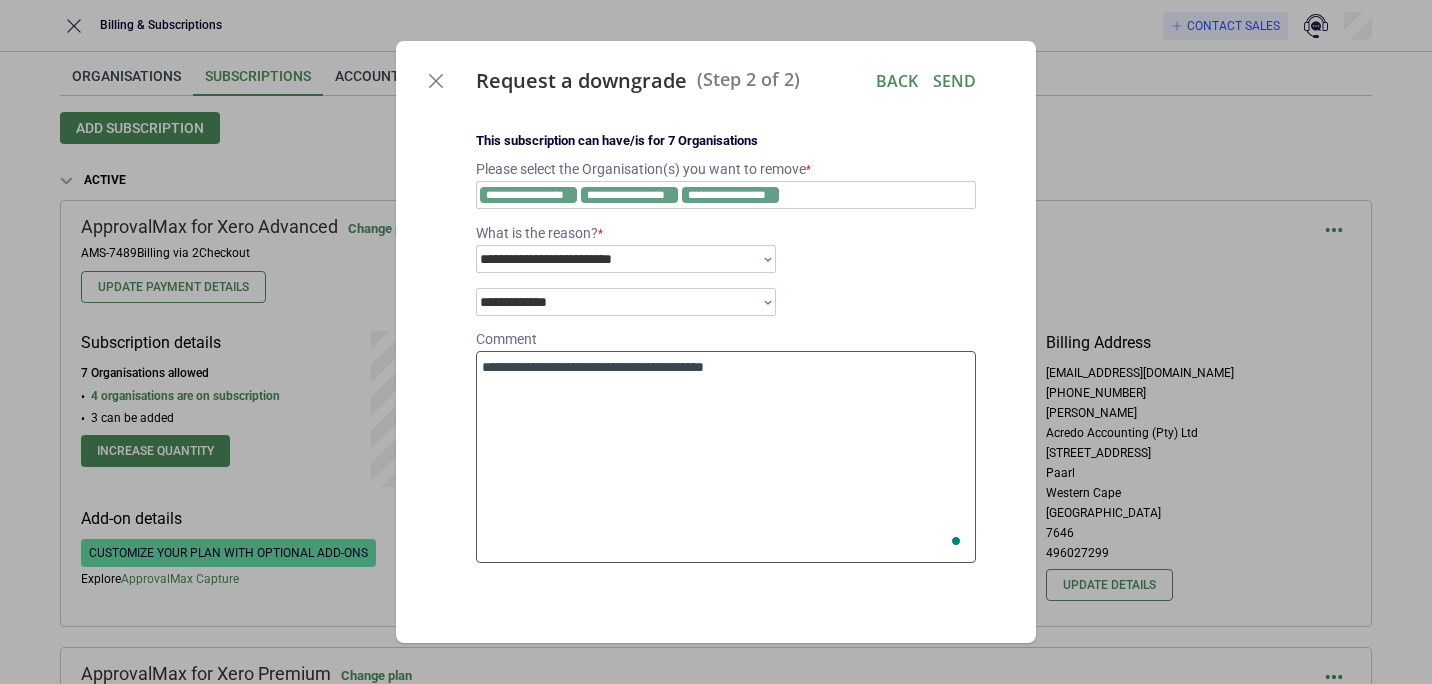 type on "*" 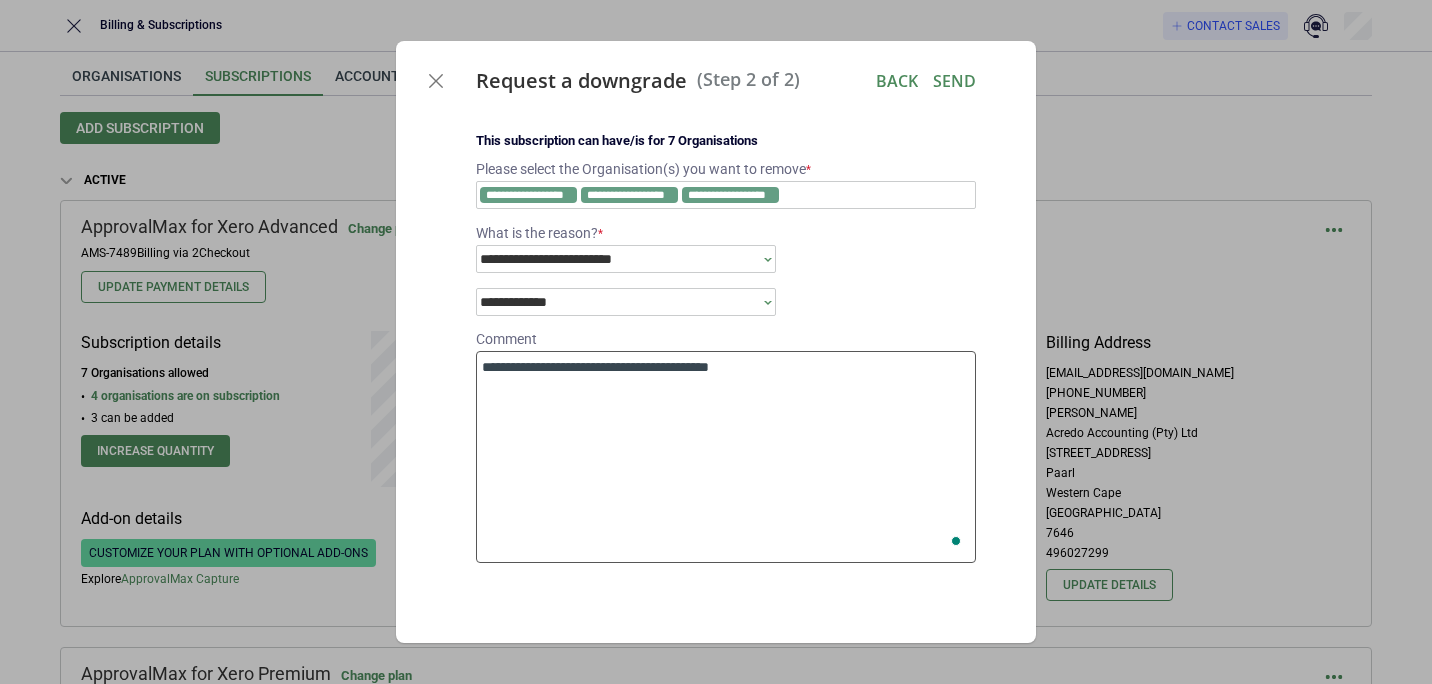 type on "*" 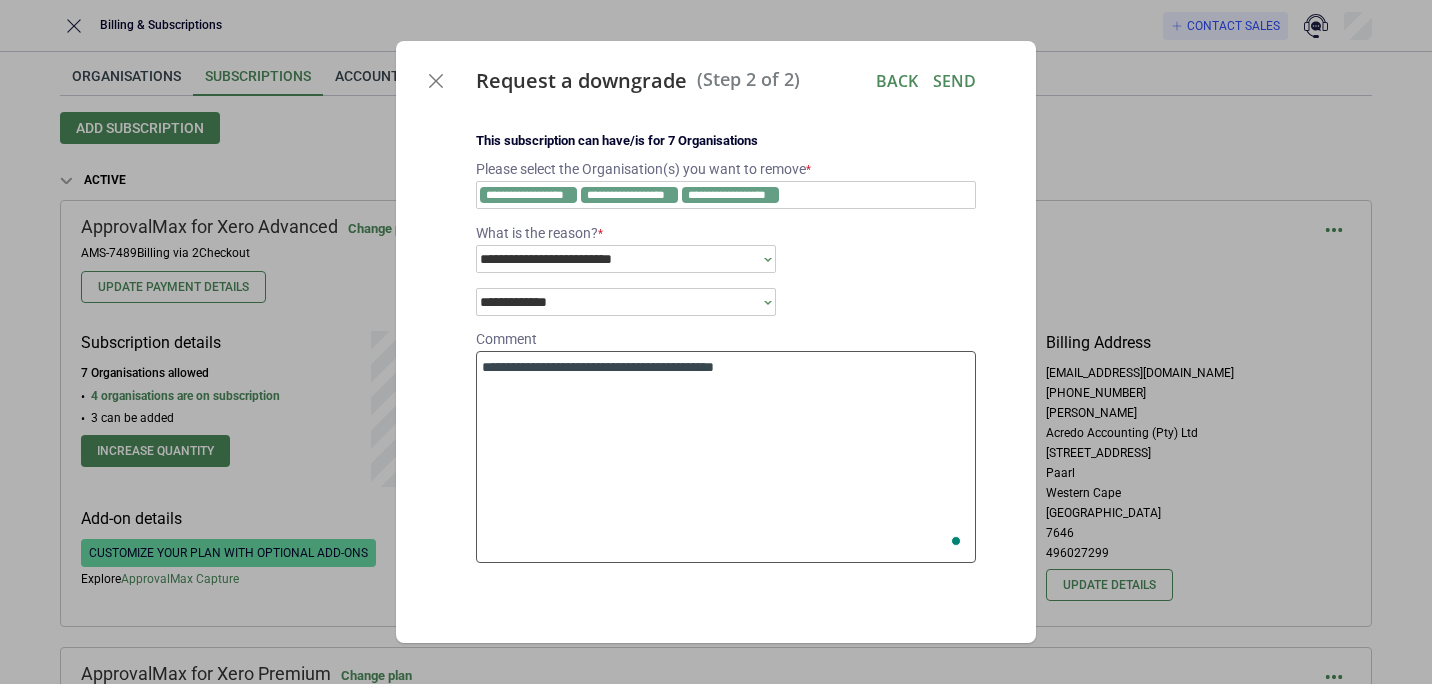 type on "*" 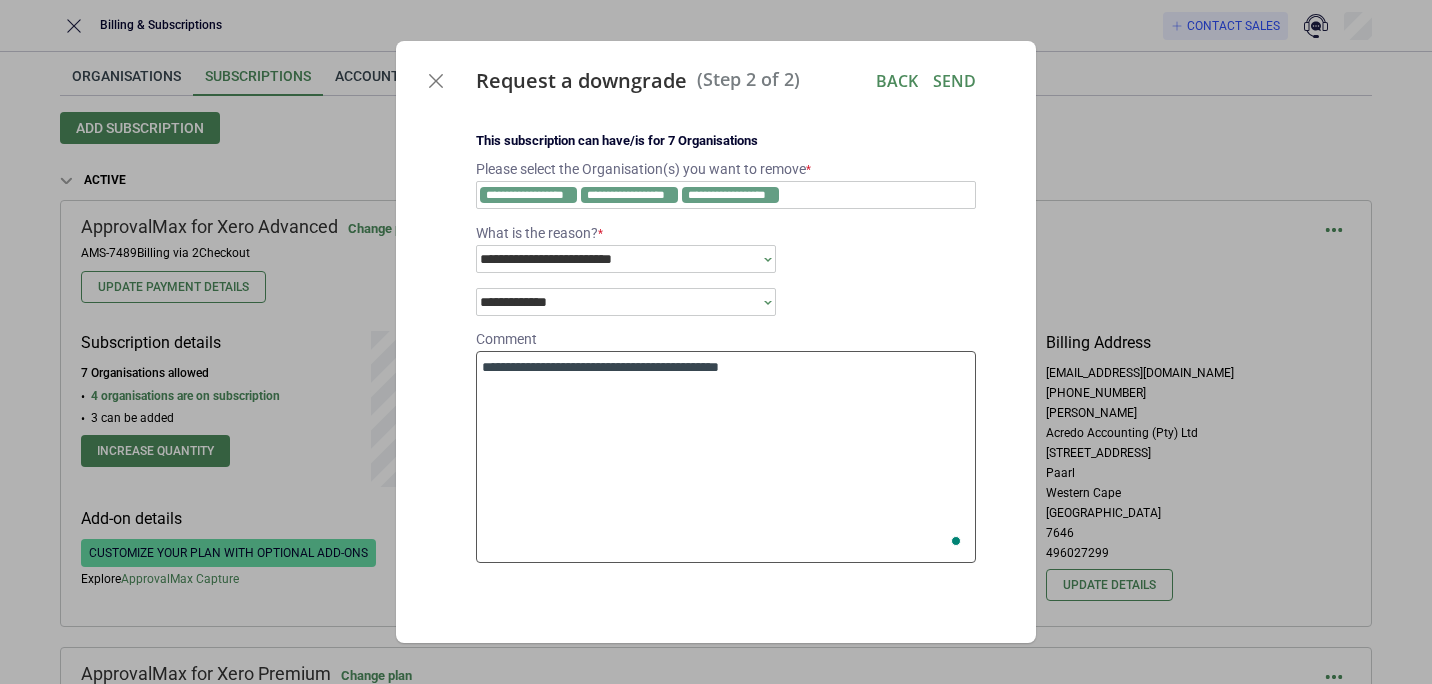 type on "*" 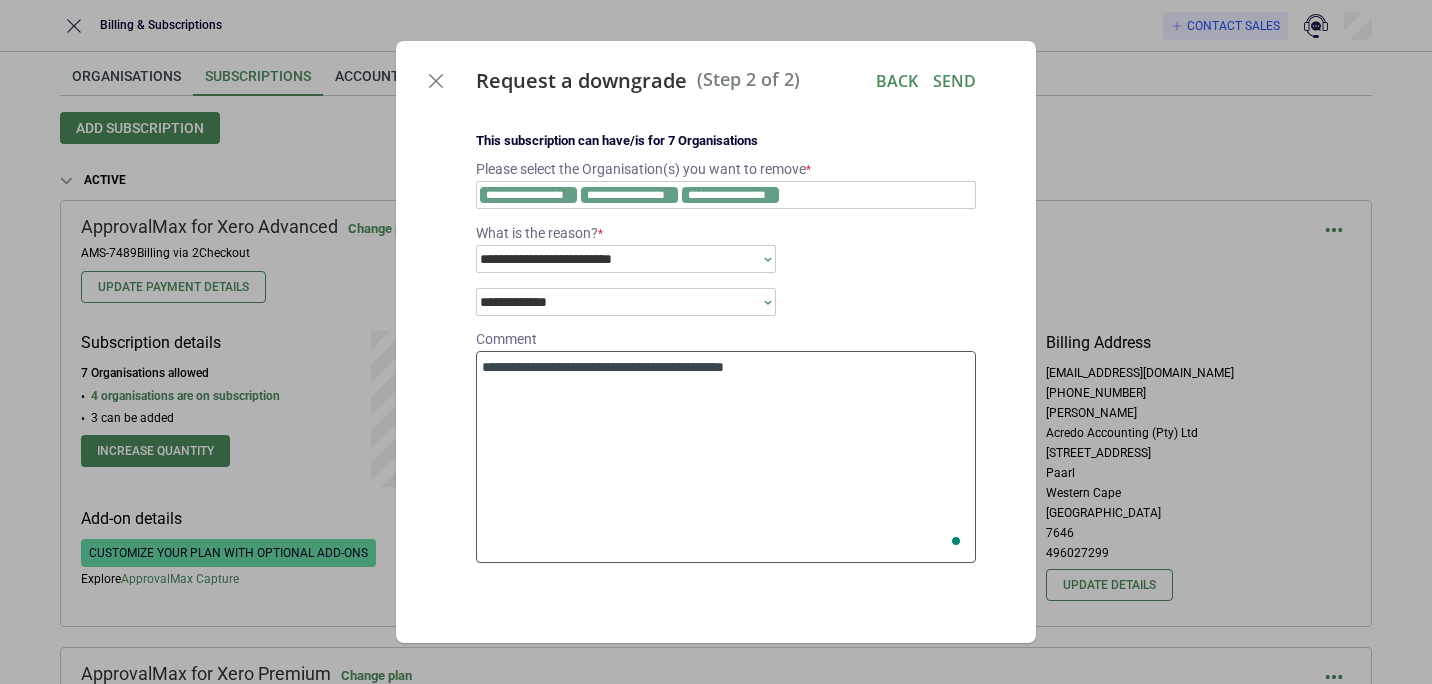 type on "*" 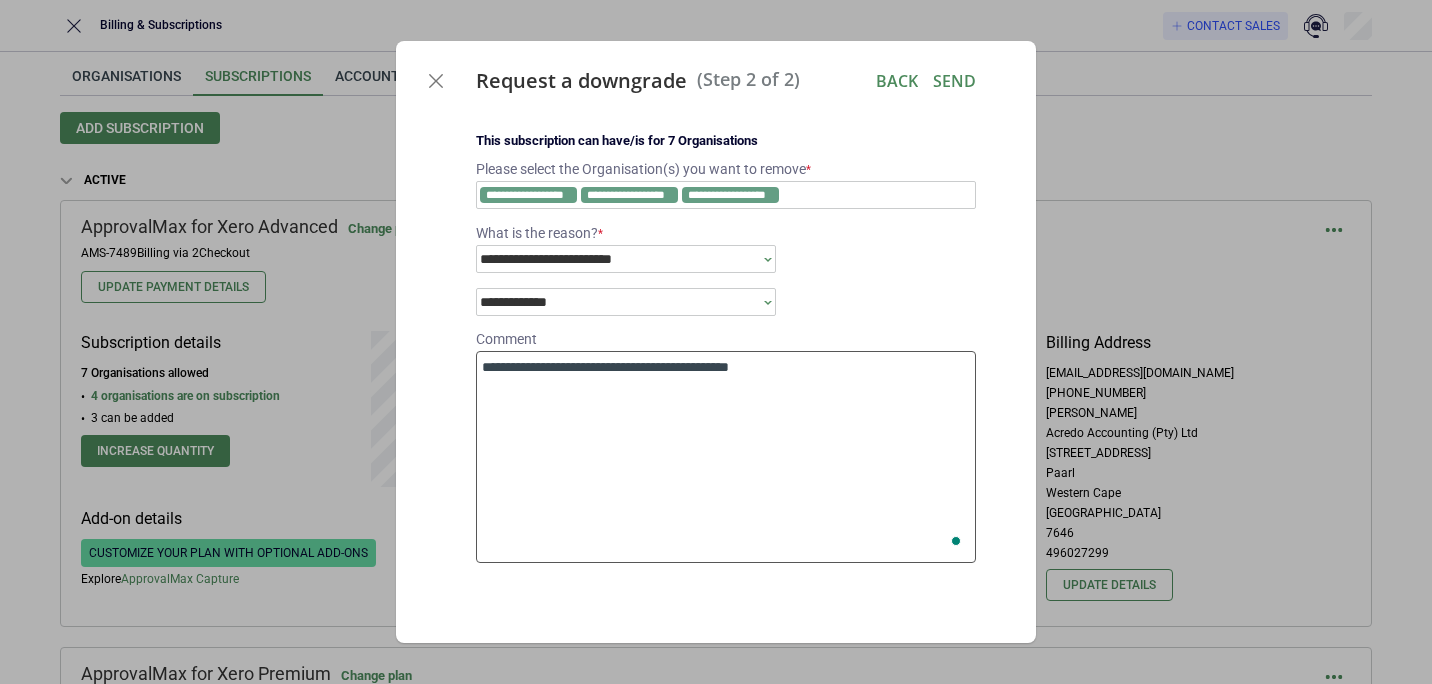 type on "*" 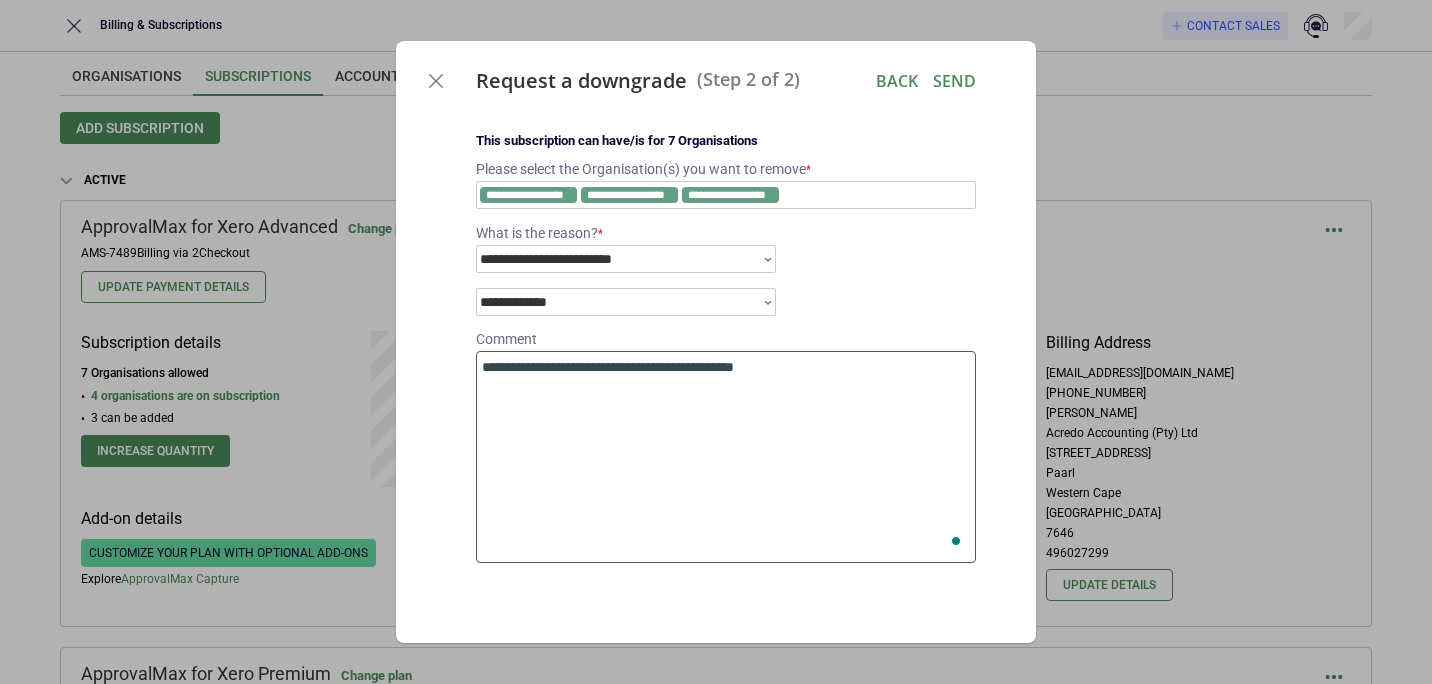 type on "*" 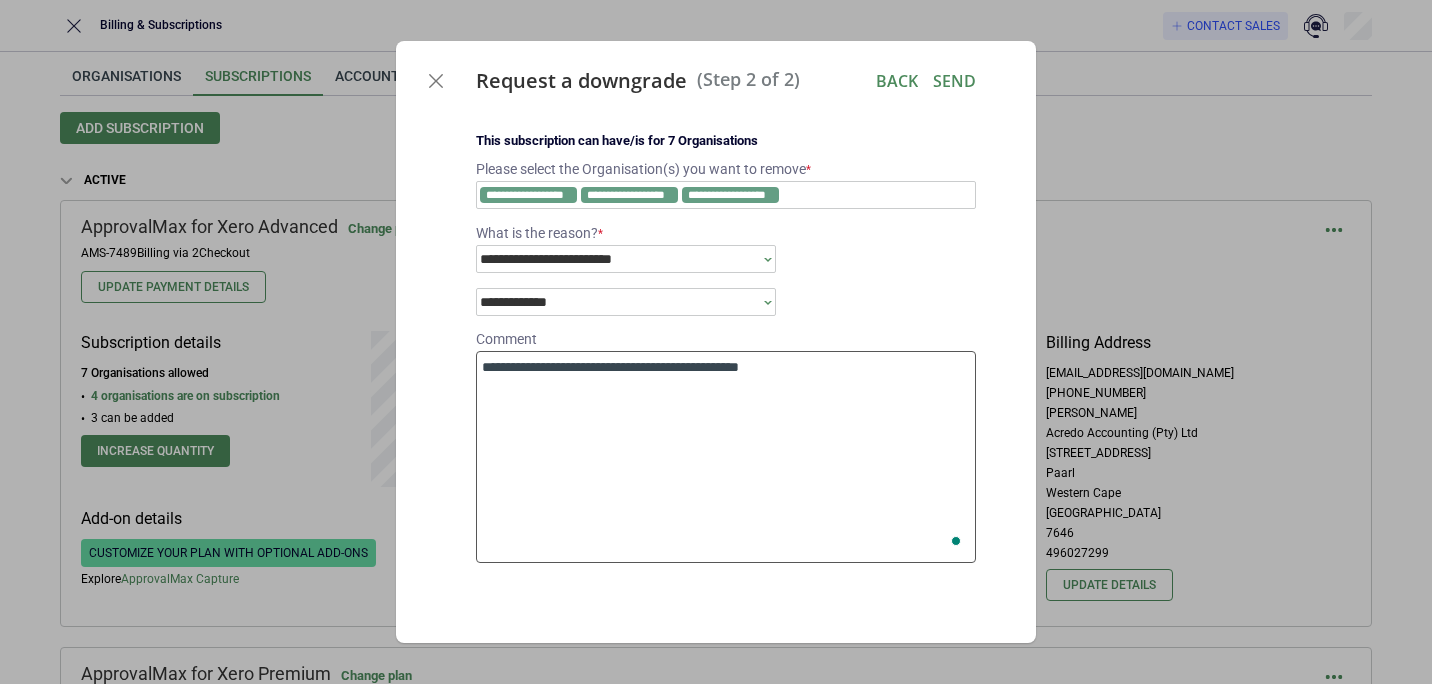 type on "*" 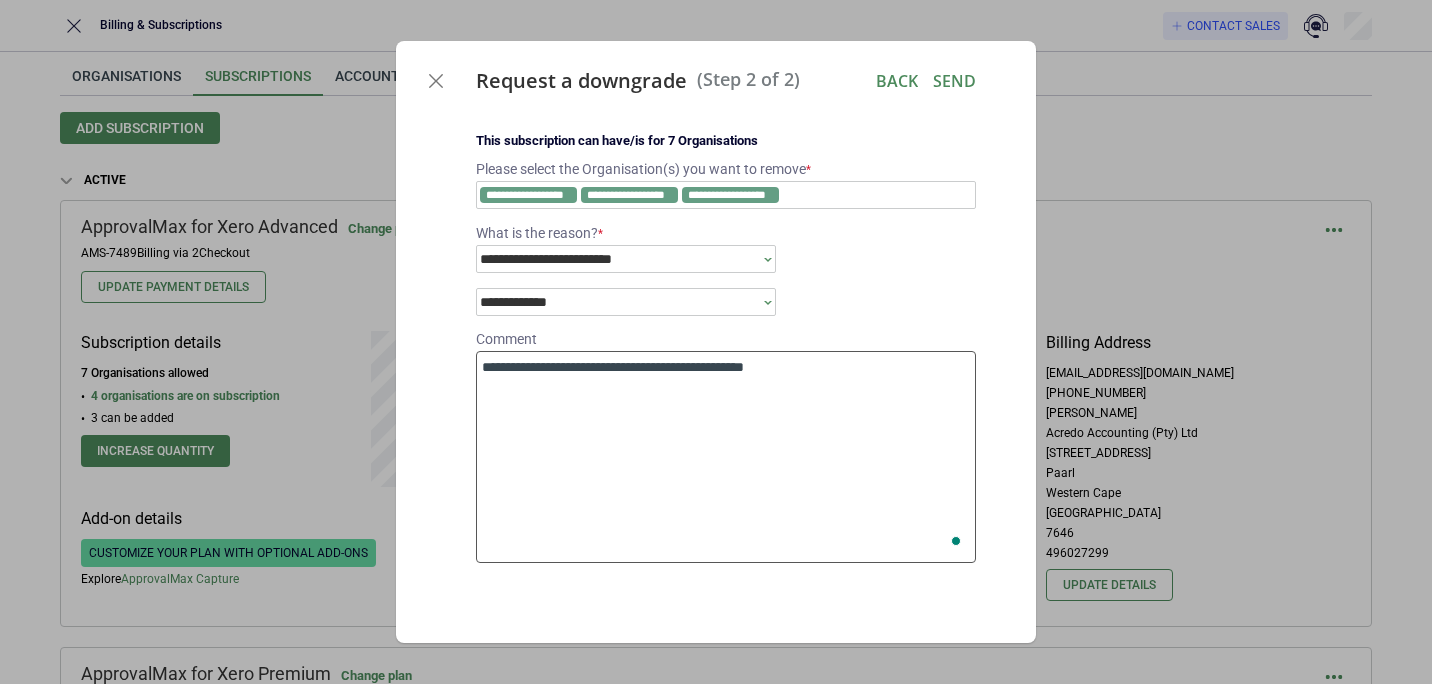 type on "*" 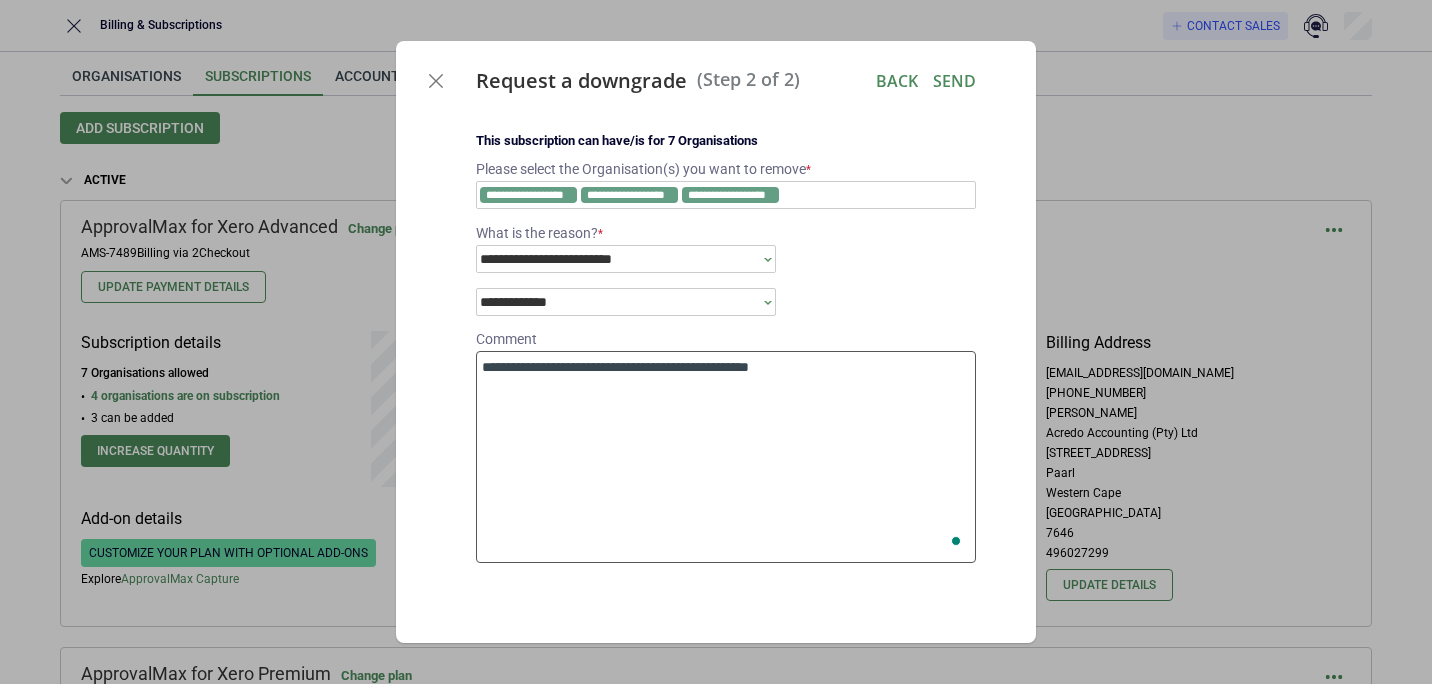 type on "*" 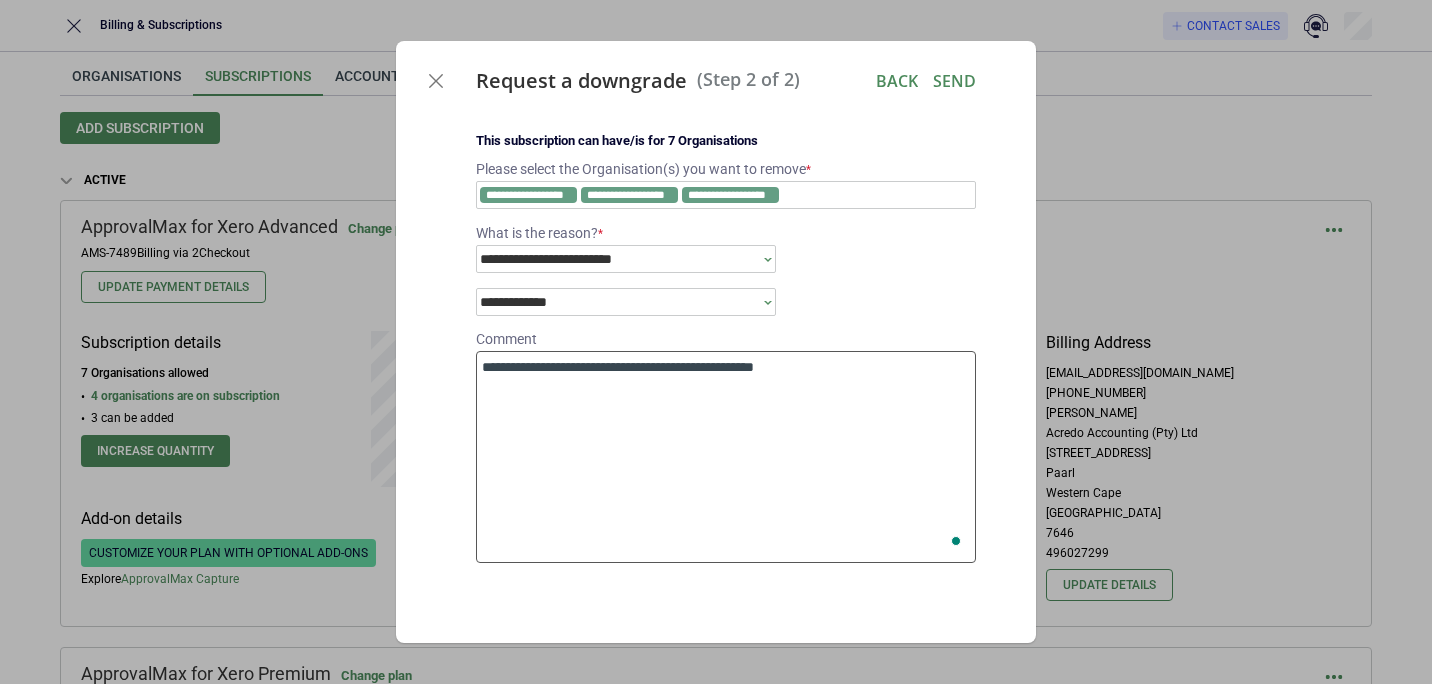 type on "*" 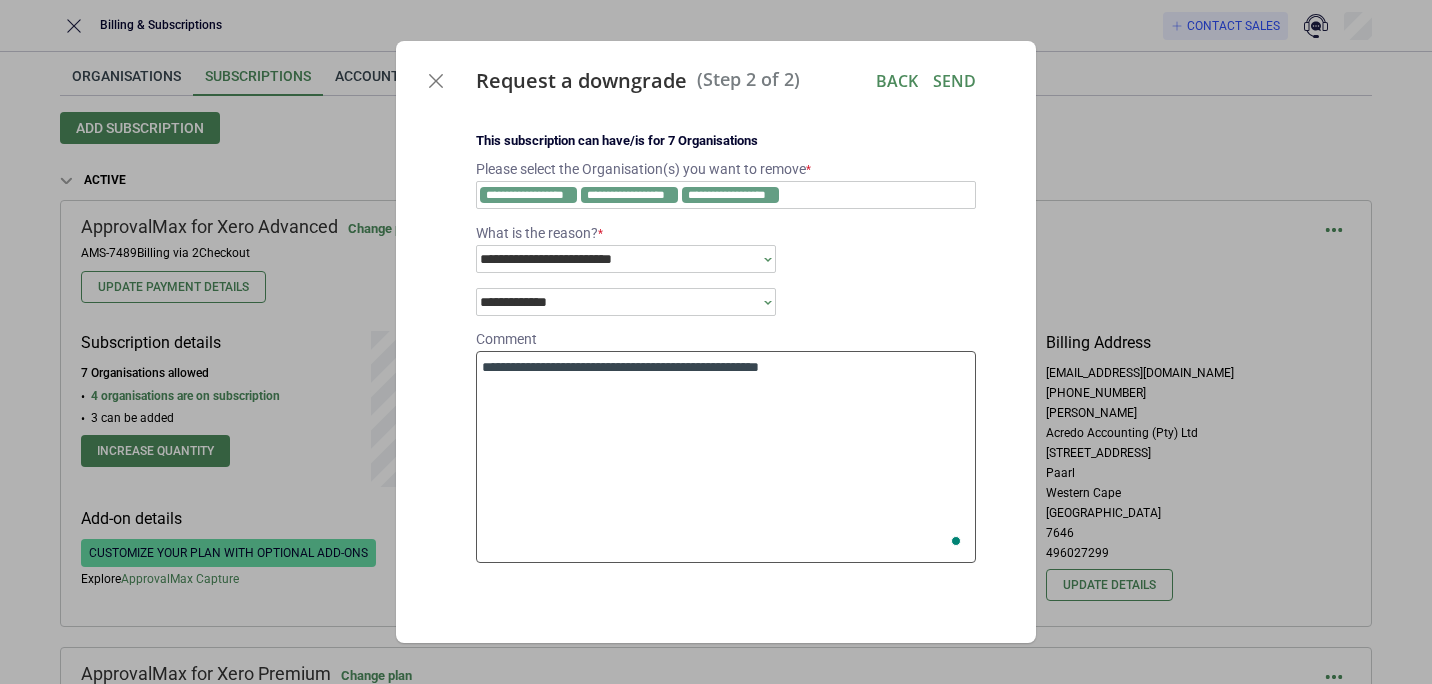 type on "*" 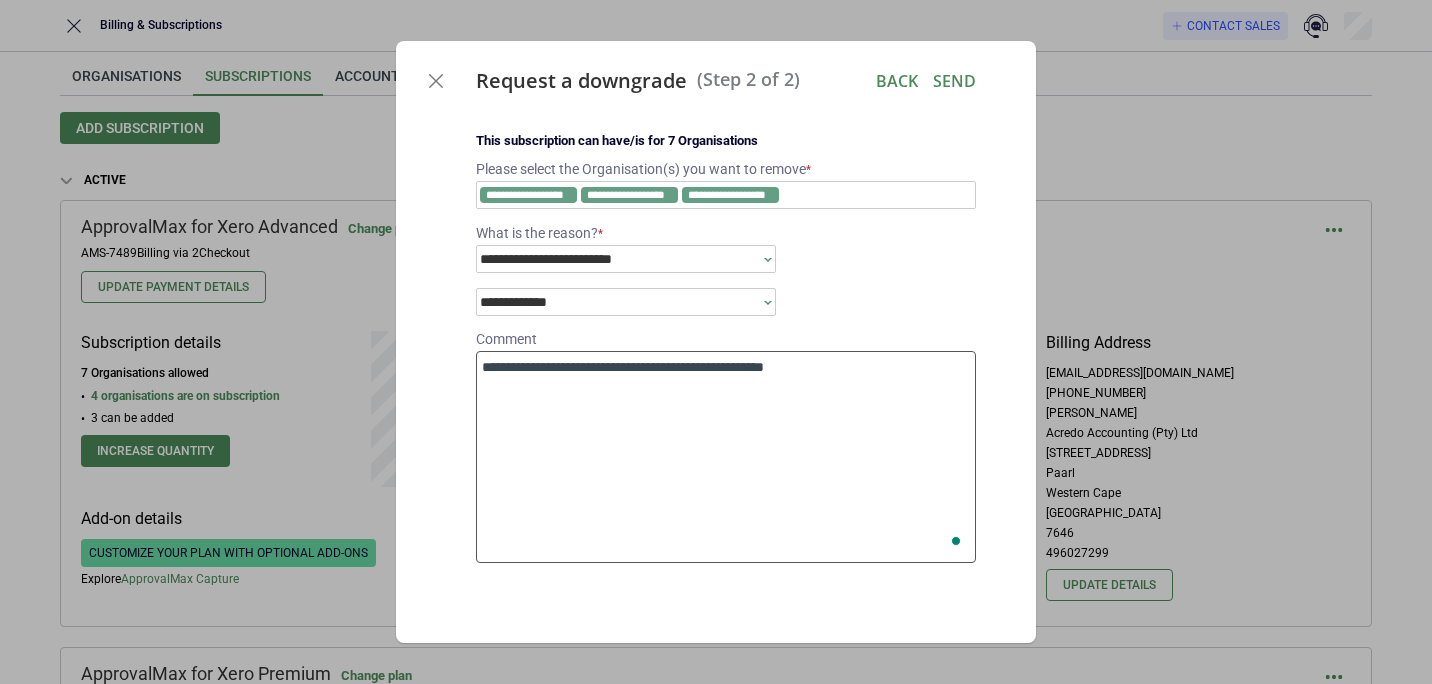 type on "*" 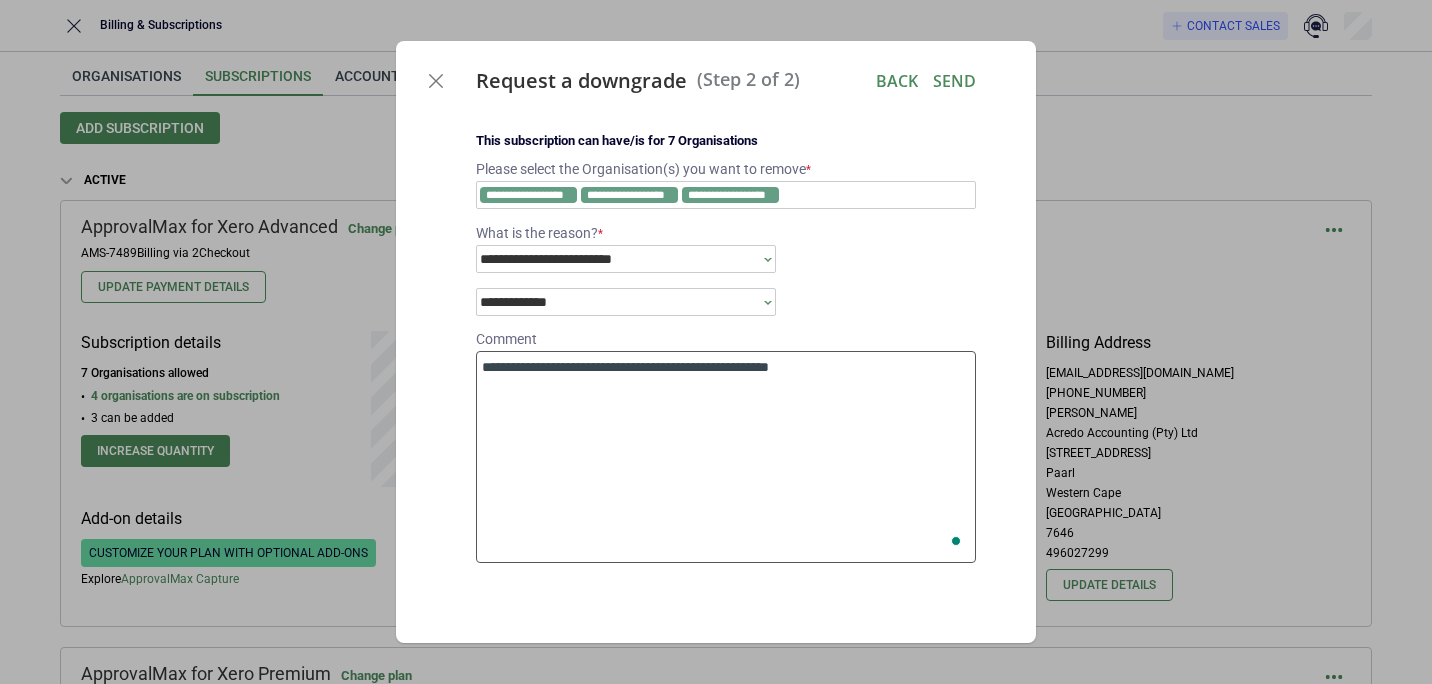 type on "*" 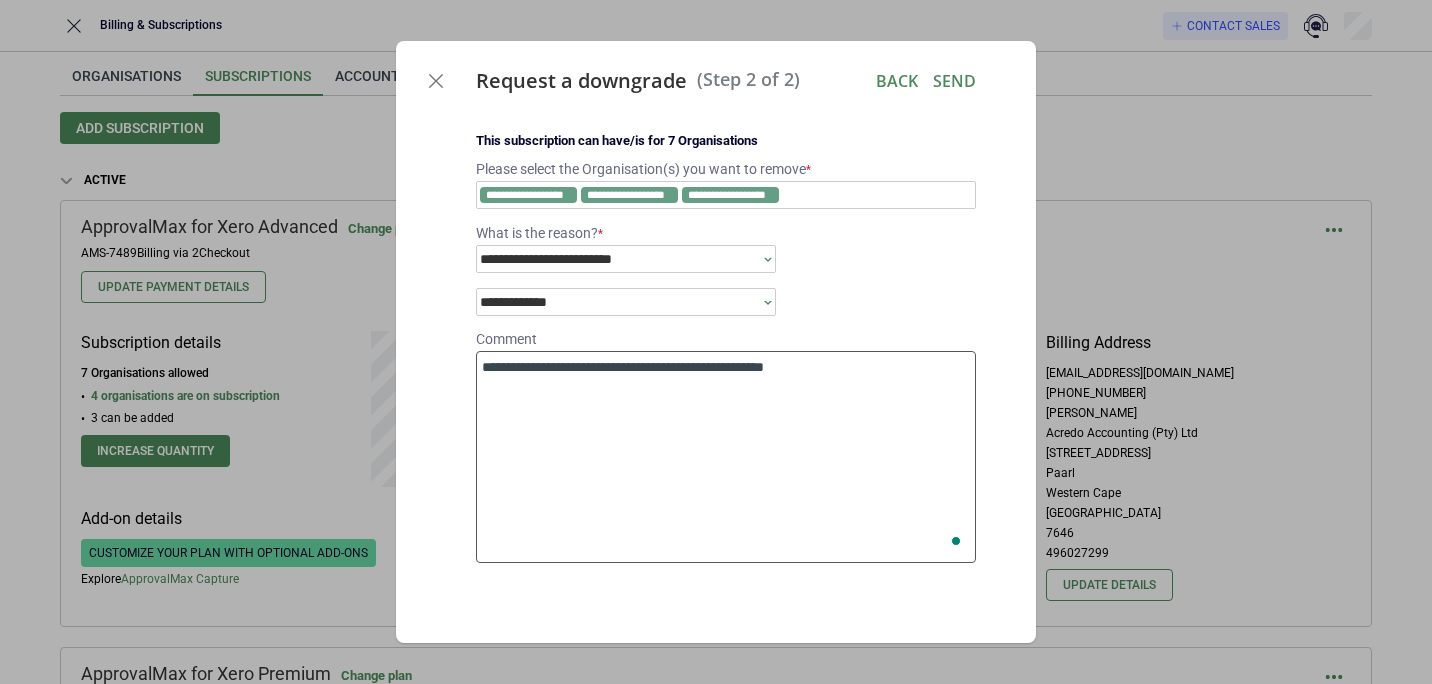 type on "*" 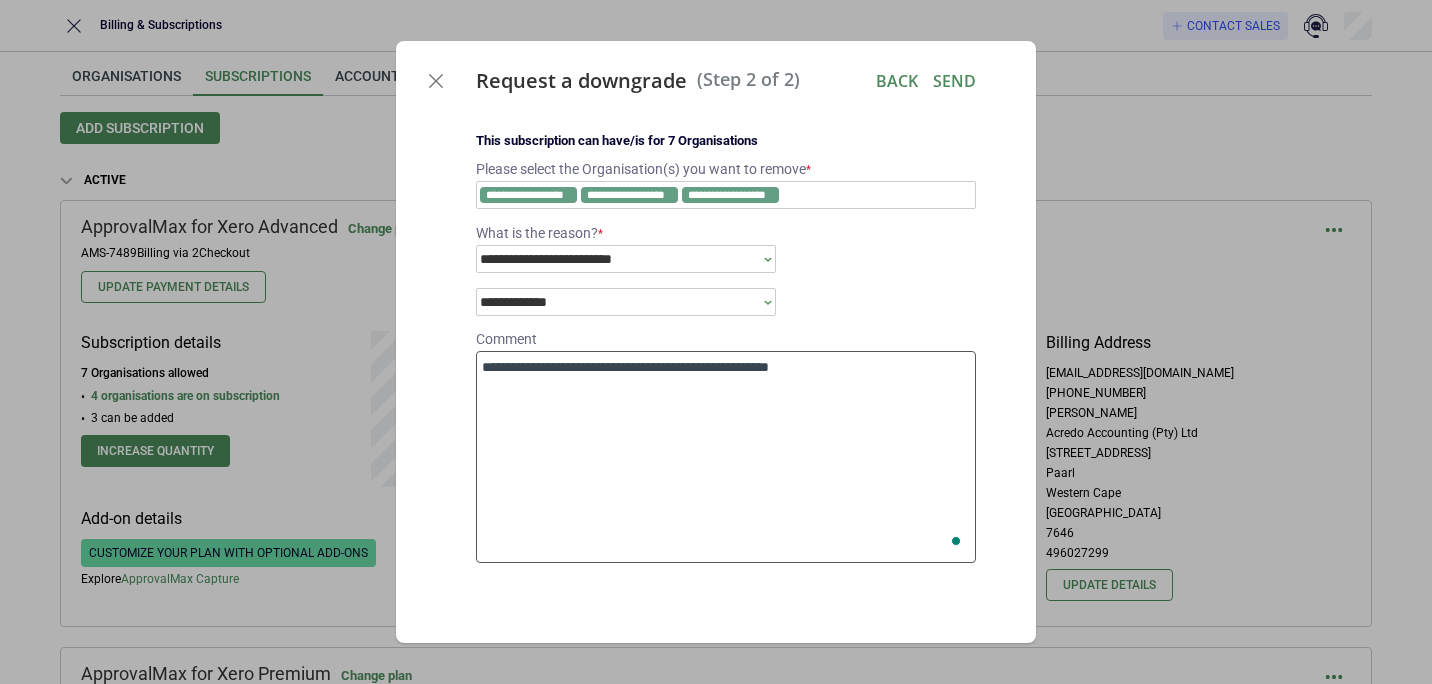 type on "*" 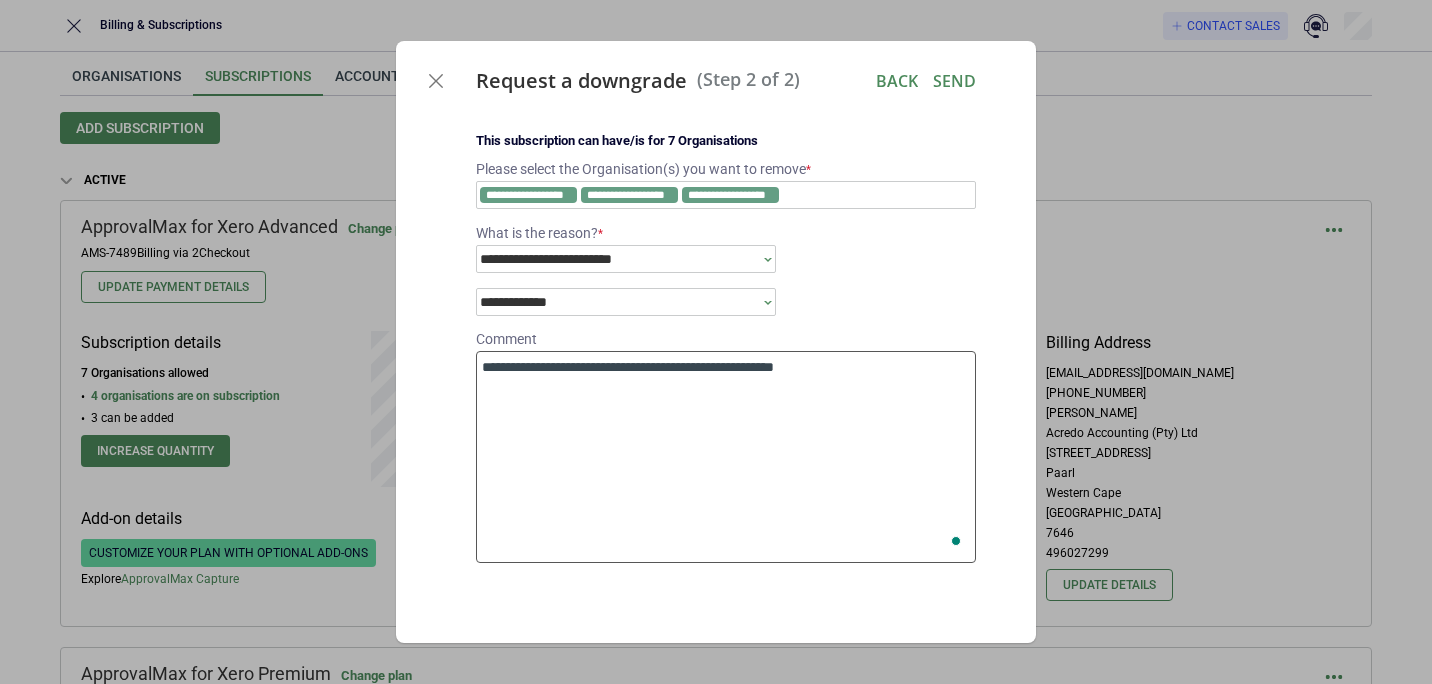 type on "*" 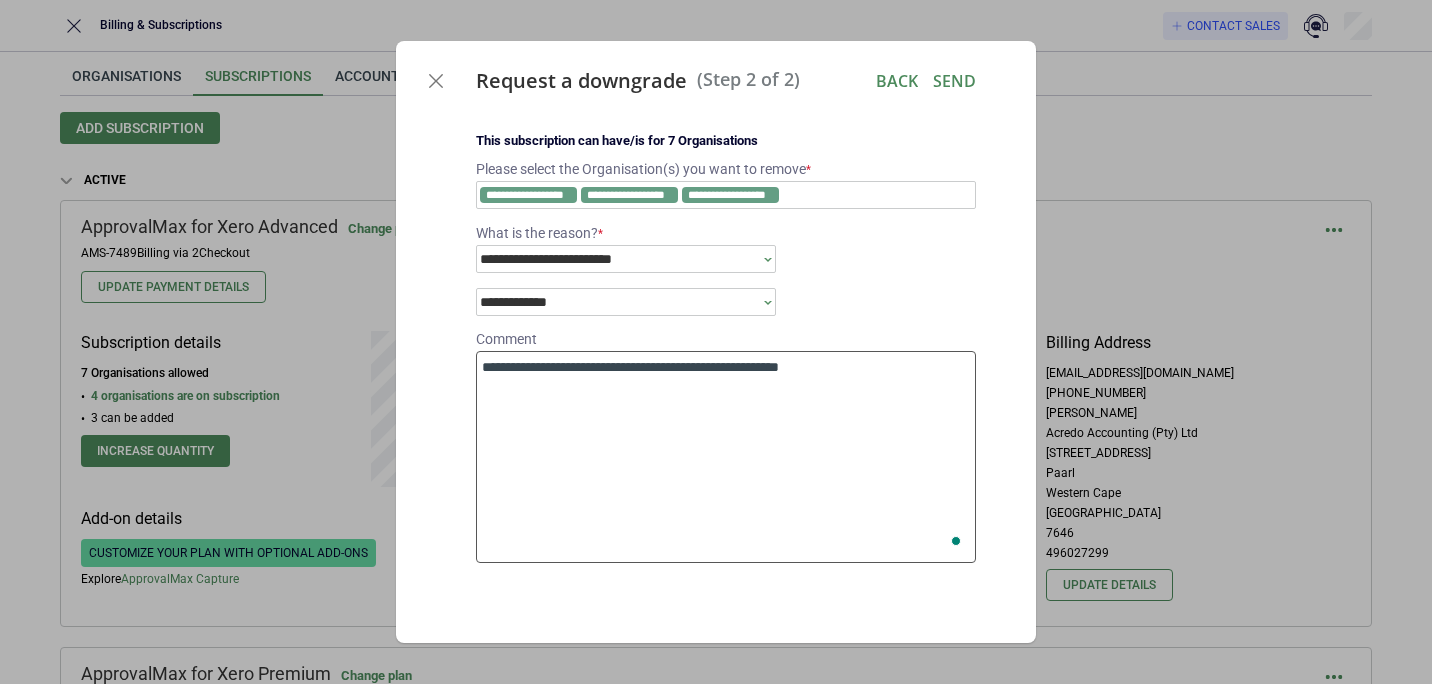 type on "*" 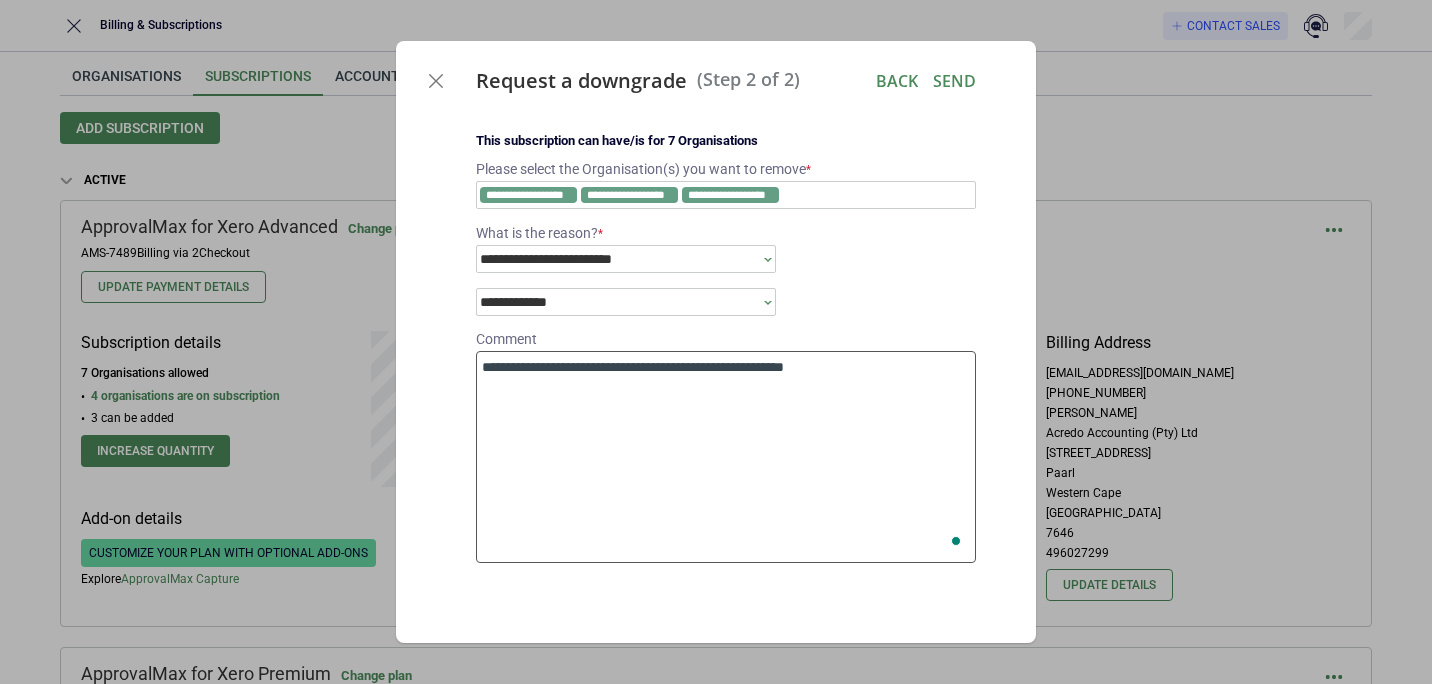 type on "*" 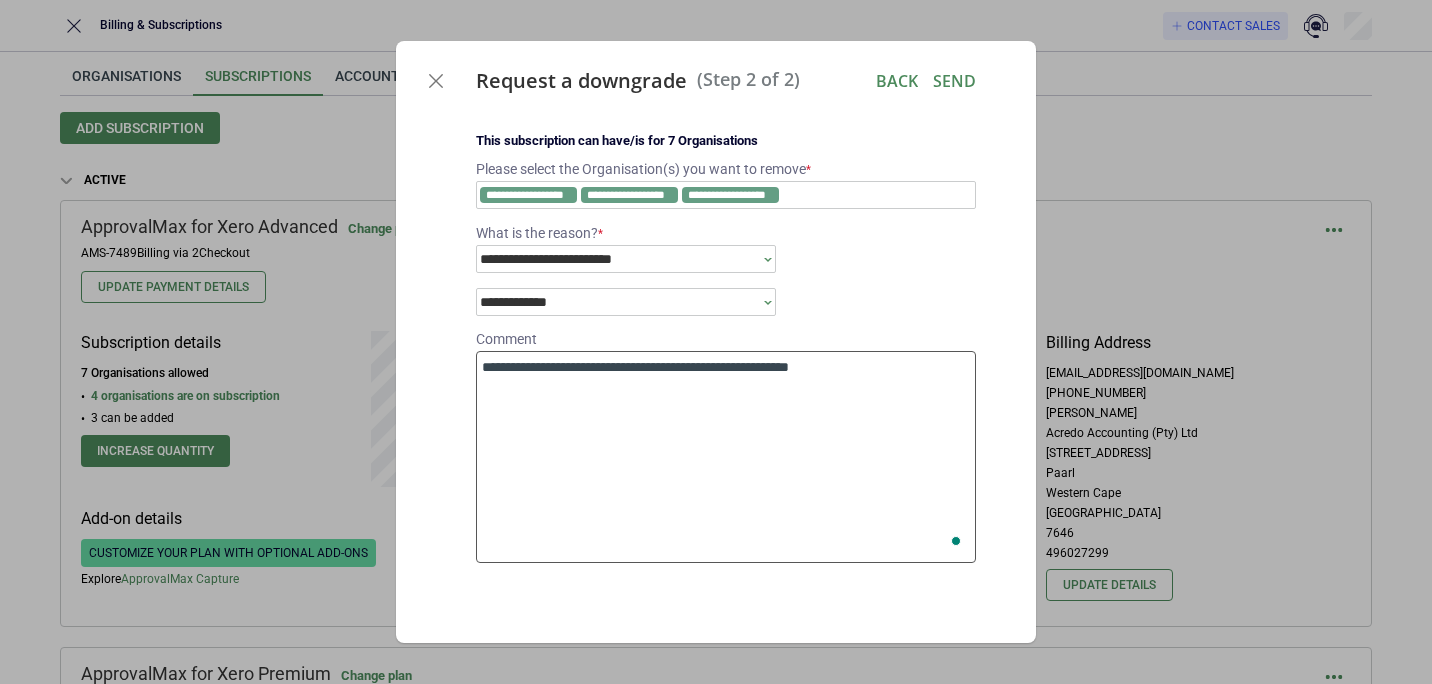 type on "*" 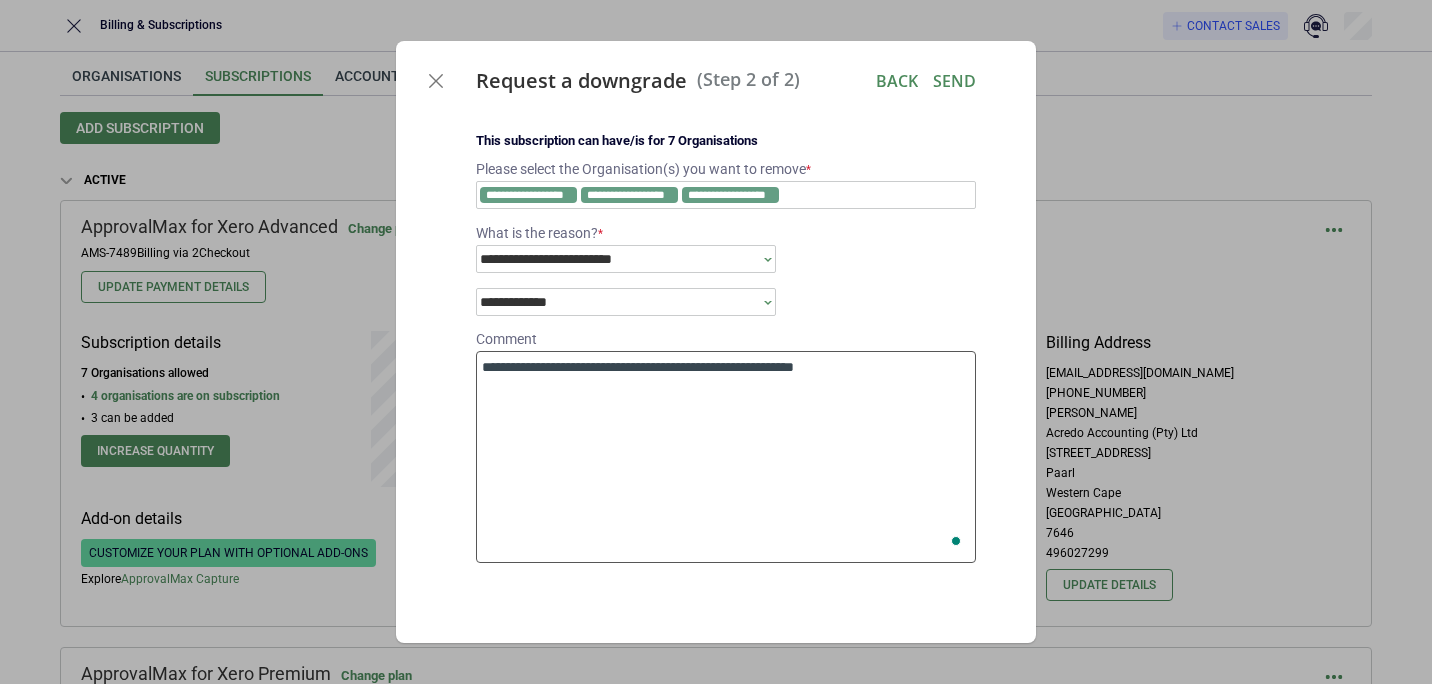 type on "*" 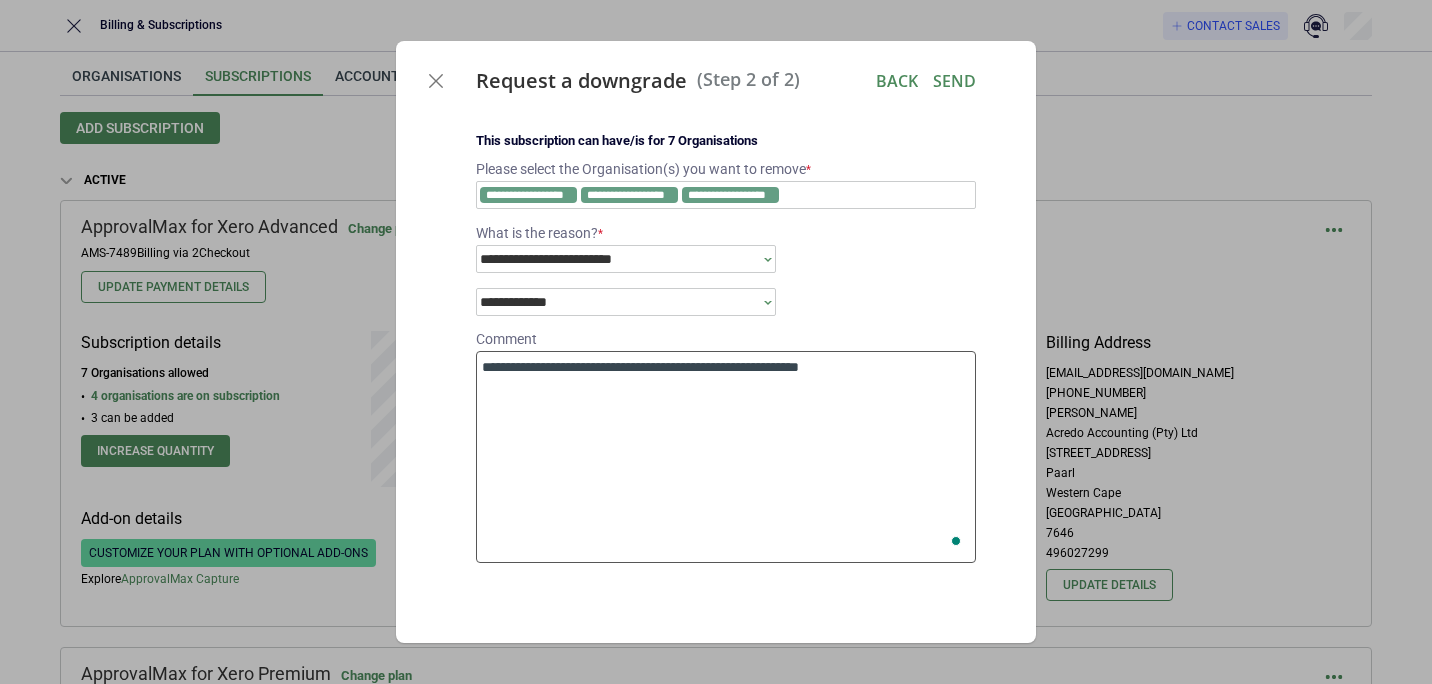 type on "*" 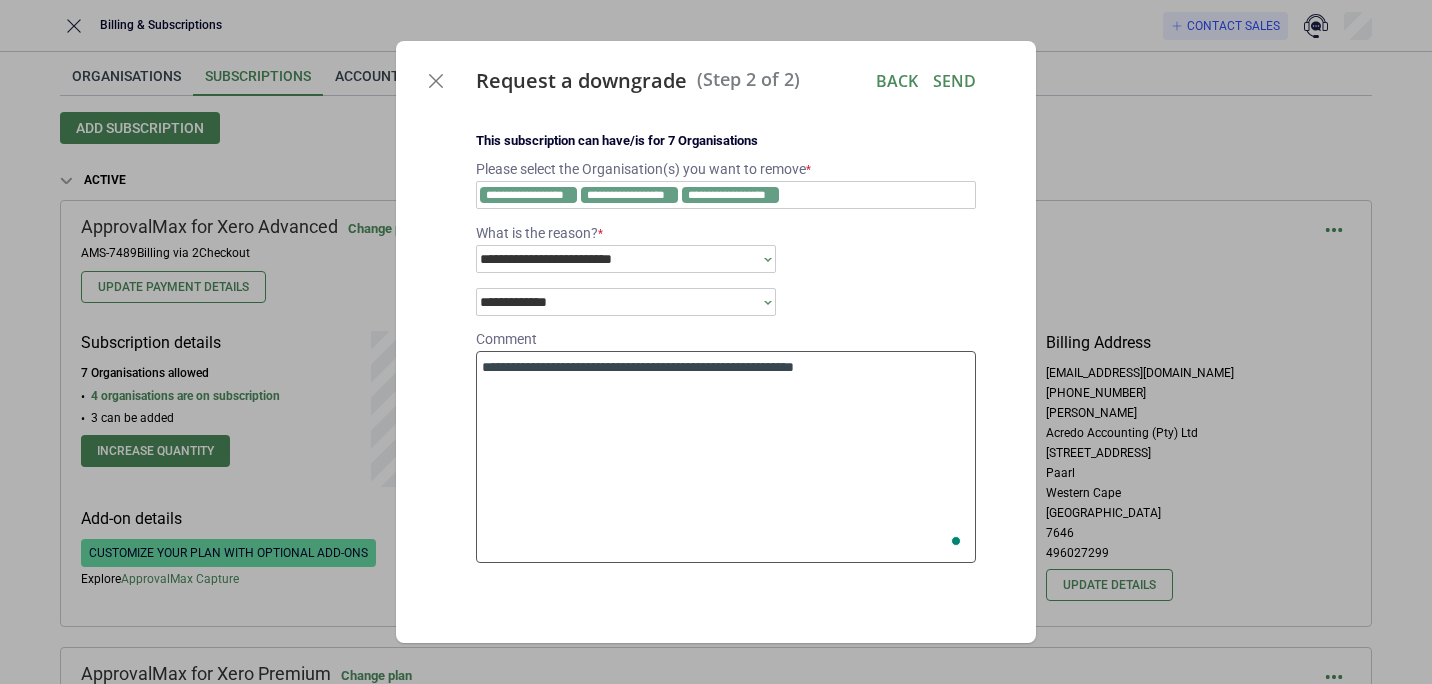 type on "*" 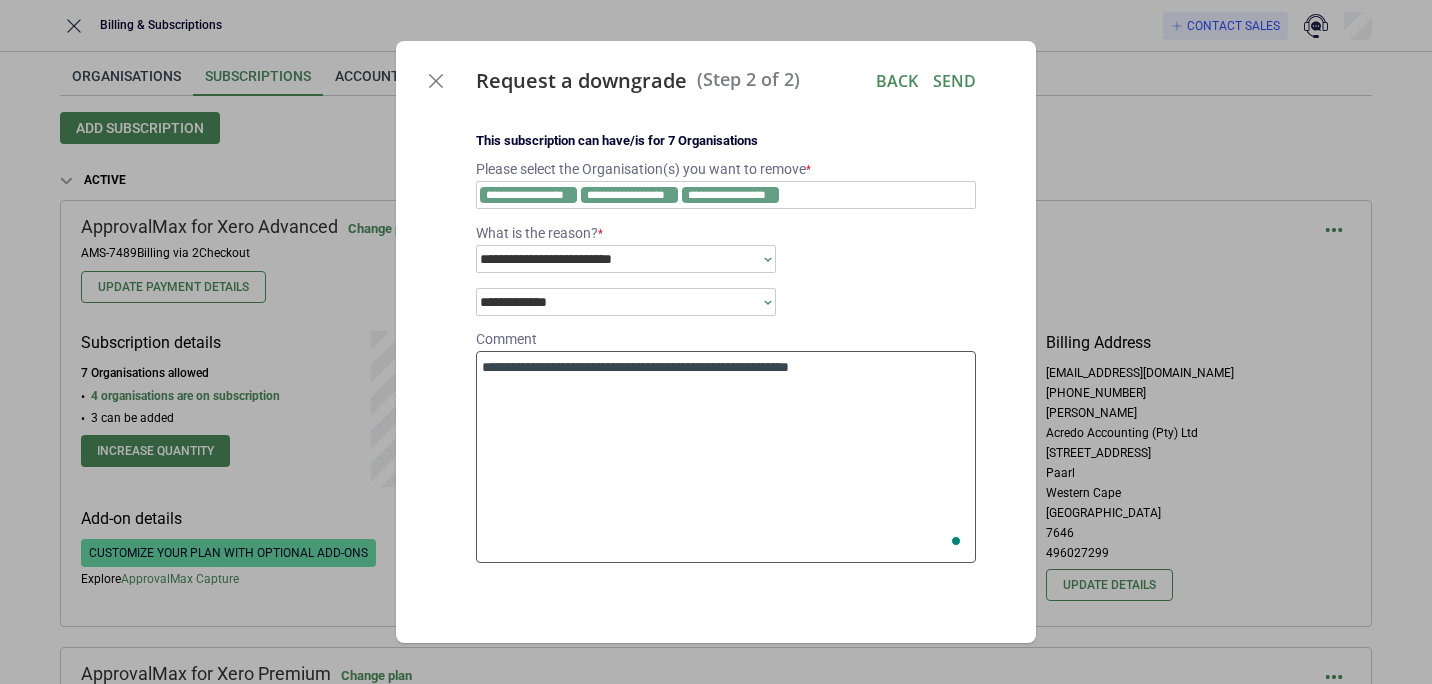 type on "*" 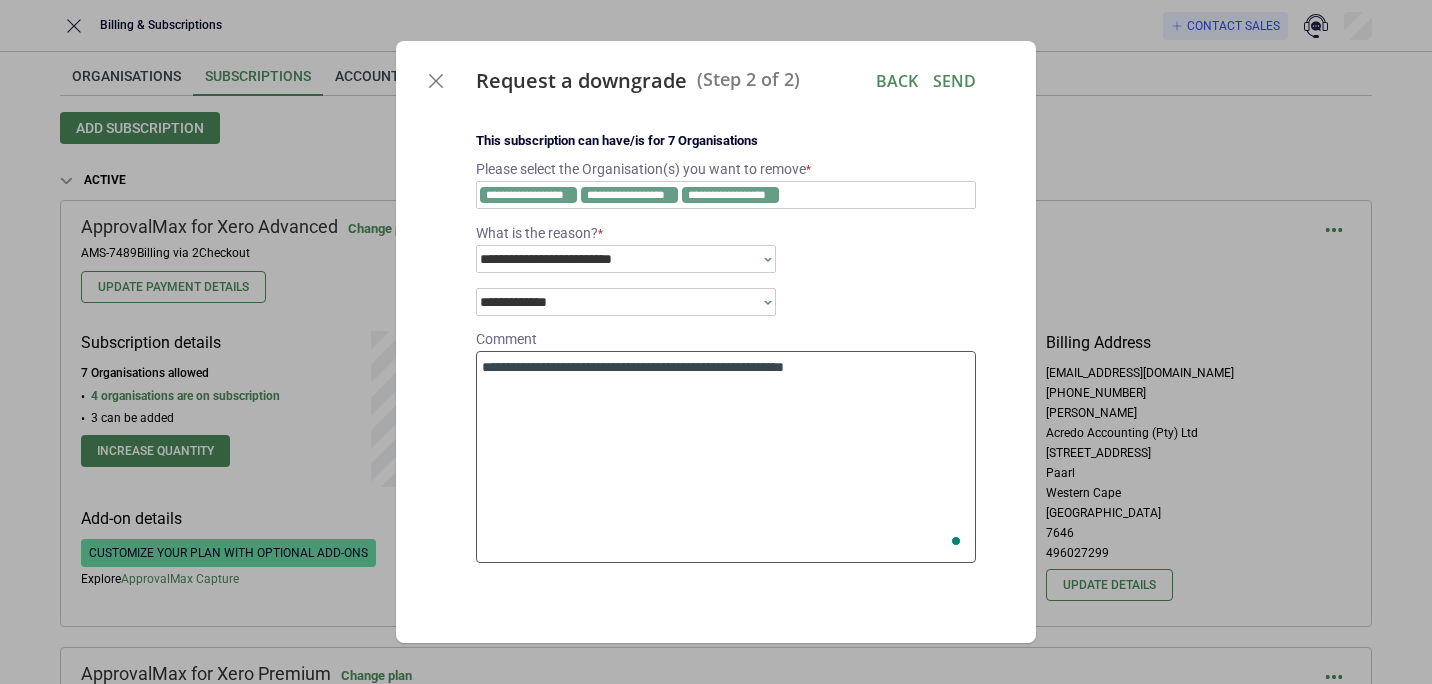 type on "*" 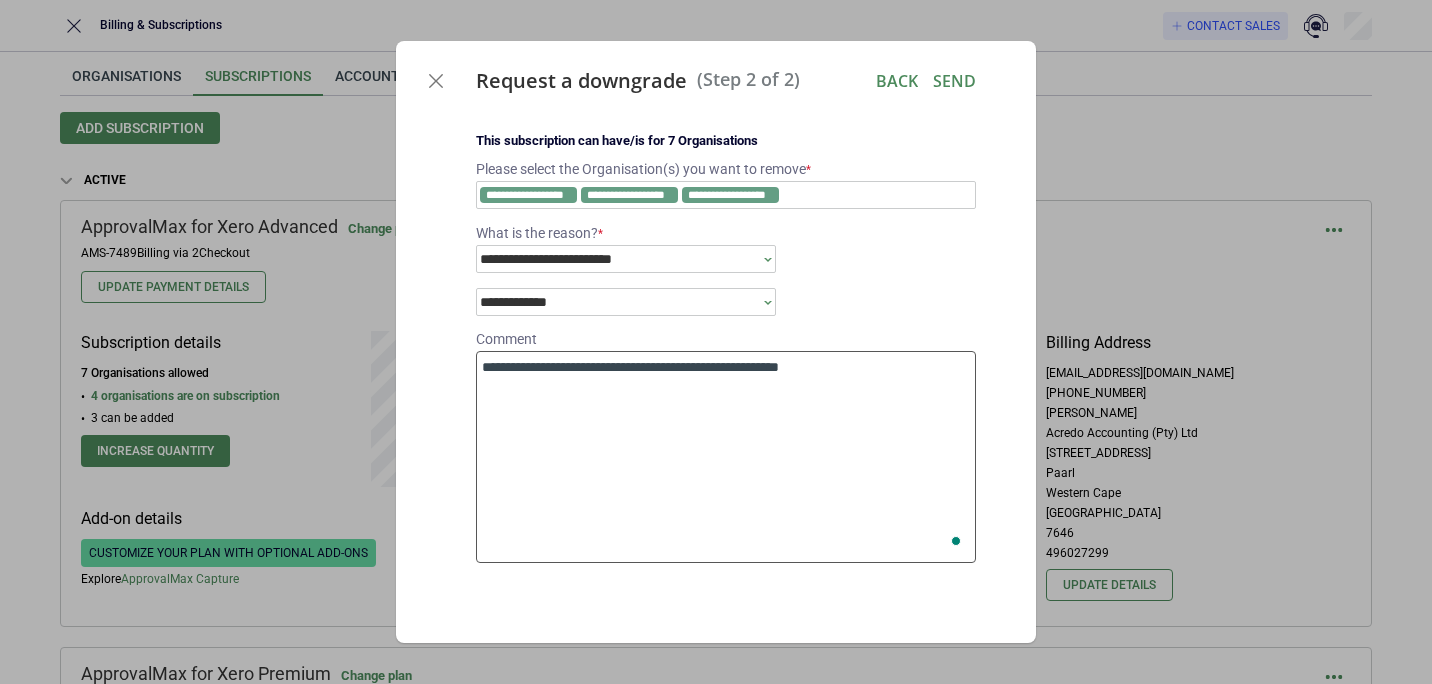 type on "*" 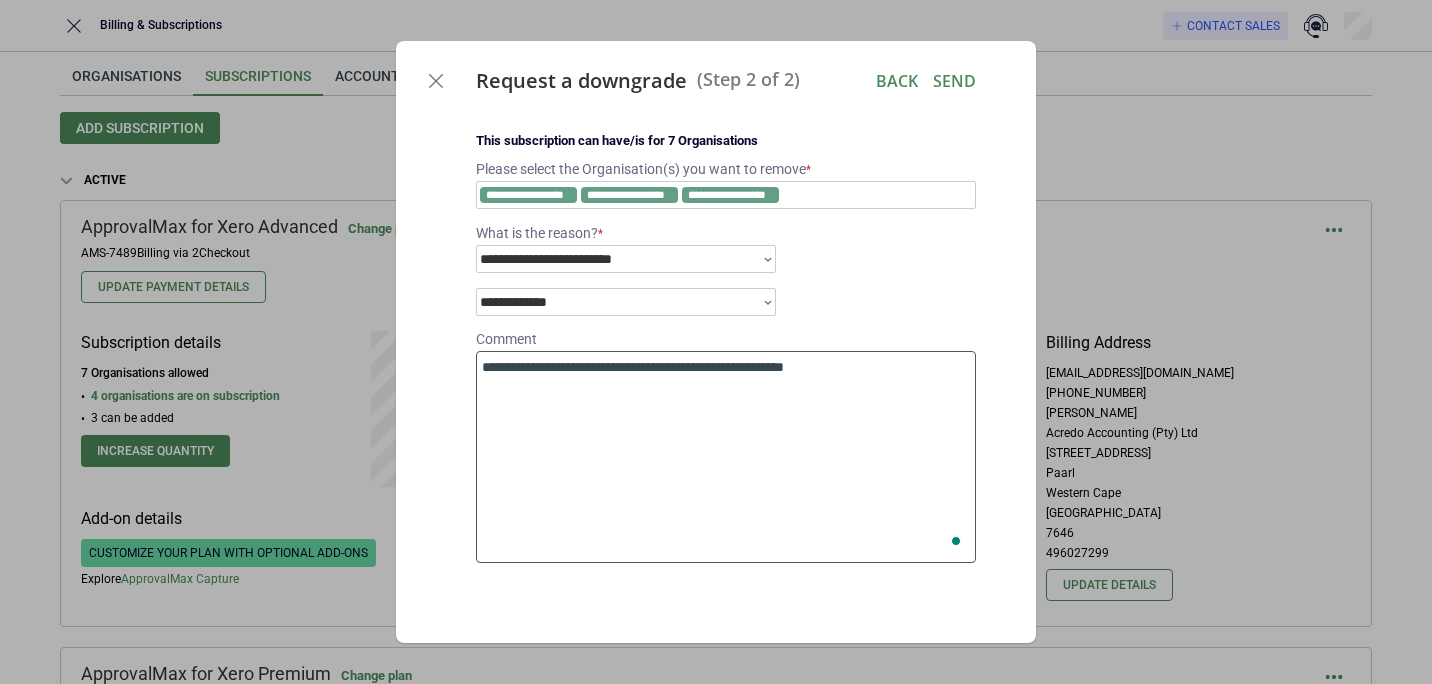 type on "*" 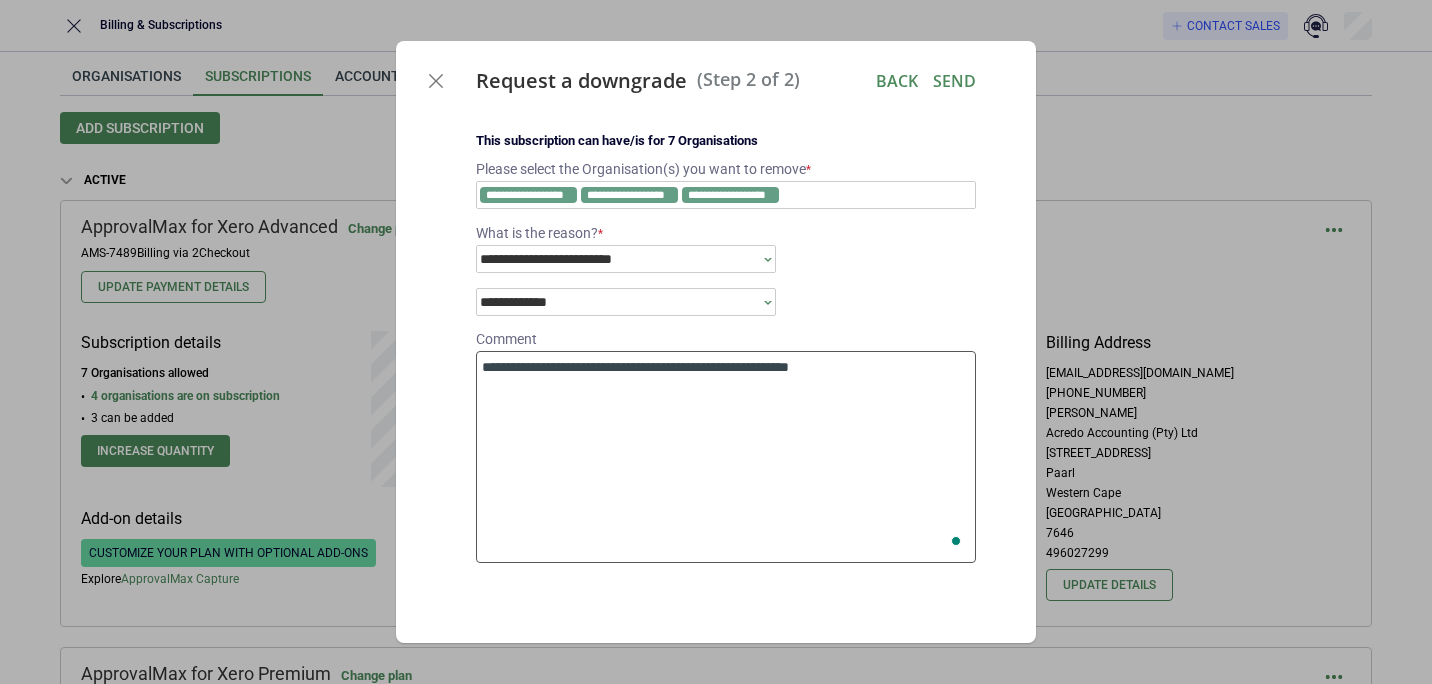 type on "*" 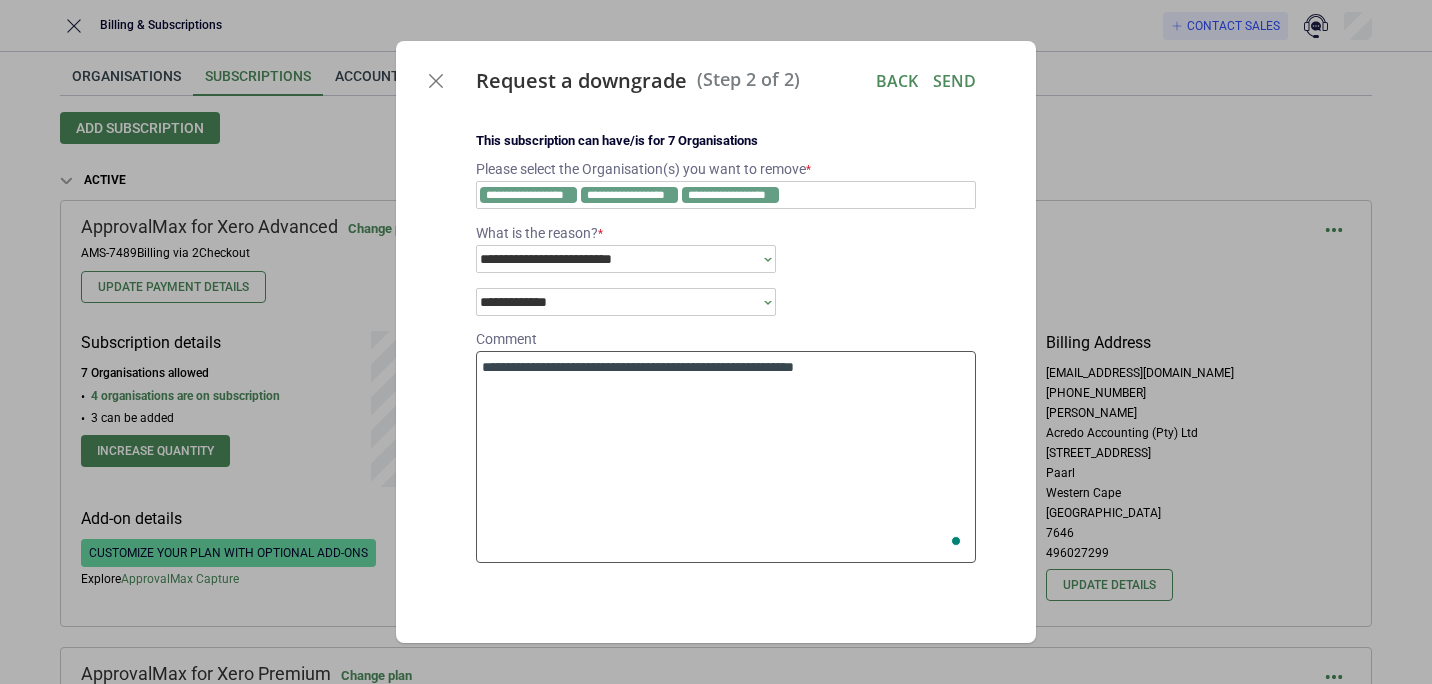 type on "*" 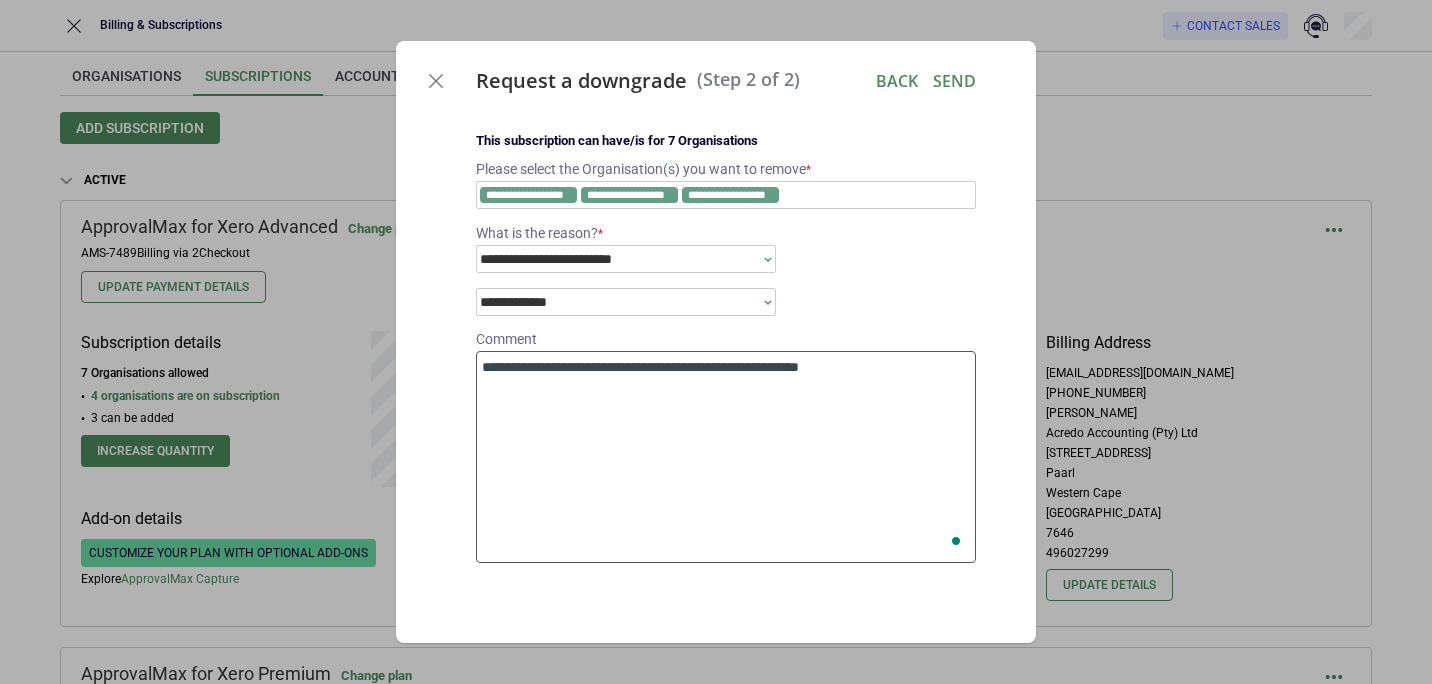 type on "*" 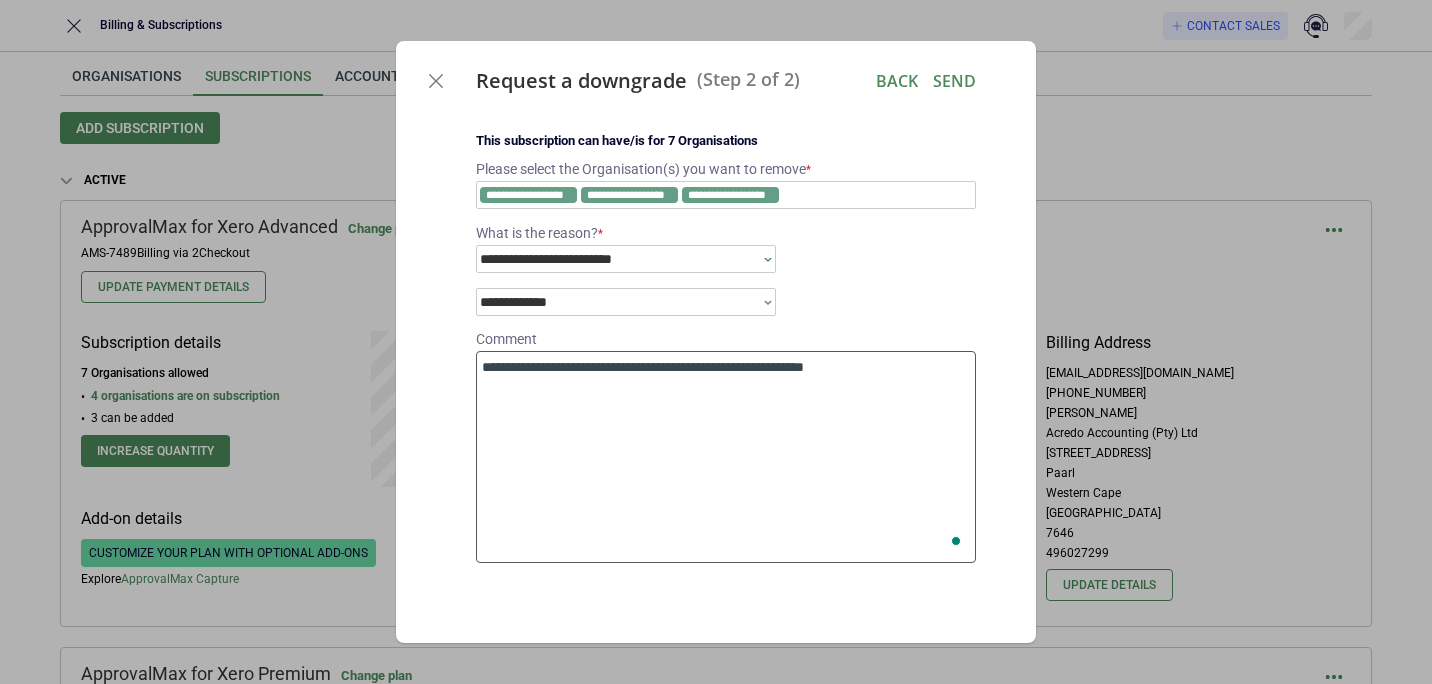 type on "*" 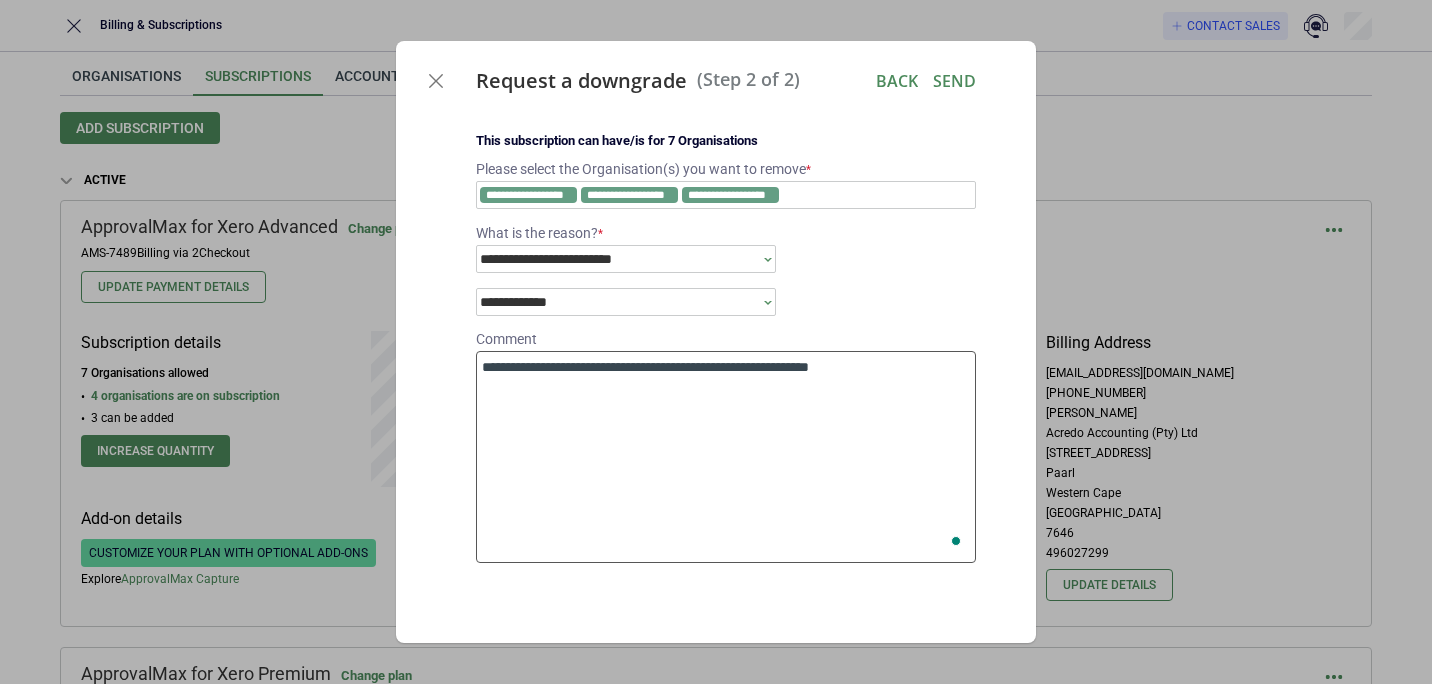 type on "*" 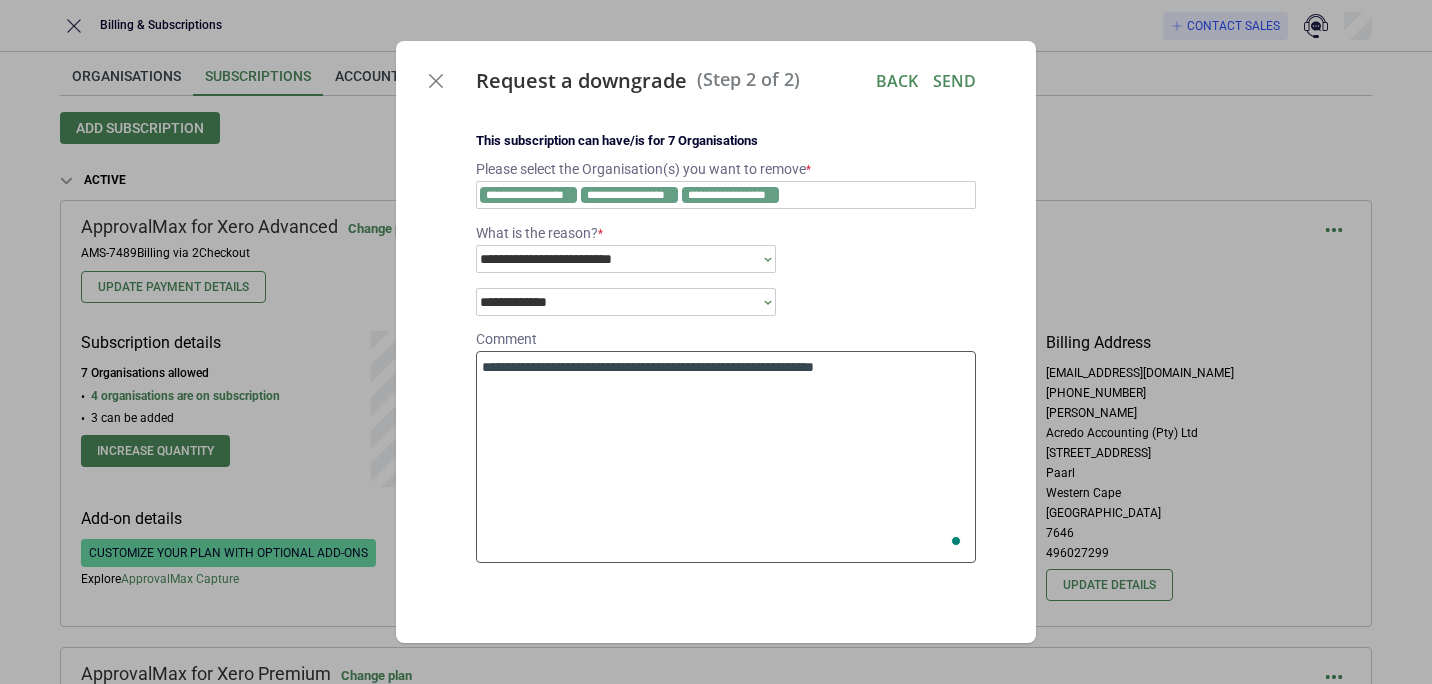 type on "*" 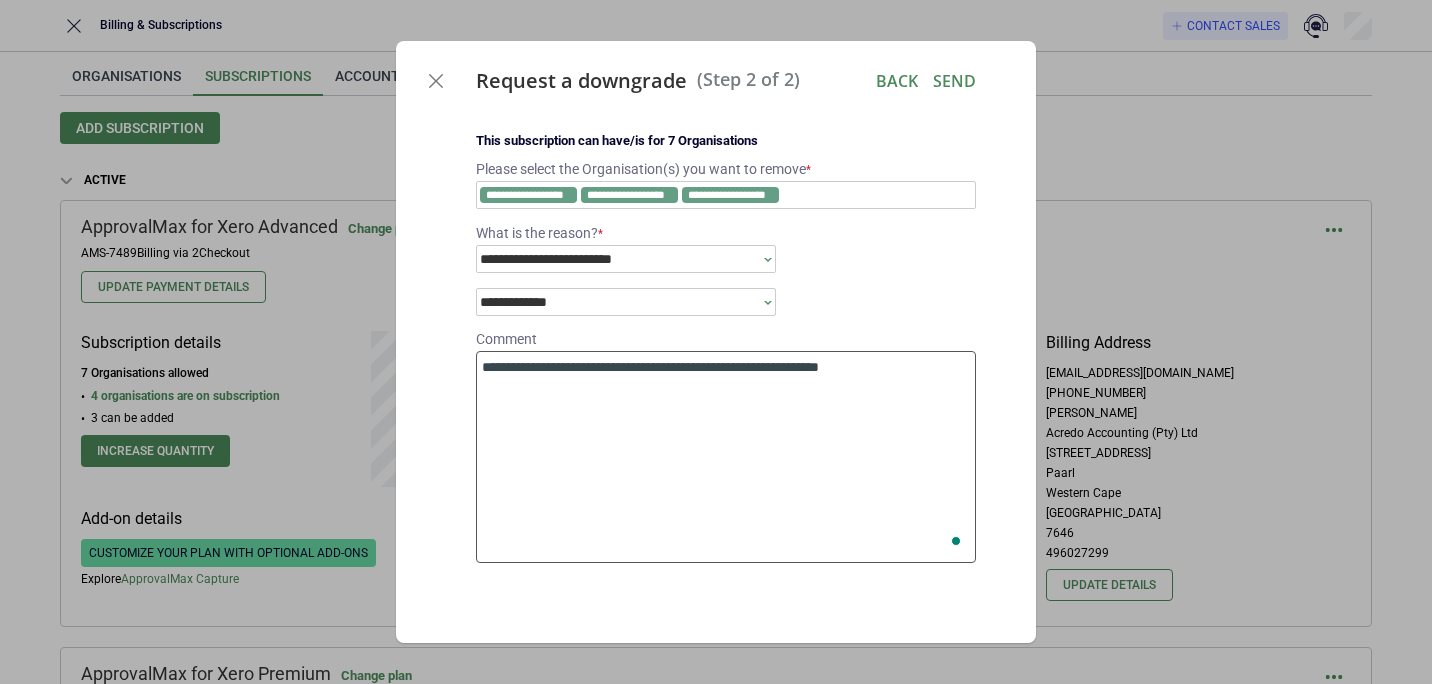 type on "*" 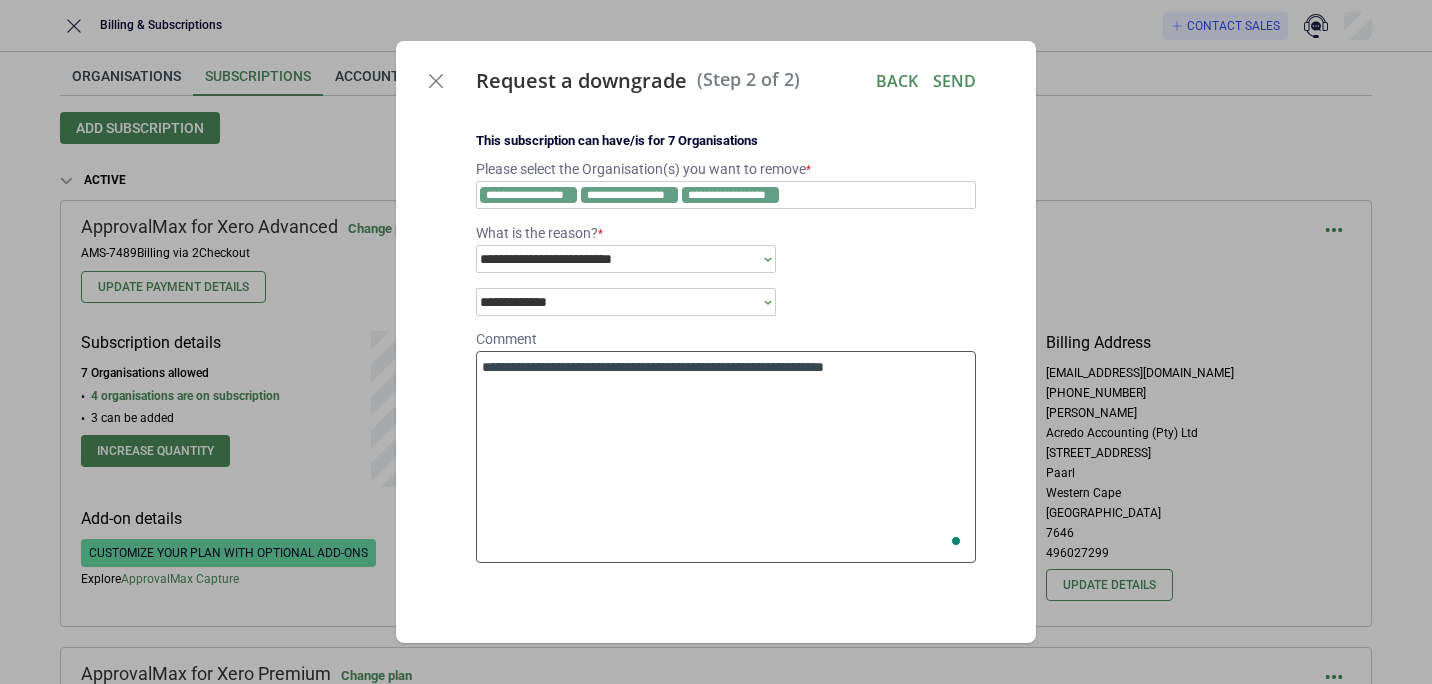 type on "*" 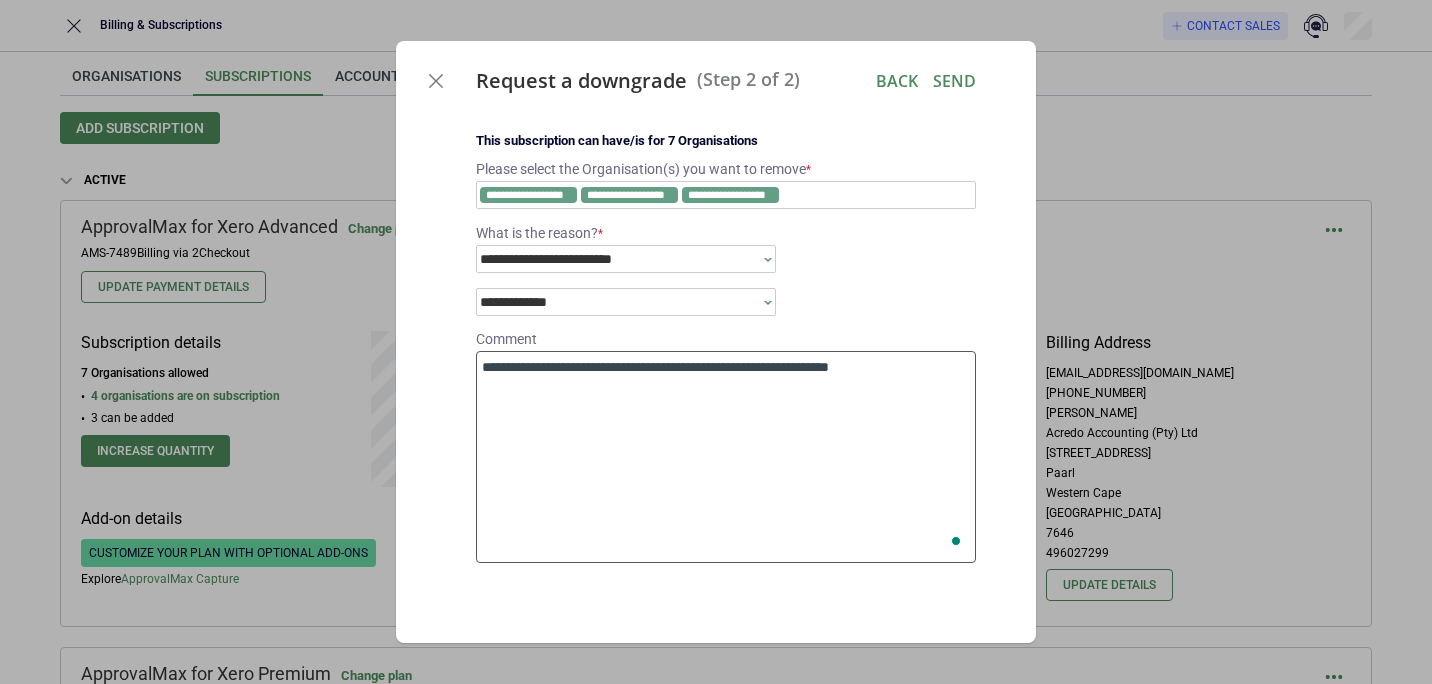 type on "*" 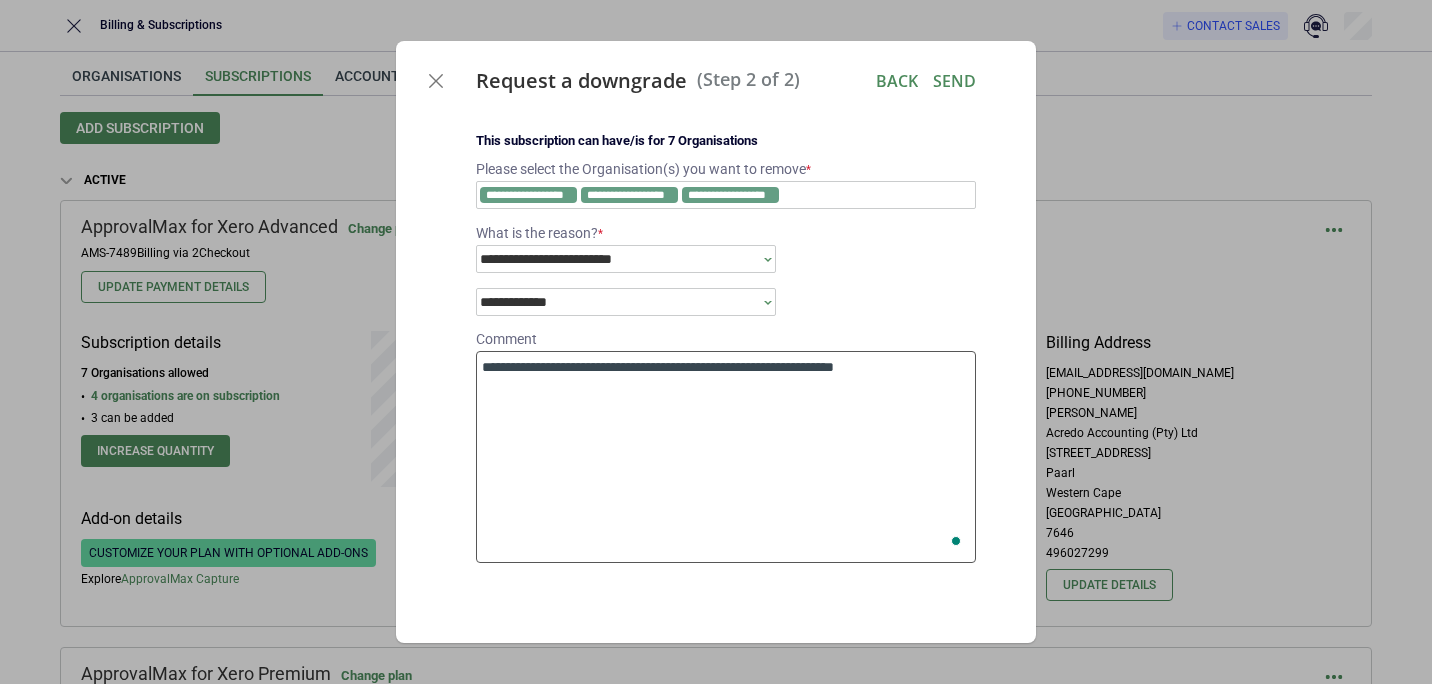 type on "*" 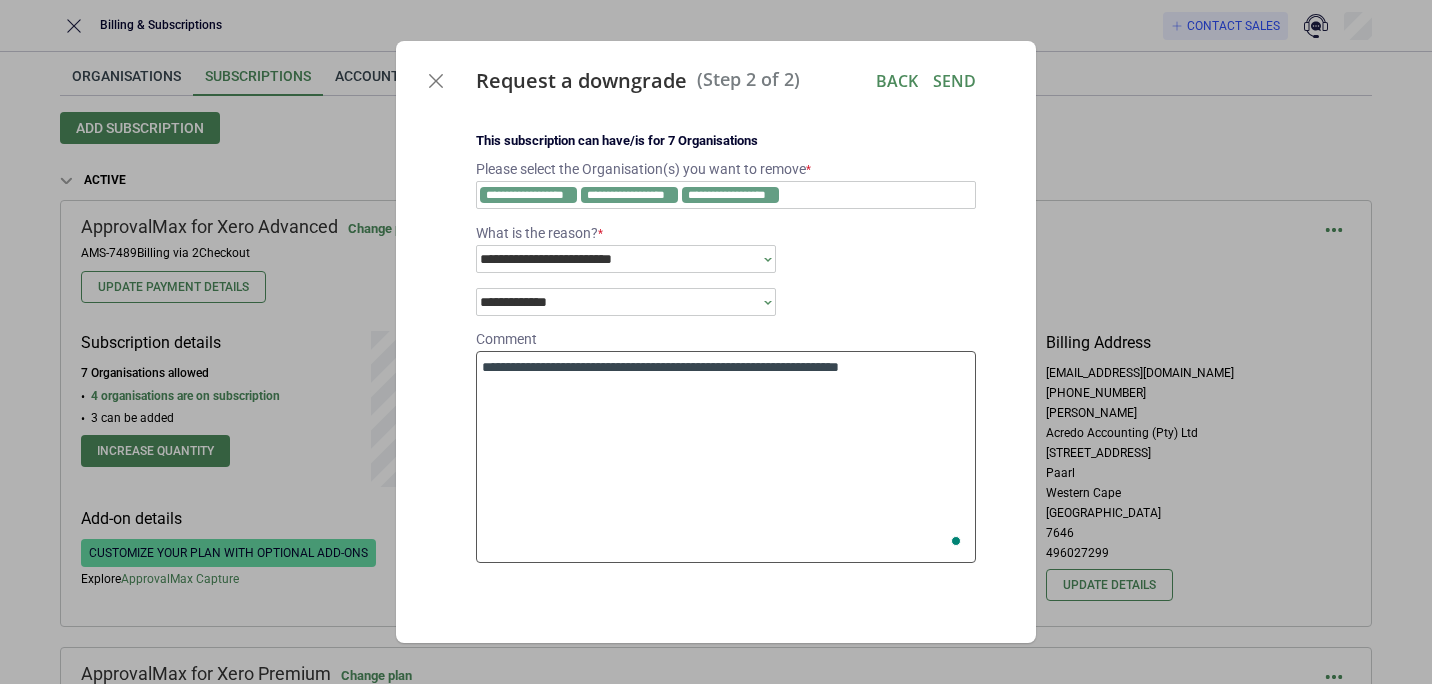 type on "*" 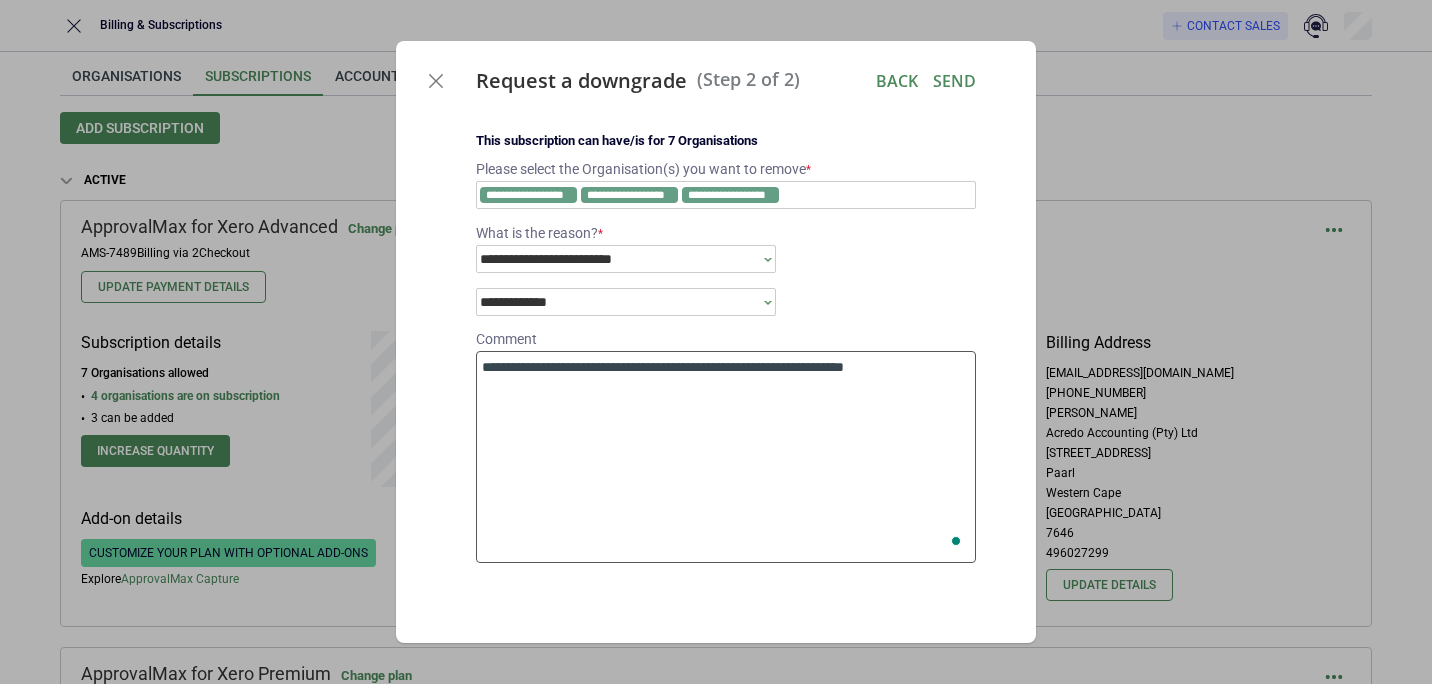 type on "*" 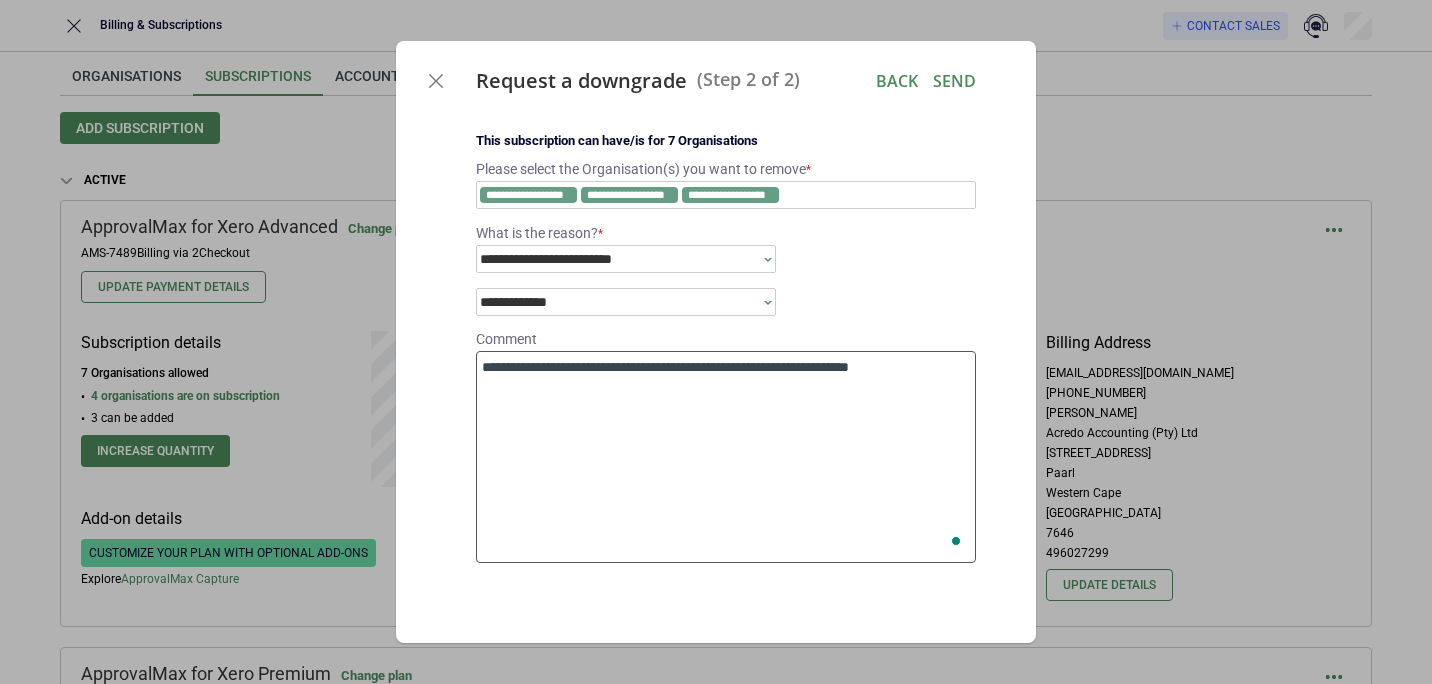 type on "*" 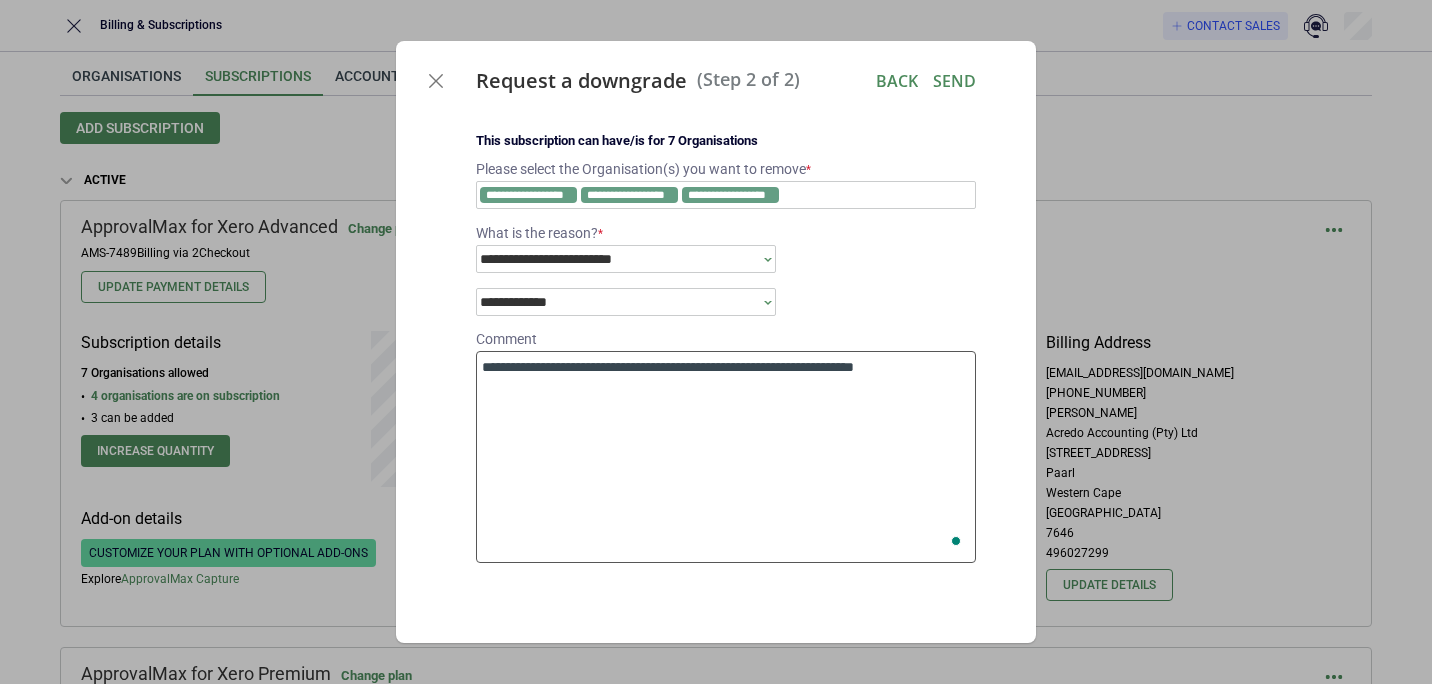 type on "*" 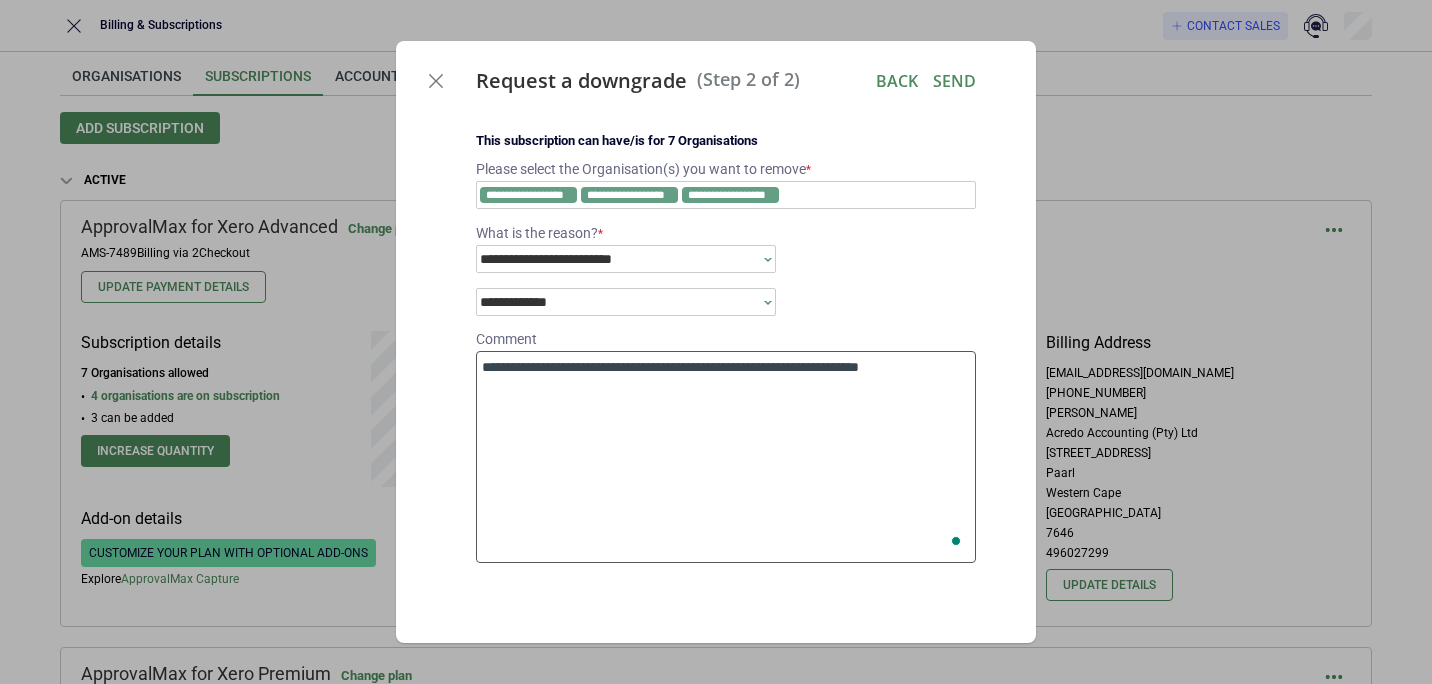 type on "*" 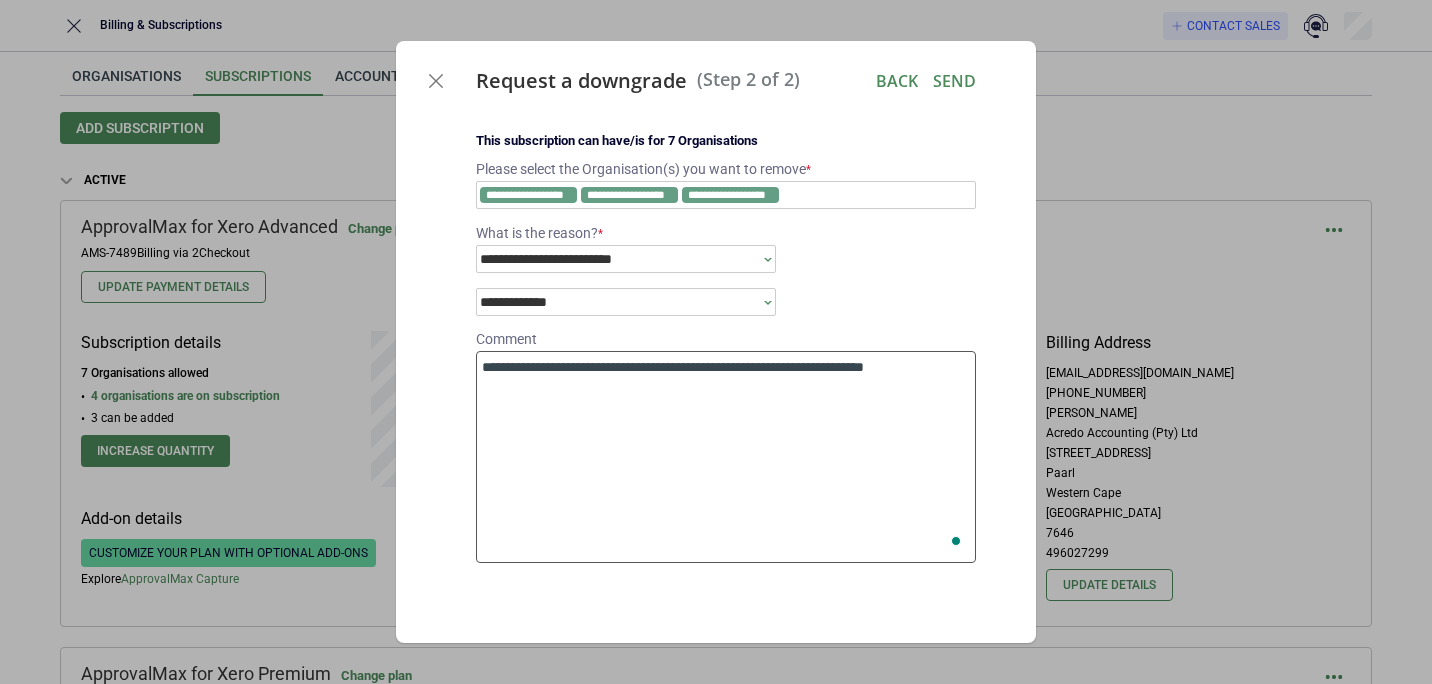 type on "*" 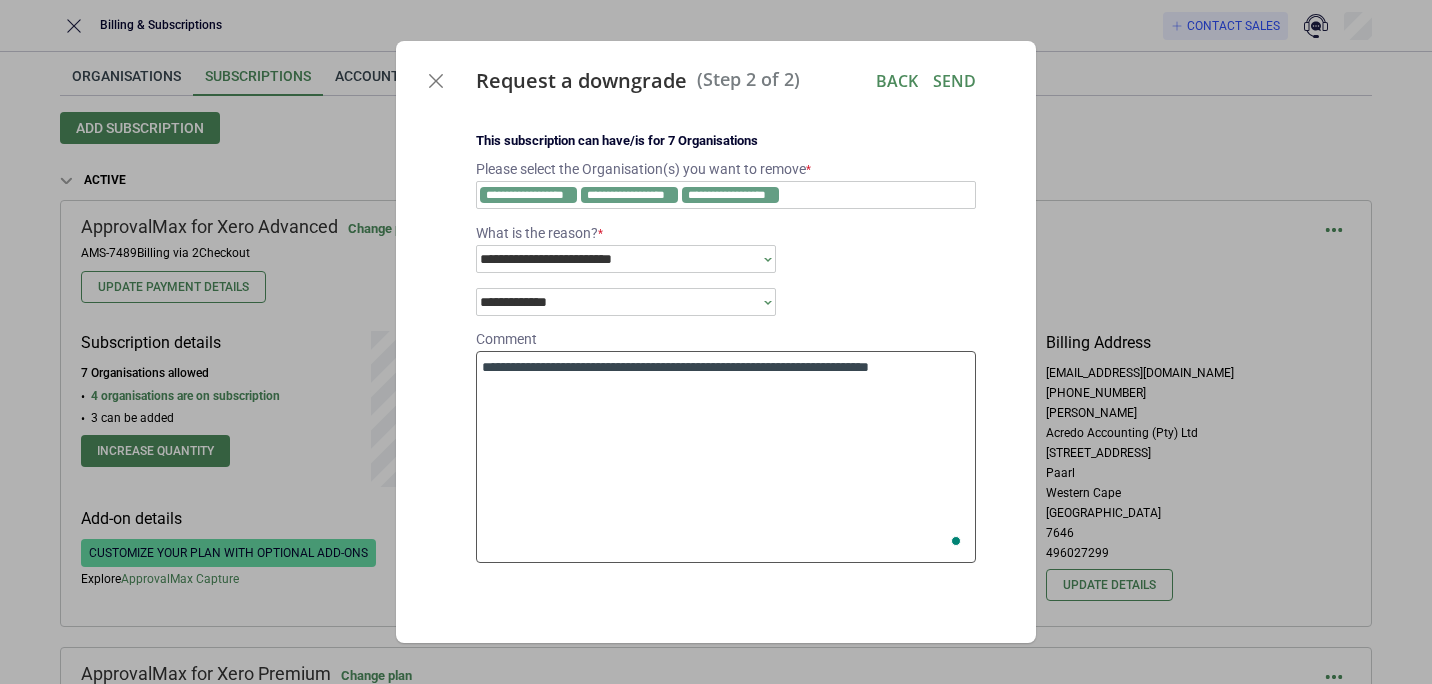type on "*" 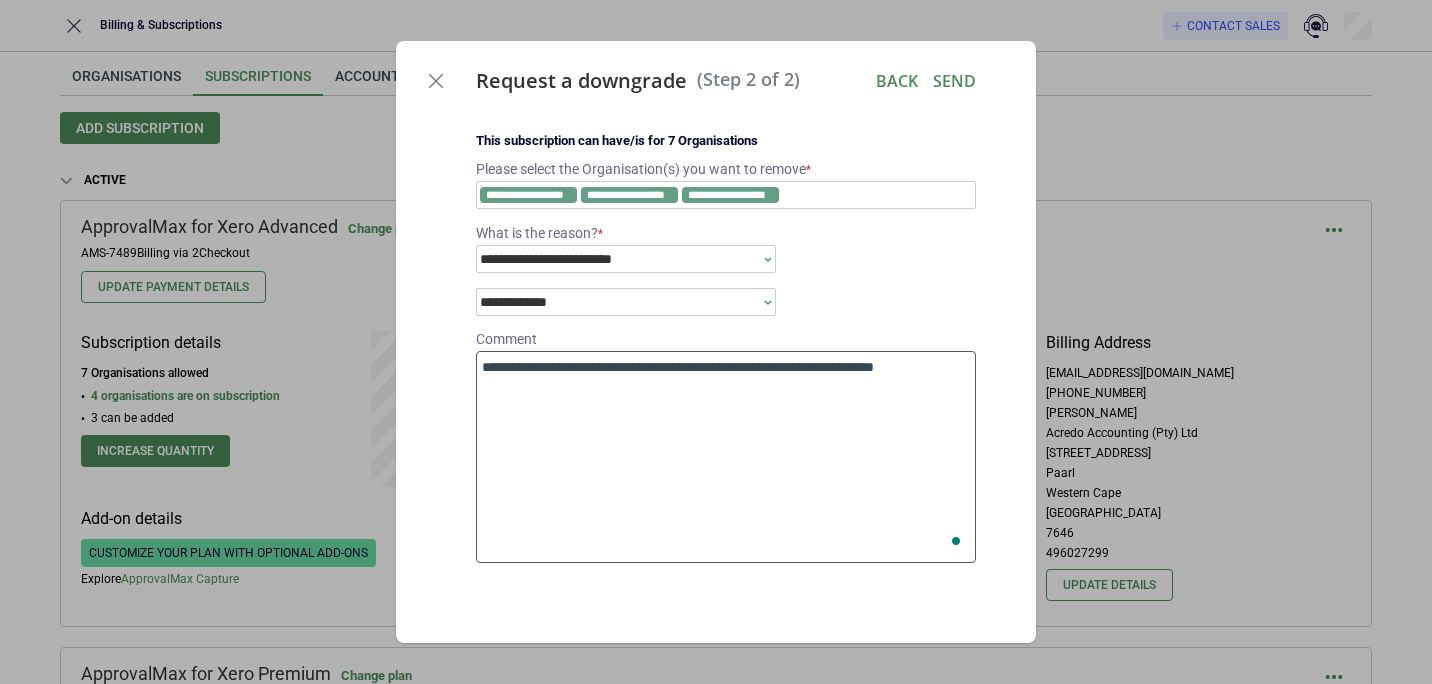 type on "*" 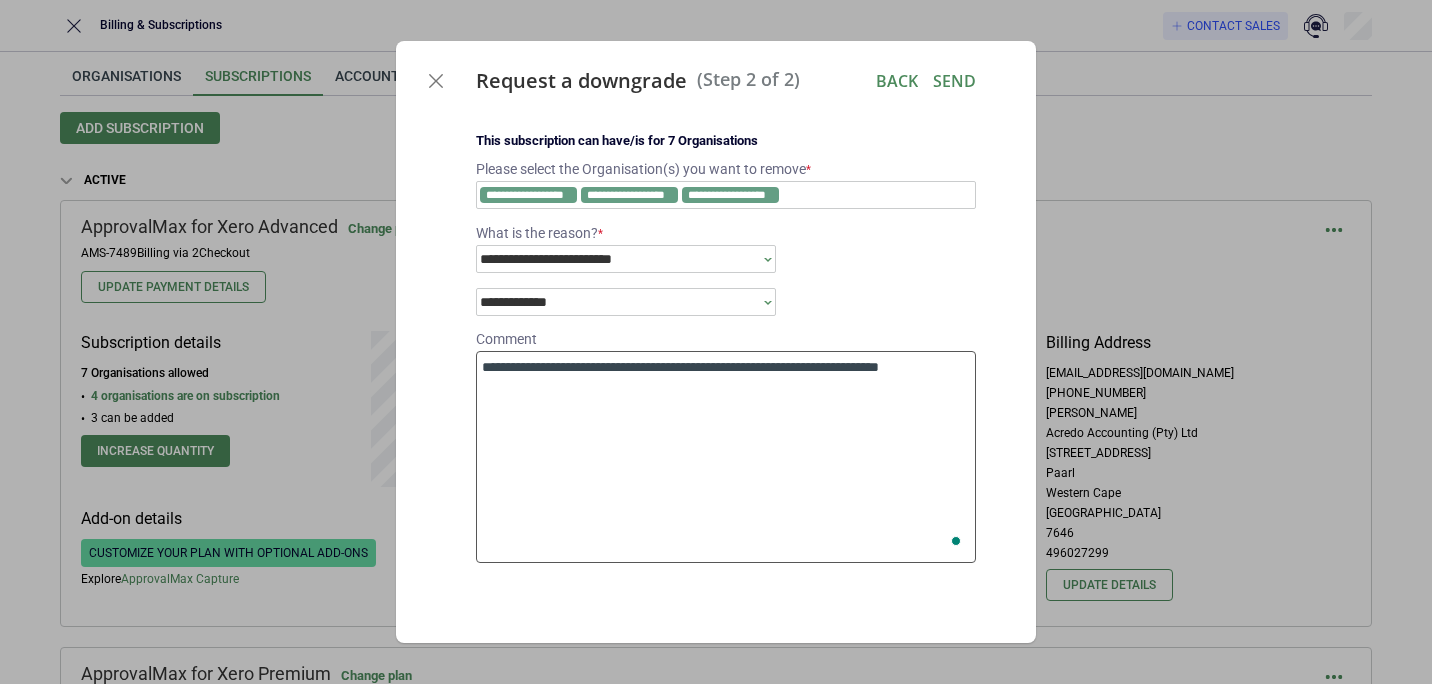 type on "*" 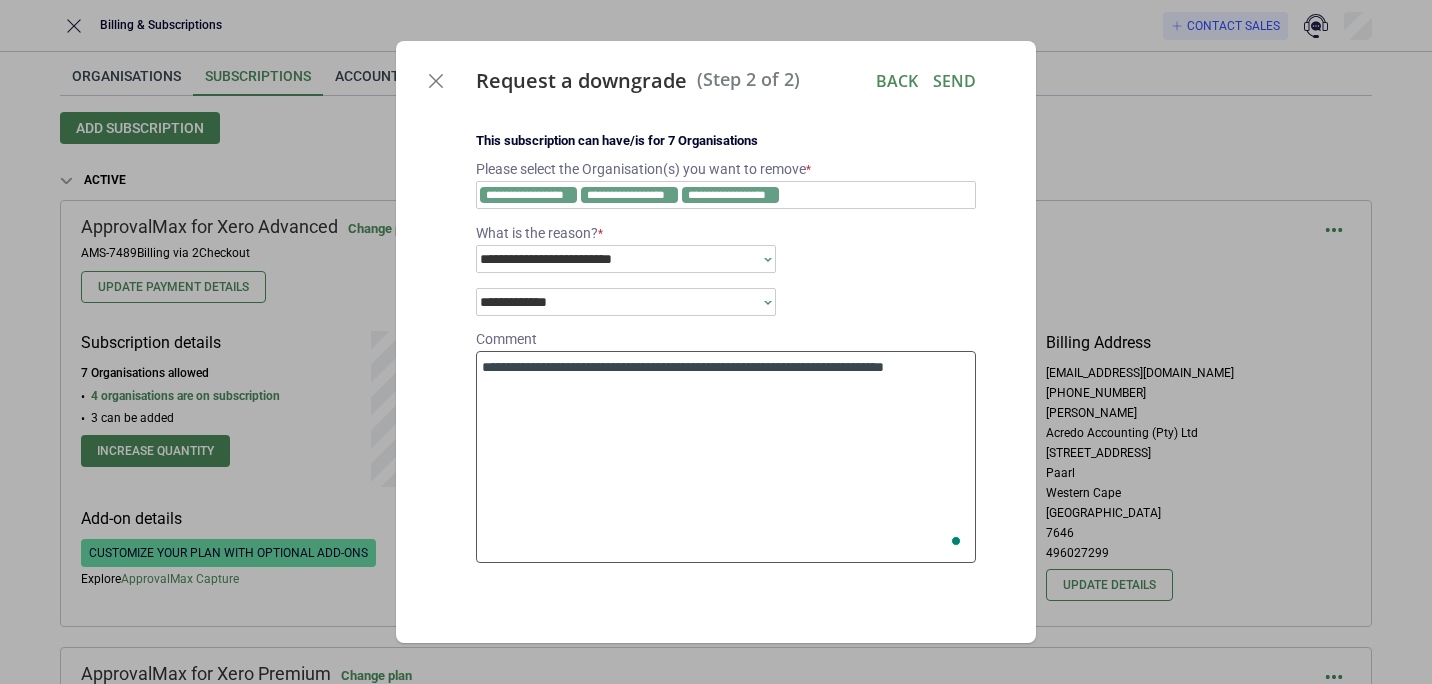 type on "*" 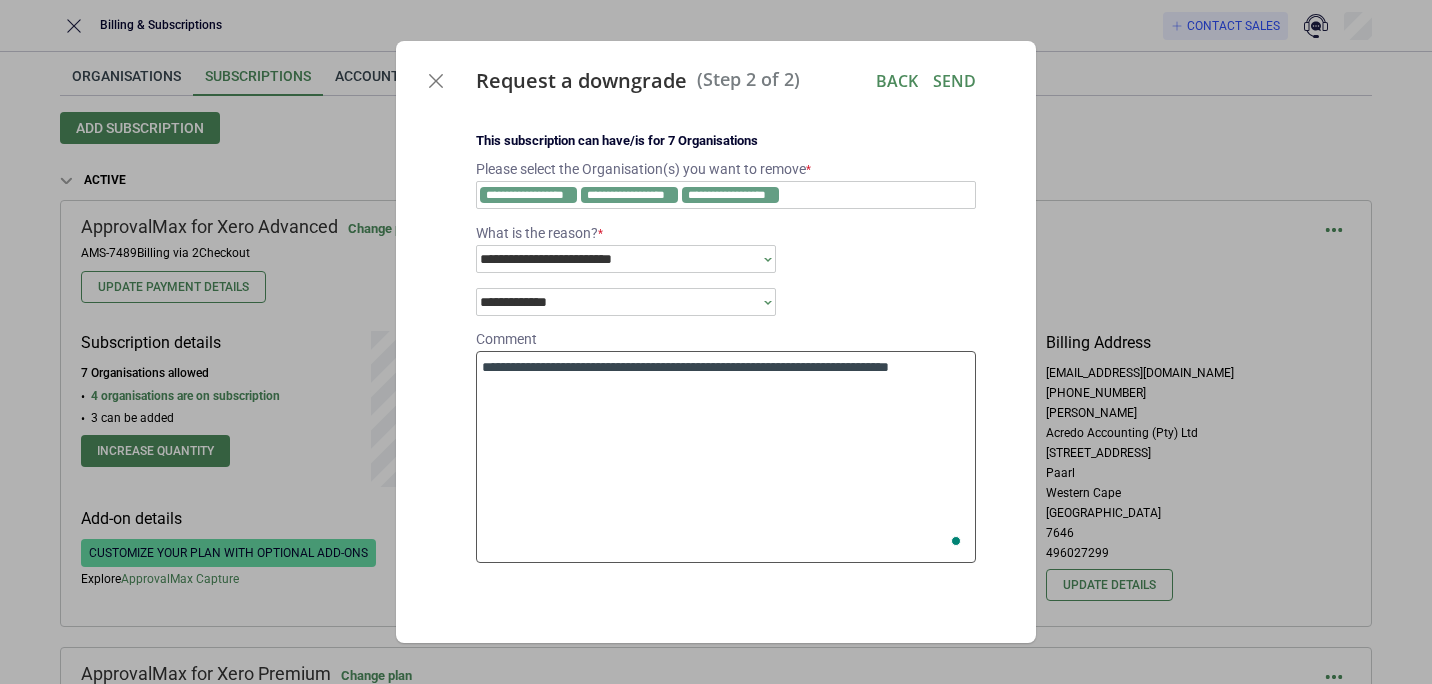 type on "*" 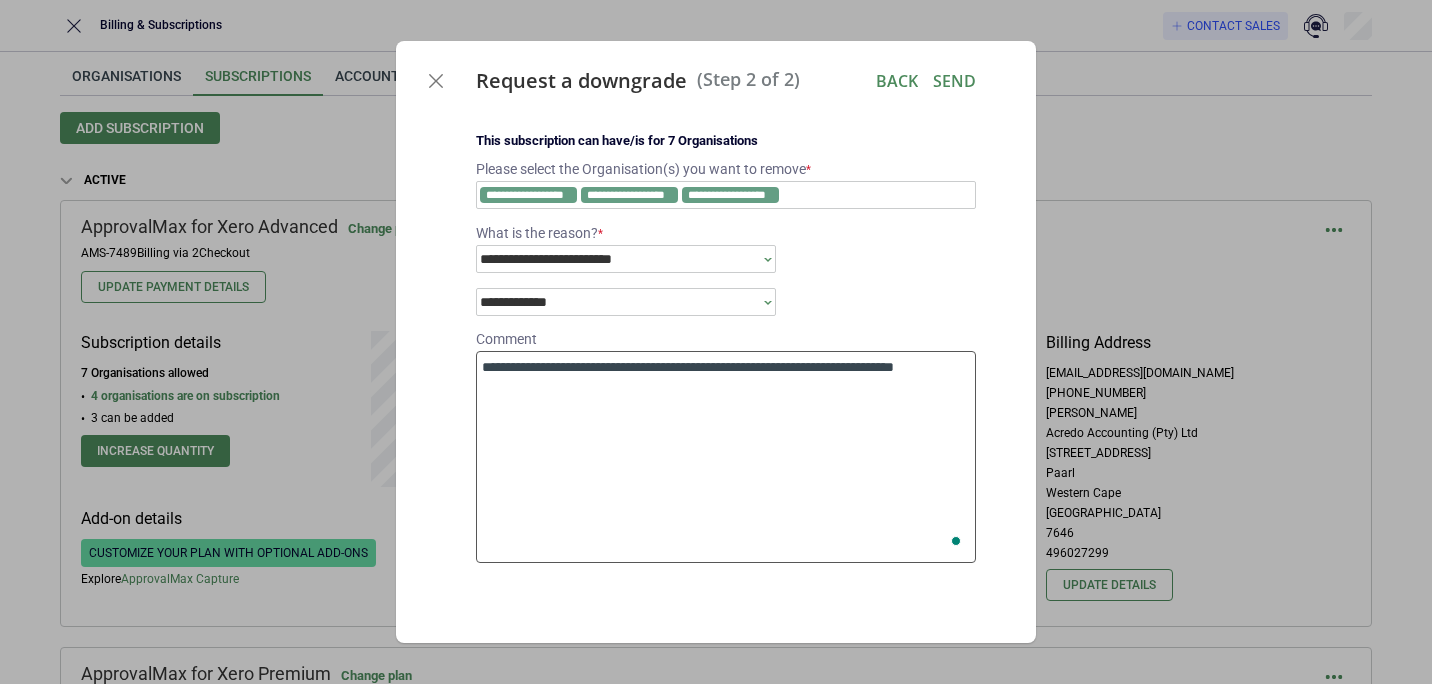 type on "*" 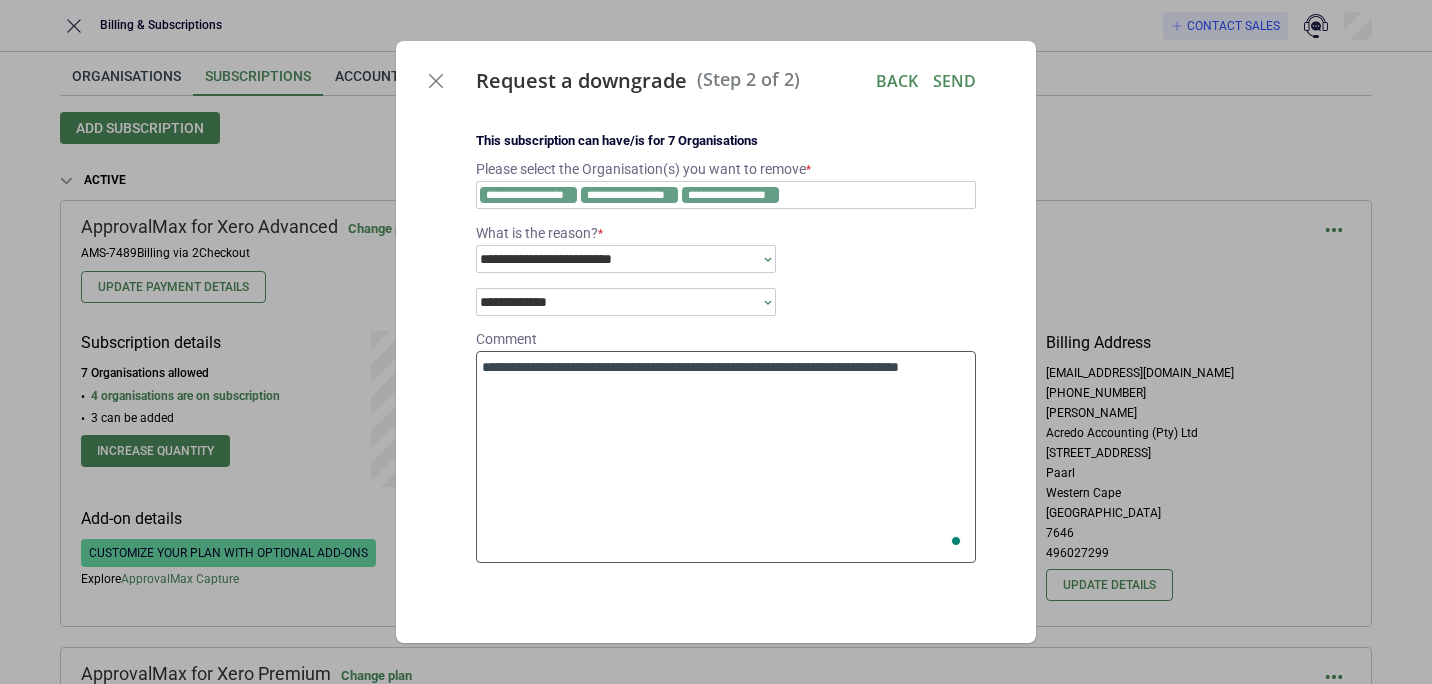 type 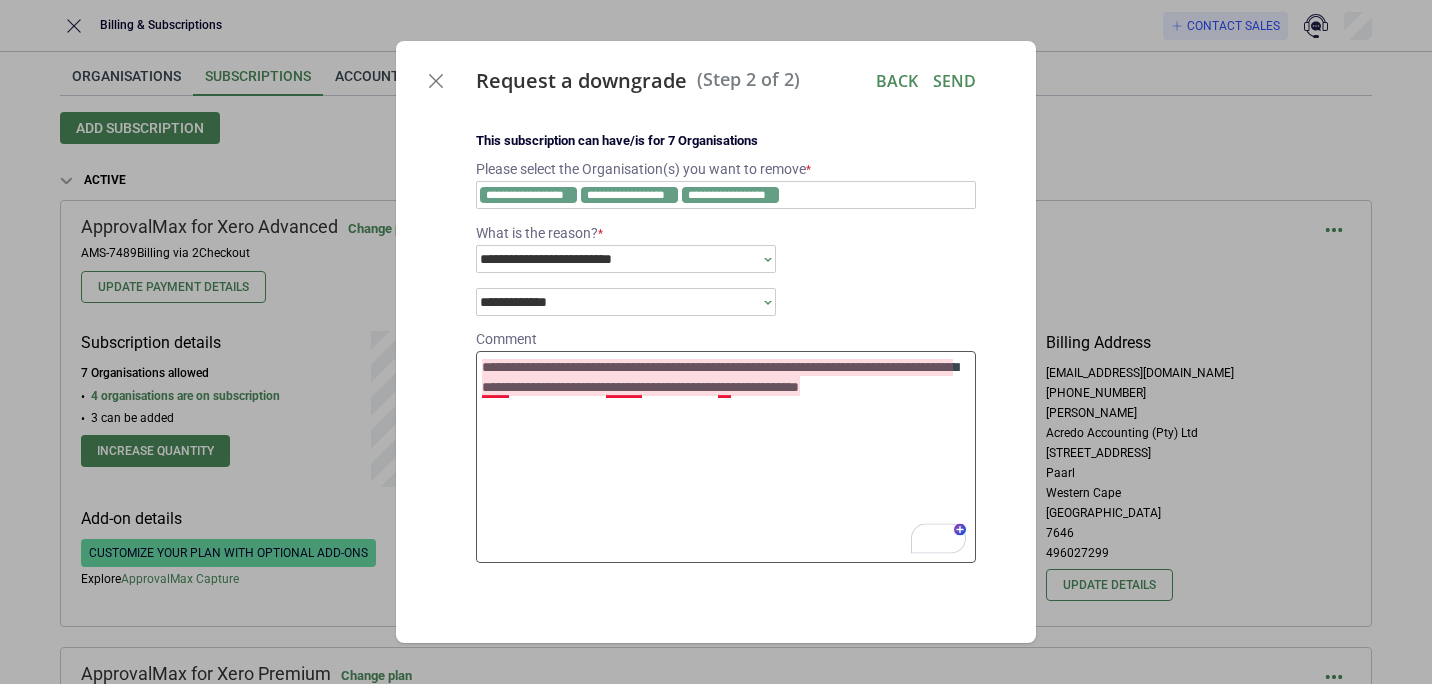 click on "**********" at bounding box center (726, 457) 